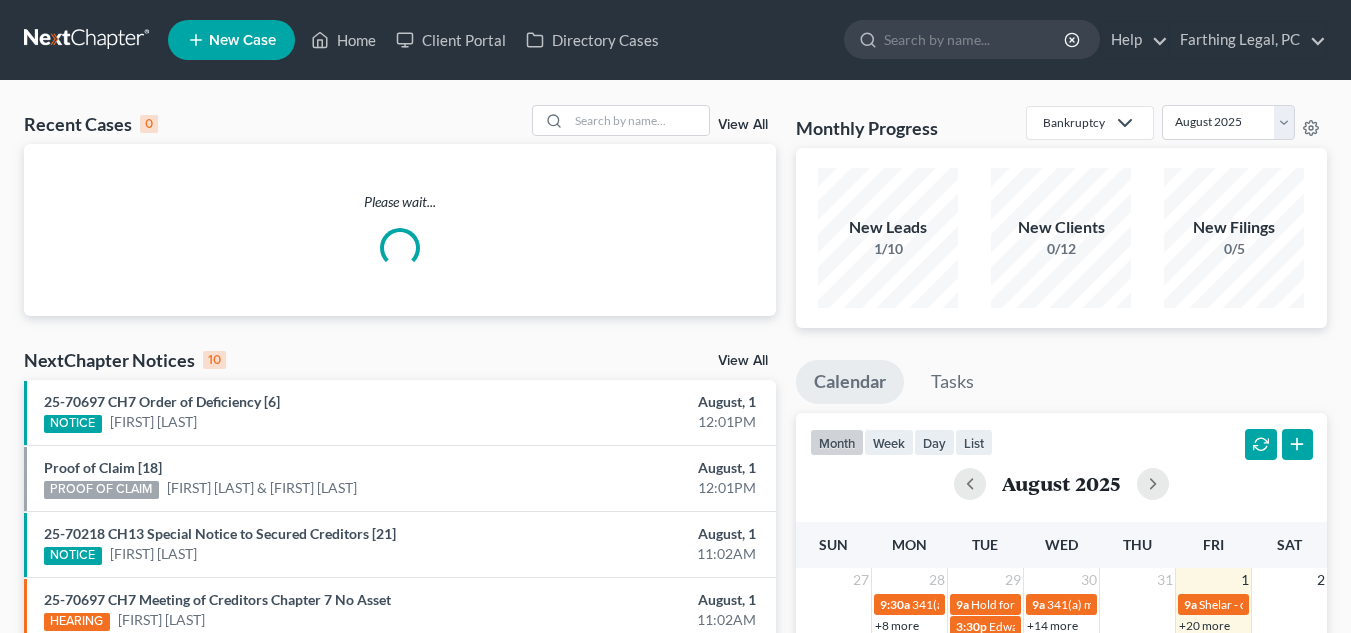 scroll, scrollTop: 0, scrollLeft: 0, axis: both 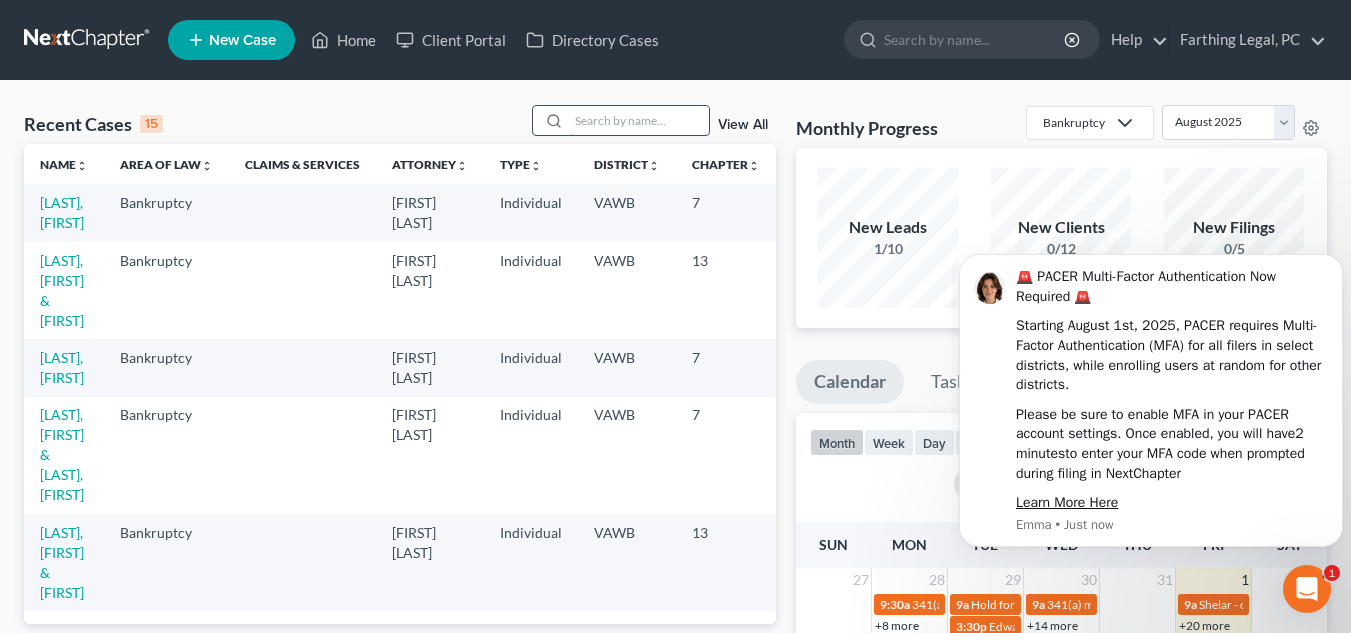 click at bounding box center (639, 120) 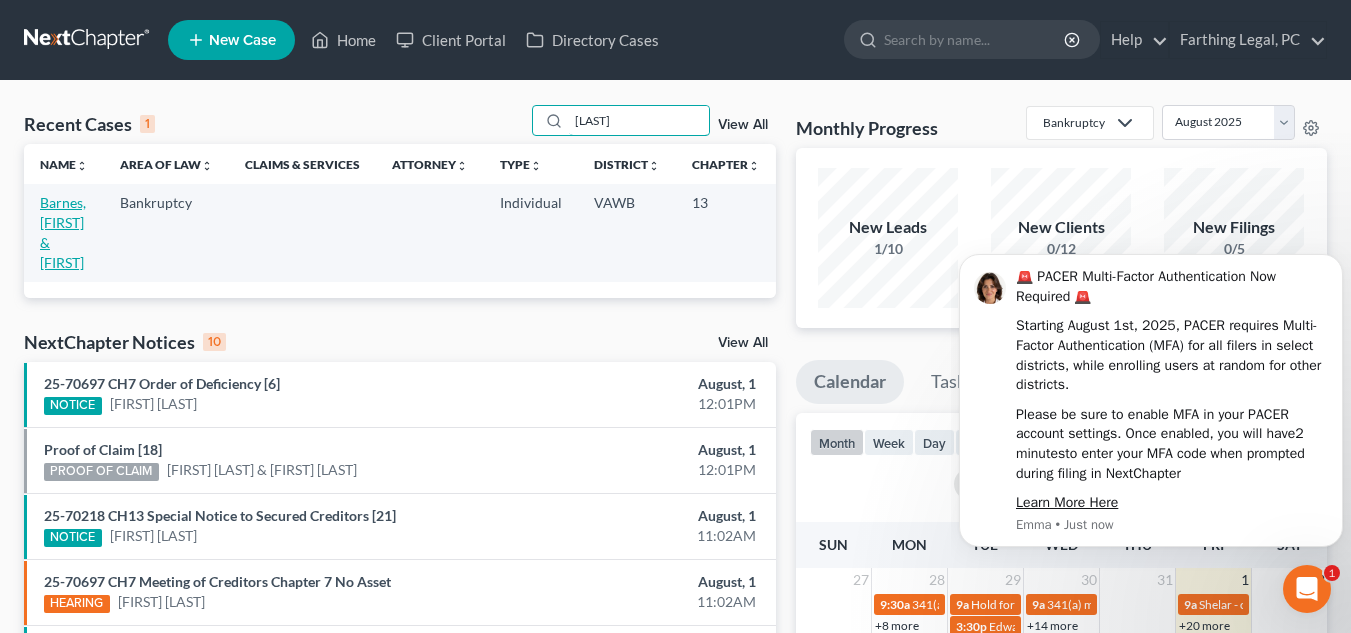type on "[LAST]" 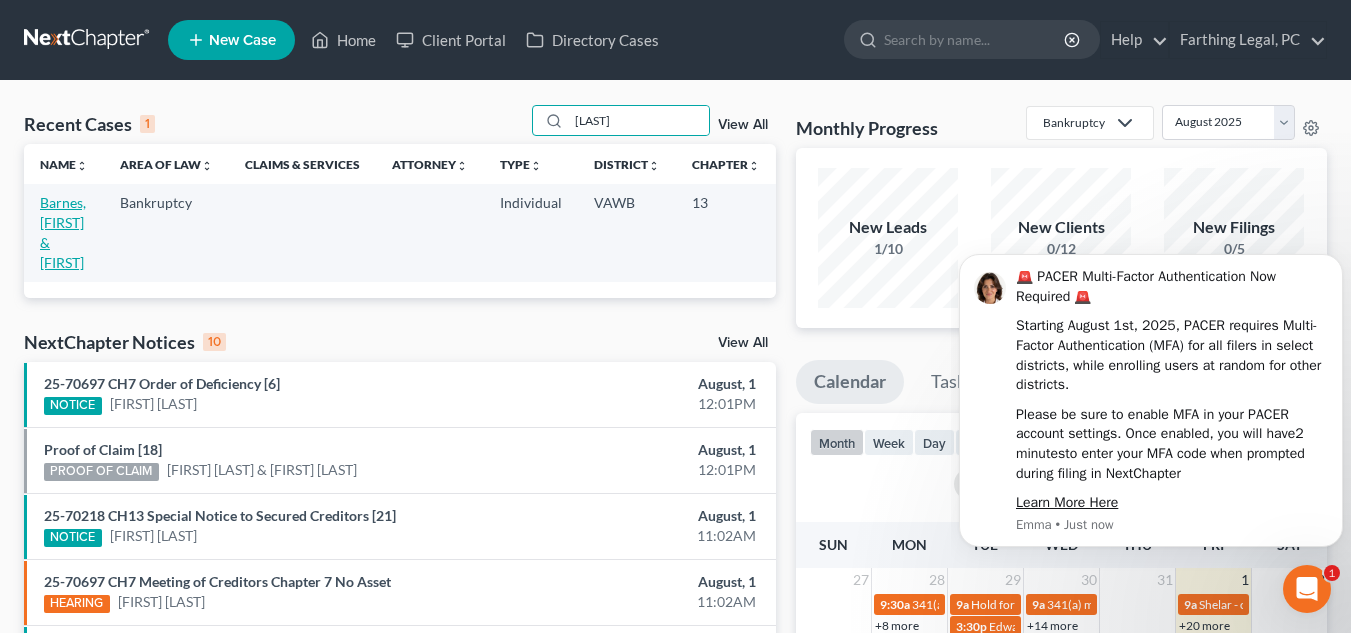 click on "Barnes, [FIRST] & [FIRST]" at bounding box center (63, 232) 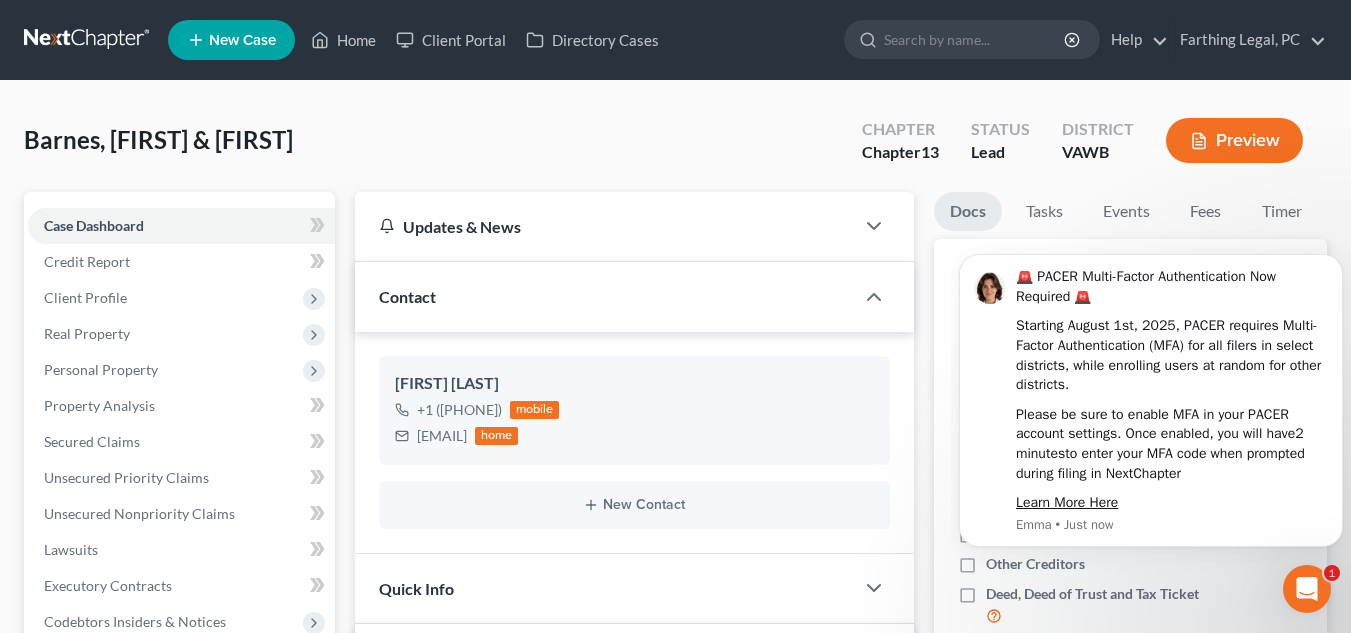 scroll, scrollTop: 5, scrollLeft: 0, axis: vertical 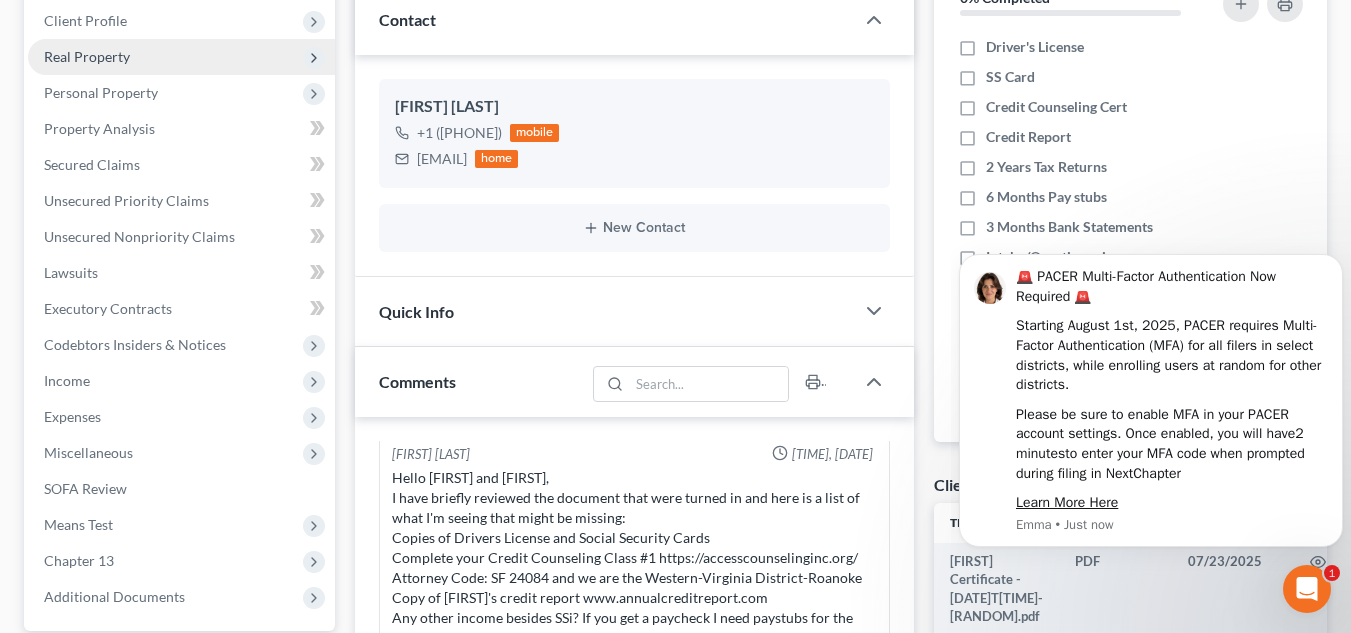 click on "Real Property" at bounding box center (181, 57) 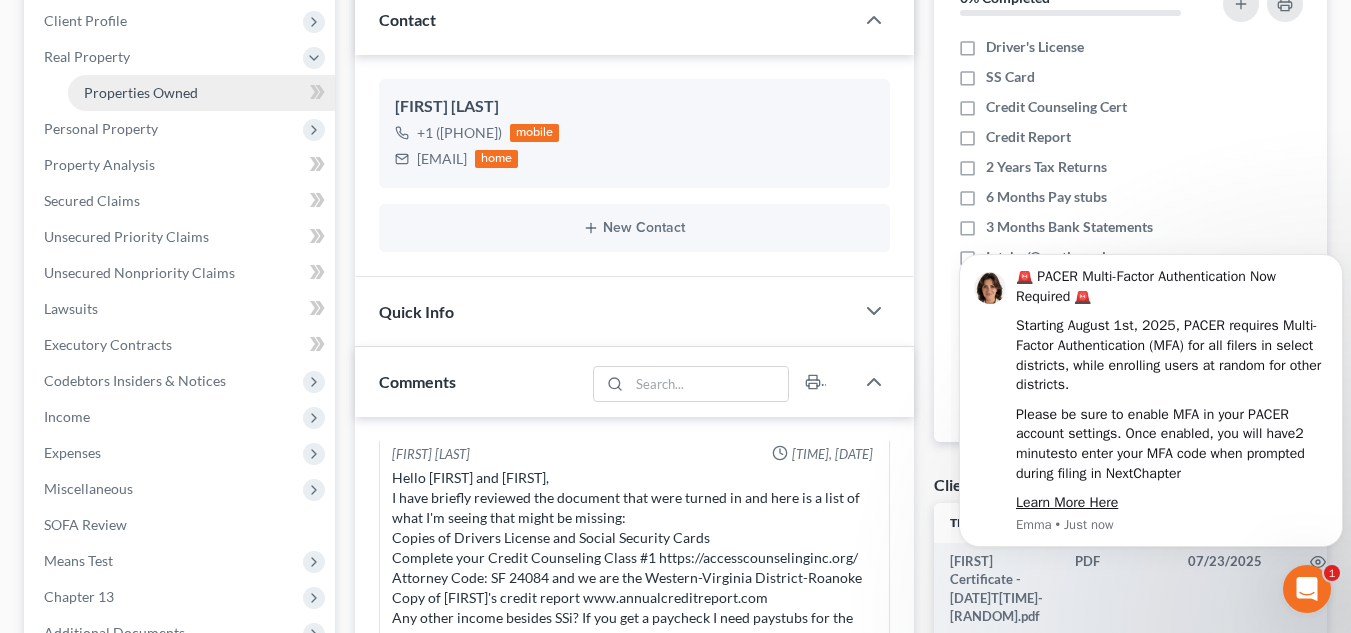 click on "Properties Owned" at bounding box center (141, 92) 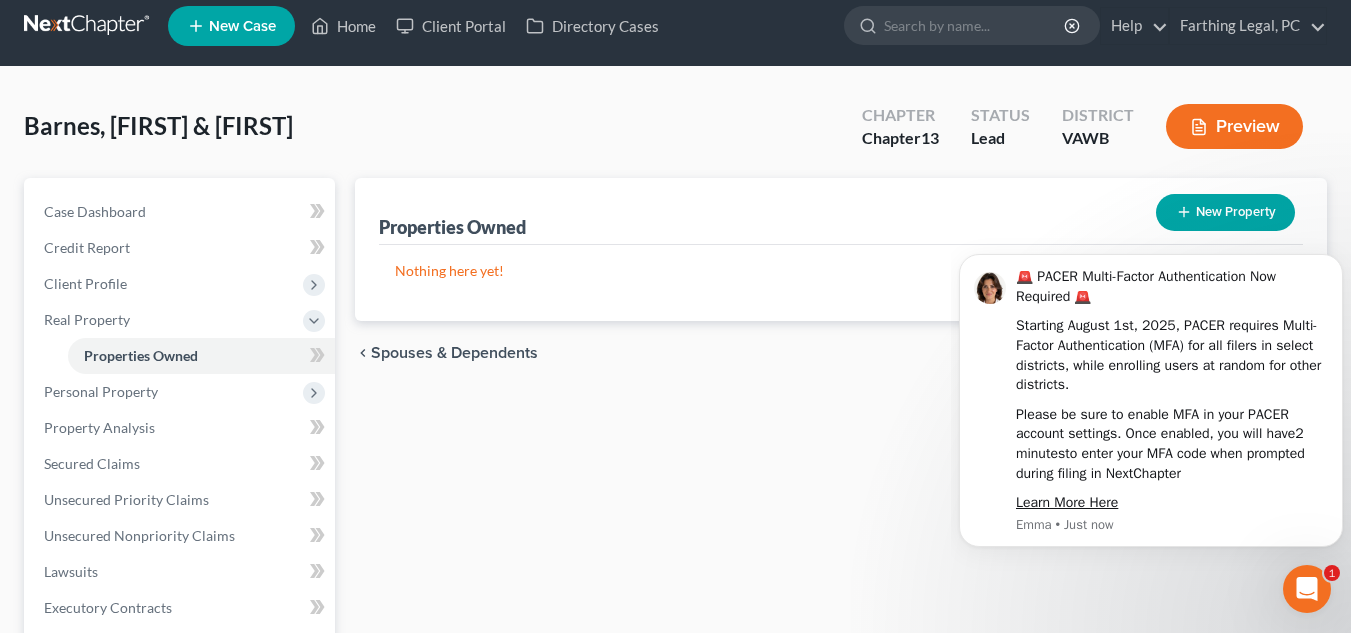scroll, scrollTop: 0, scrollLeft: 0, axis: both 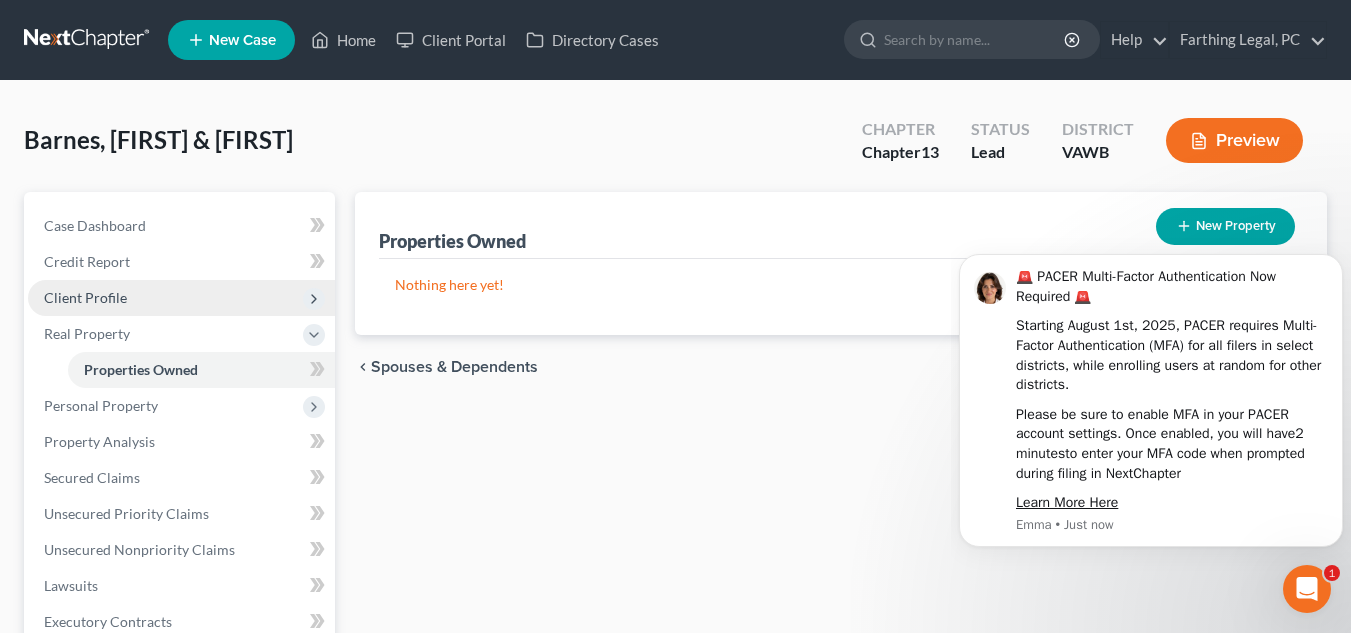 click on "Client Profile" at bounding box center (181, 298) 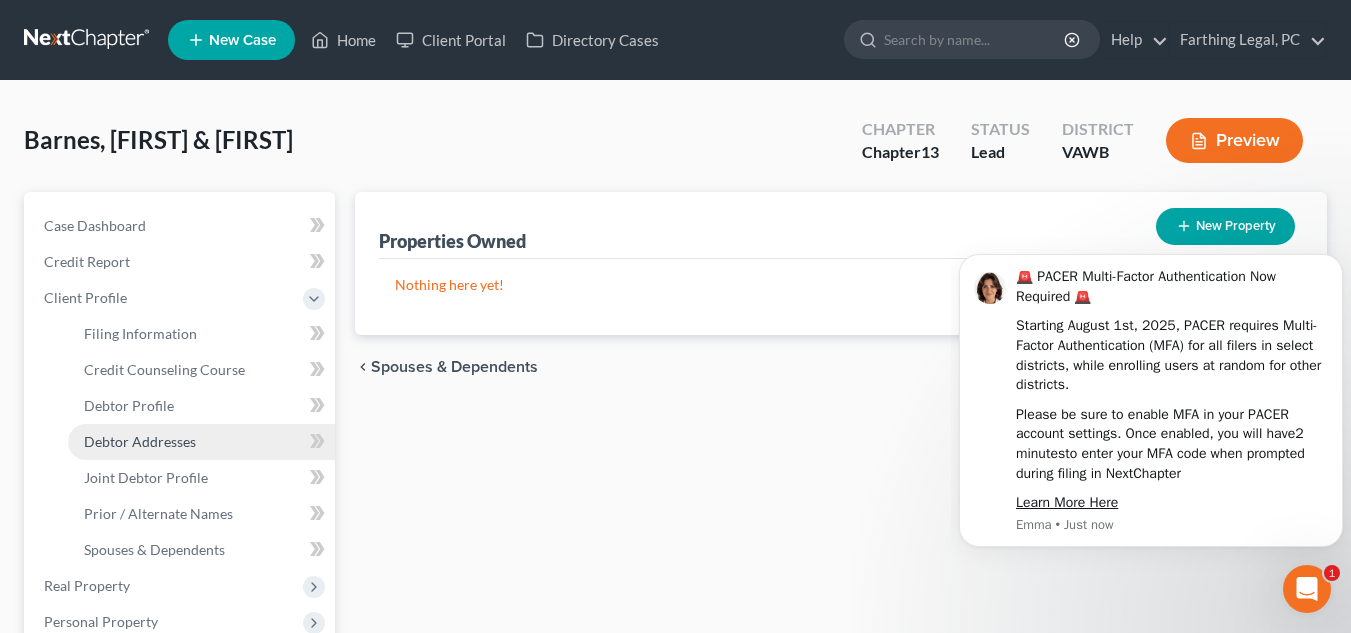 click on "Debtor Addresses" at bounding box center [140, 441] 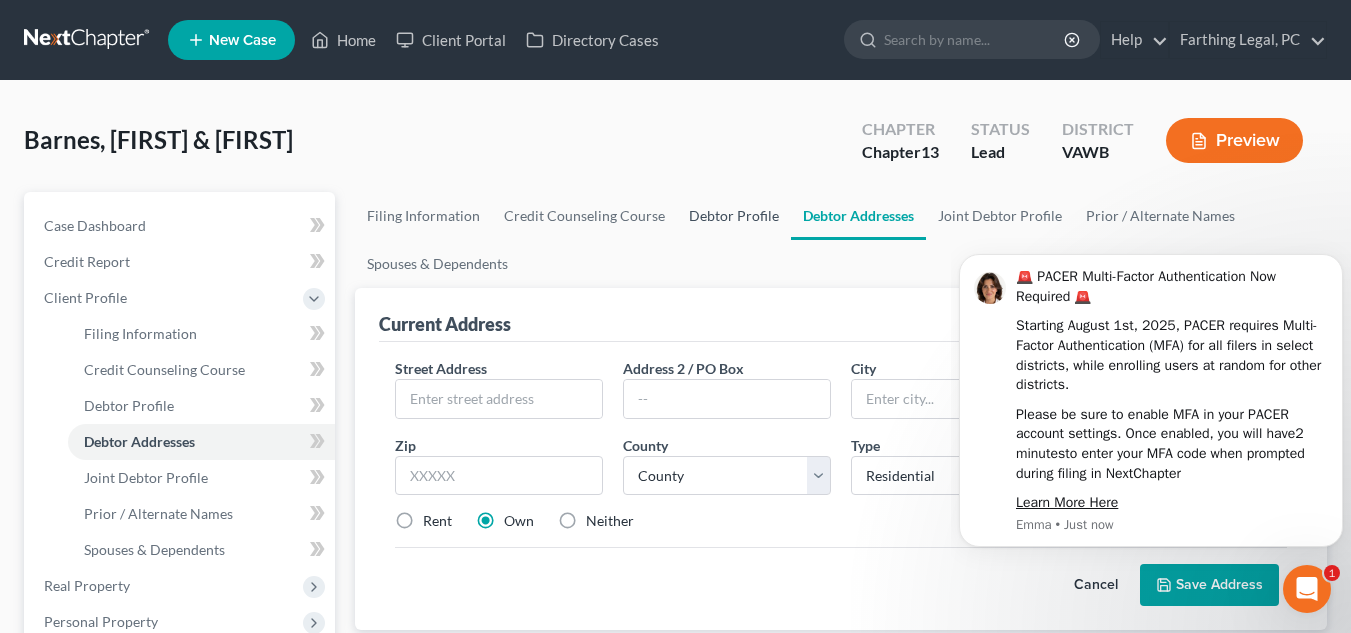 click on "Debtor Profile" at bounding box center [734, 216] 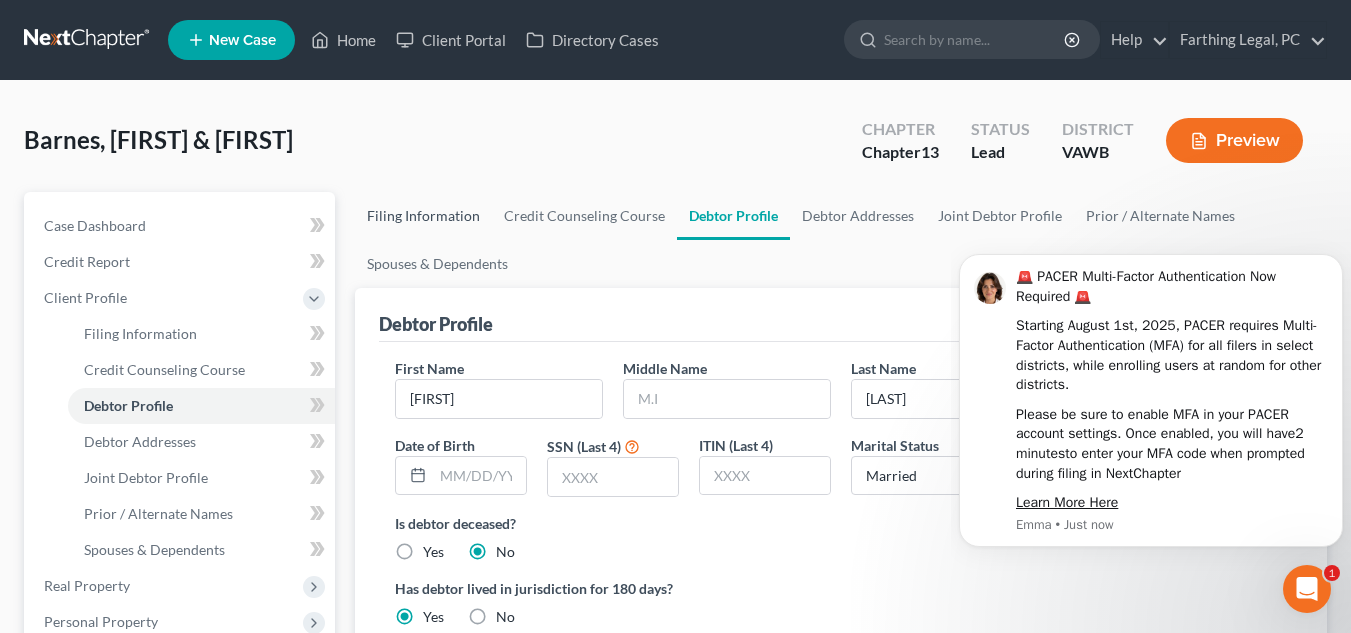 click on "Filing Information" at bounding box center [423, 216] 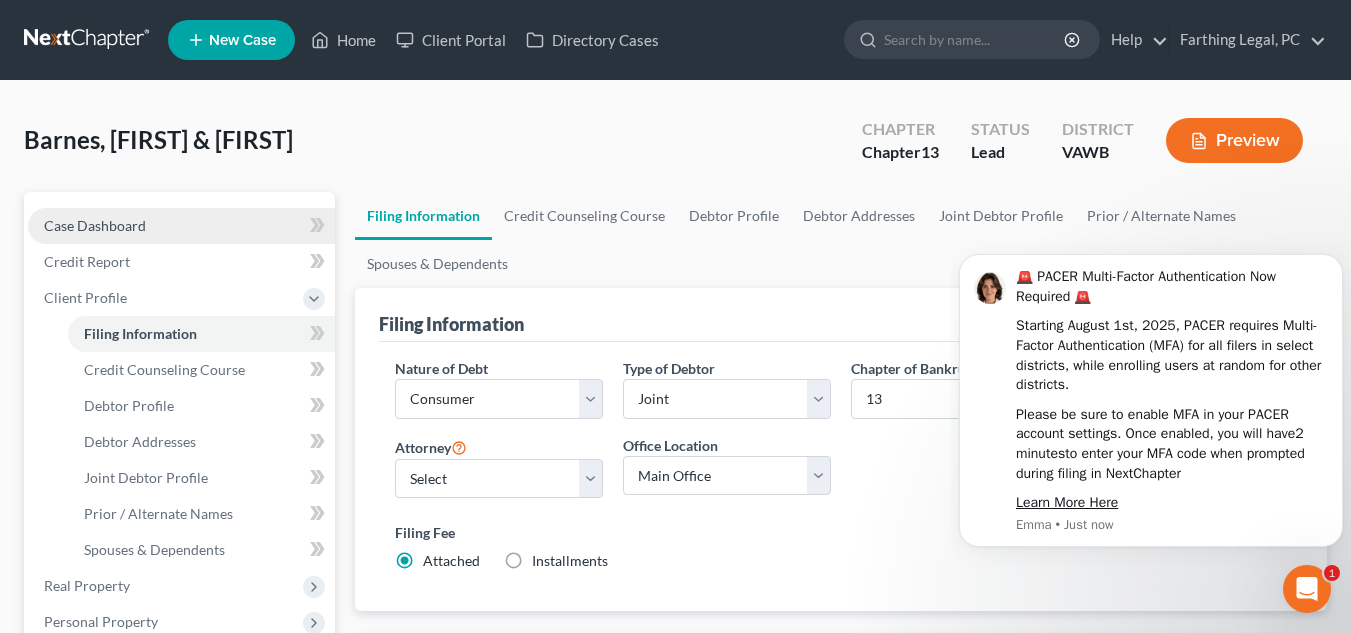 click on "Case Dashboard" at bounding box center [95, 225] 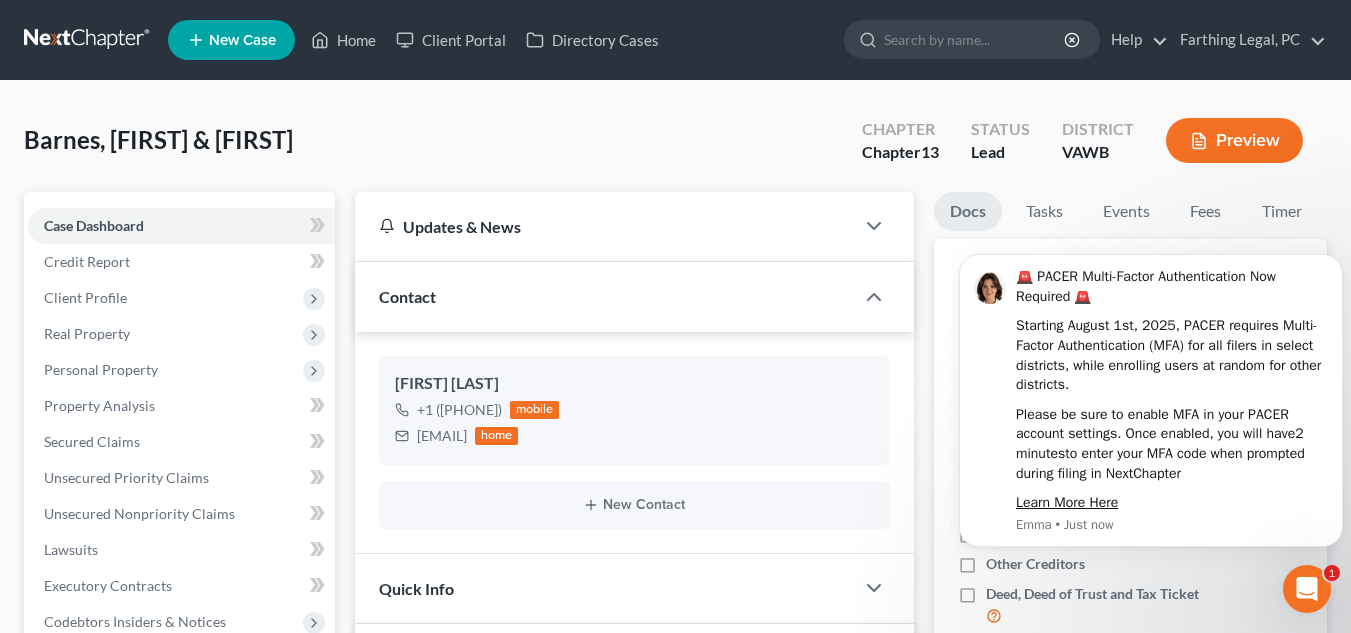 scroll, scrollTop: 5, scrollLeft: 0, axis: vertical 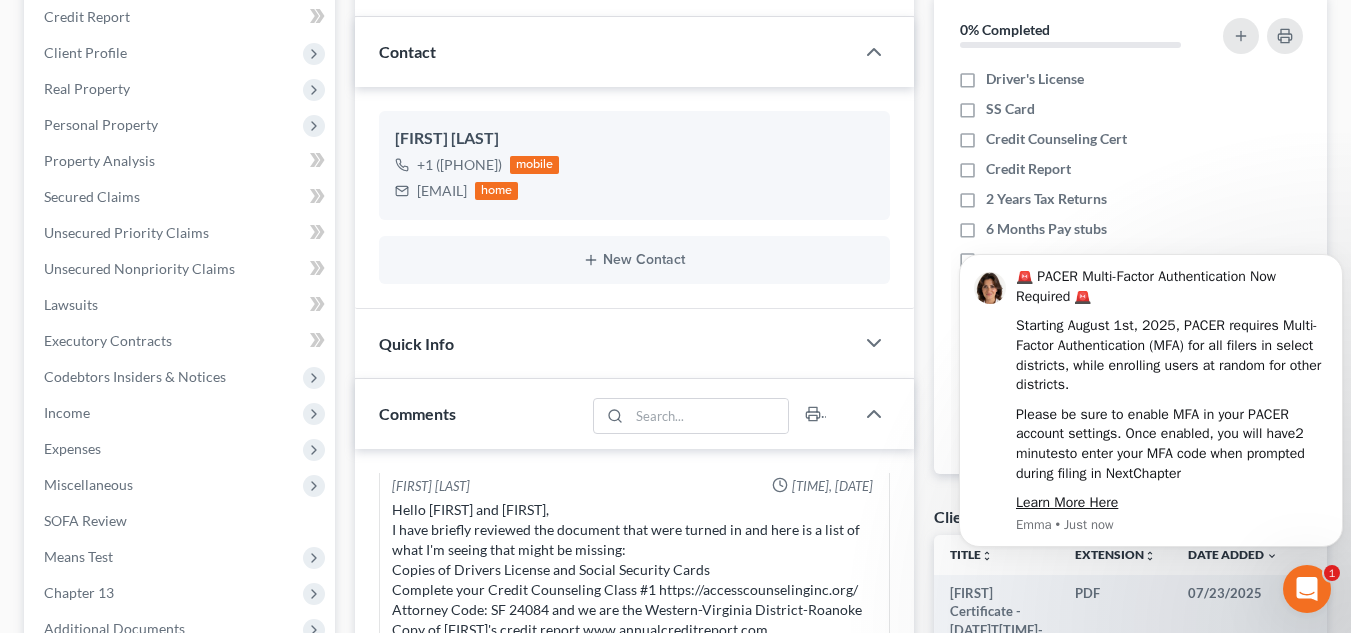 click on "Updates & News × Virginia Western District Notes: Take a look at NextChapter's  District Notes  to see all available forms, plans, and filing options for your court as well as any updates that are coming soon!
Exemptions updated as of 4/01/2021
Need Help Preparing and Filing this Case?  Simply click on the “Hire a Virtual Paralegal” option below! Contact
John Barnes +1 (540) 622-7506 mobile snackman1956@yahoo.com home New Contact
Quick Info Status Discharged Discharged & Reported Discharge Litigation Dismissal Notice Dismissed Dismissed & Litigation Filed Filed / Pre 341 Inactive In Progress Lead Lost Lead Plan Confirmation Plan Failing Possible Post 341 Pre Confirmation Preparing to File Ready to File Ready to Sign Rejected Retained To Review Withdrawn As Counsel Referral Source
Select Word Of Mouth Previous Clients Direct Mail Website Google Search Modern Attorney Other (specify)
IC Date
None
close
Date
Time M" at bounding box center (634, 624) 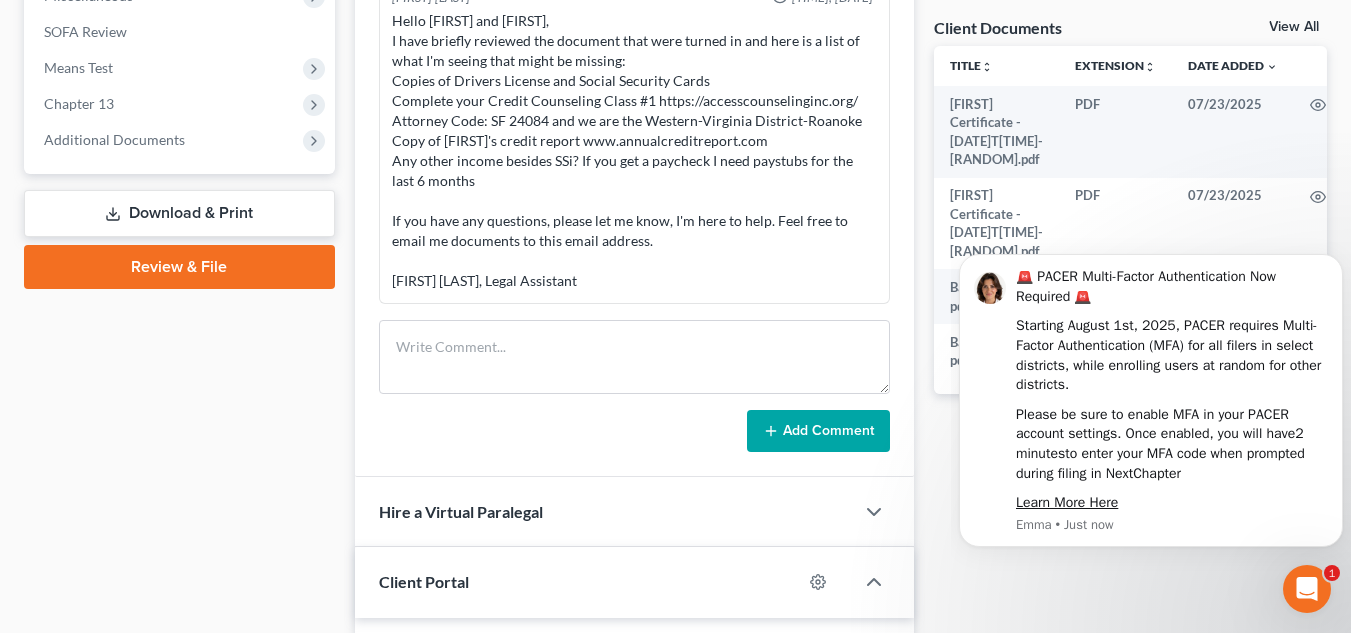 scroll, scrollTop: 725, scrollLeft: 0, axis: vertical 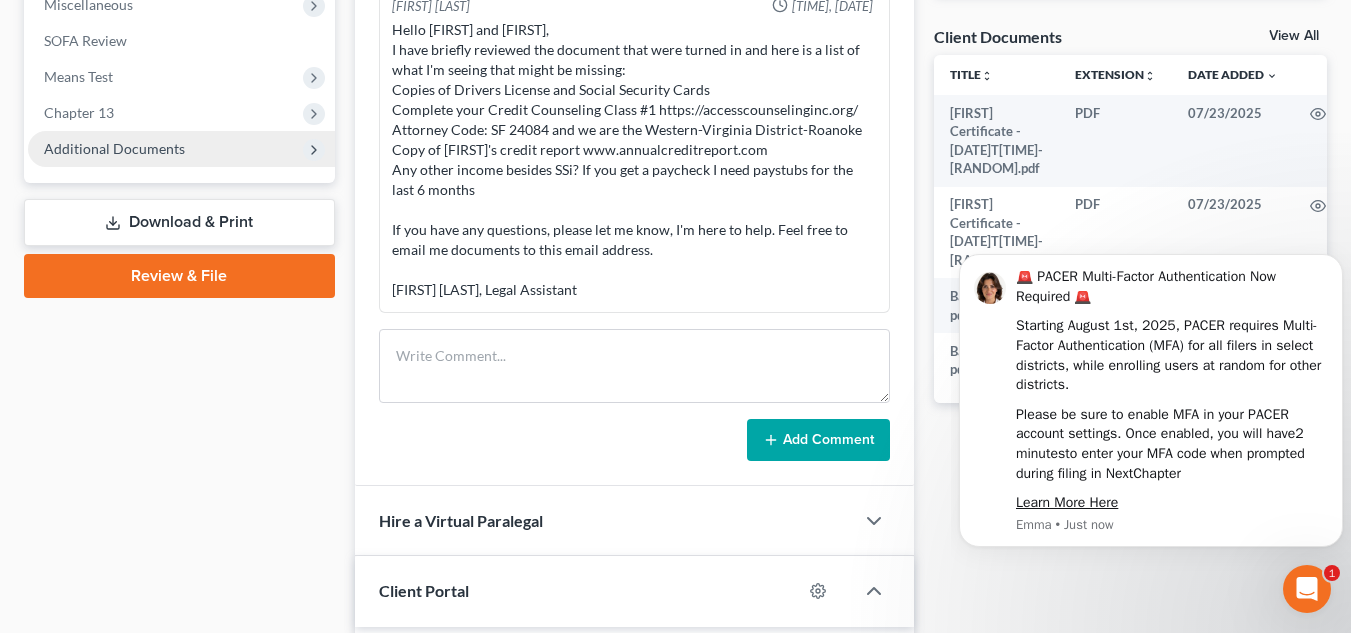 click on "Additional Documents" at bounding box center [114, 148] 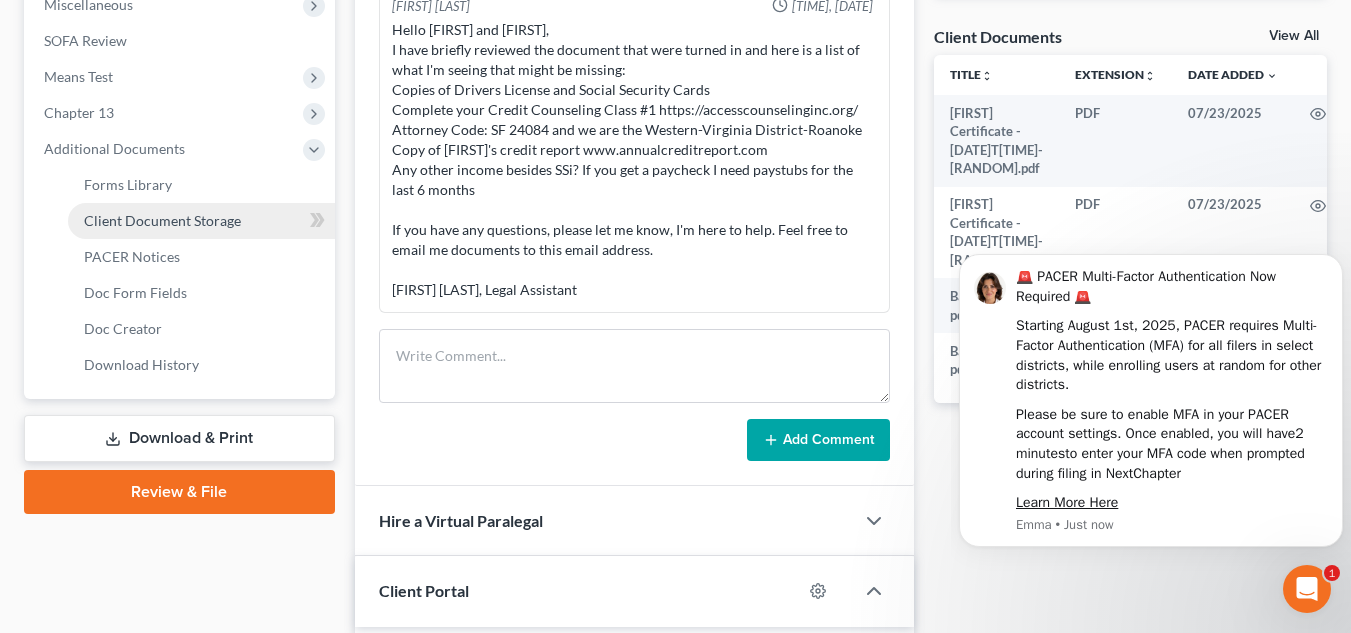 click on "Client Document Storage" at bounding box center [162, 220] 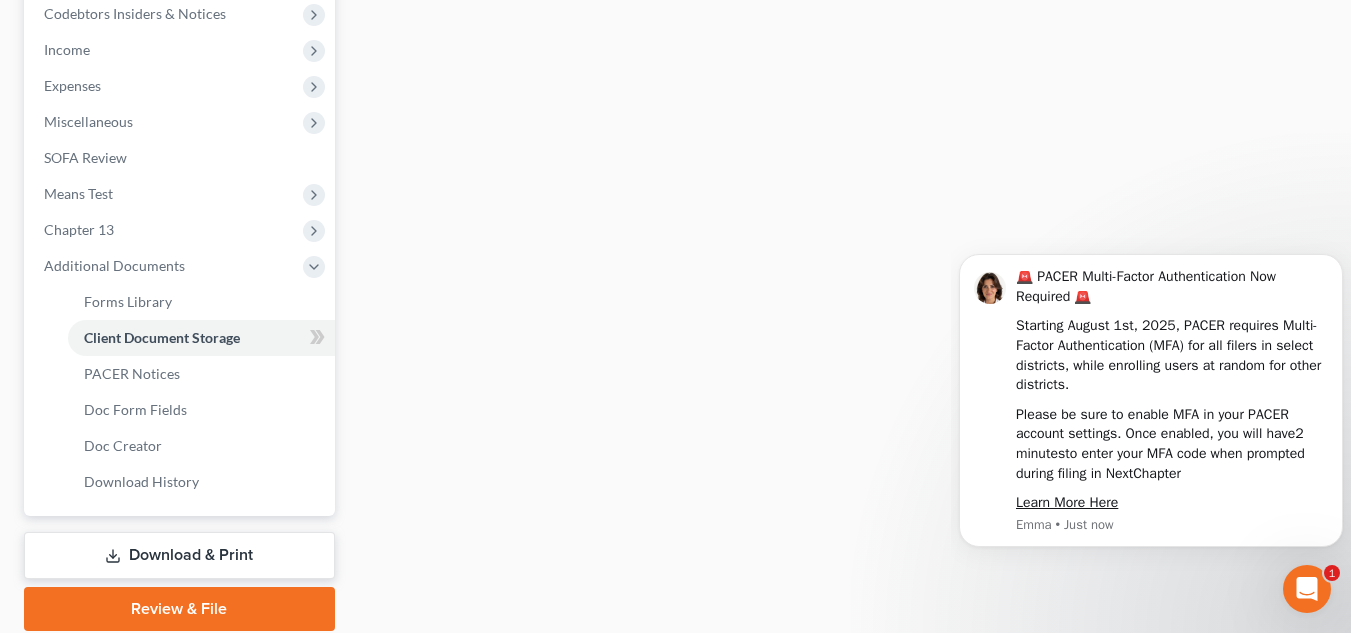 select on "0" 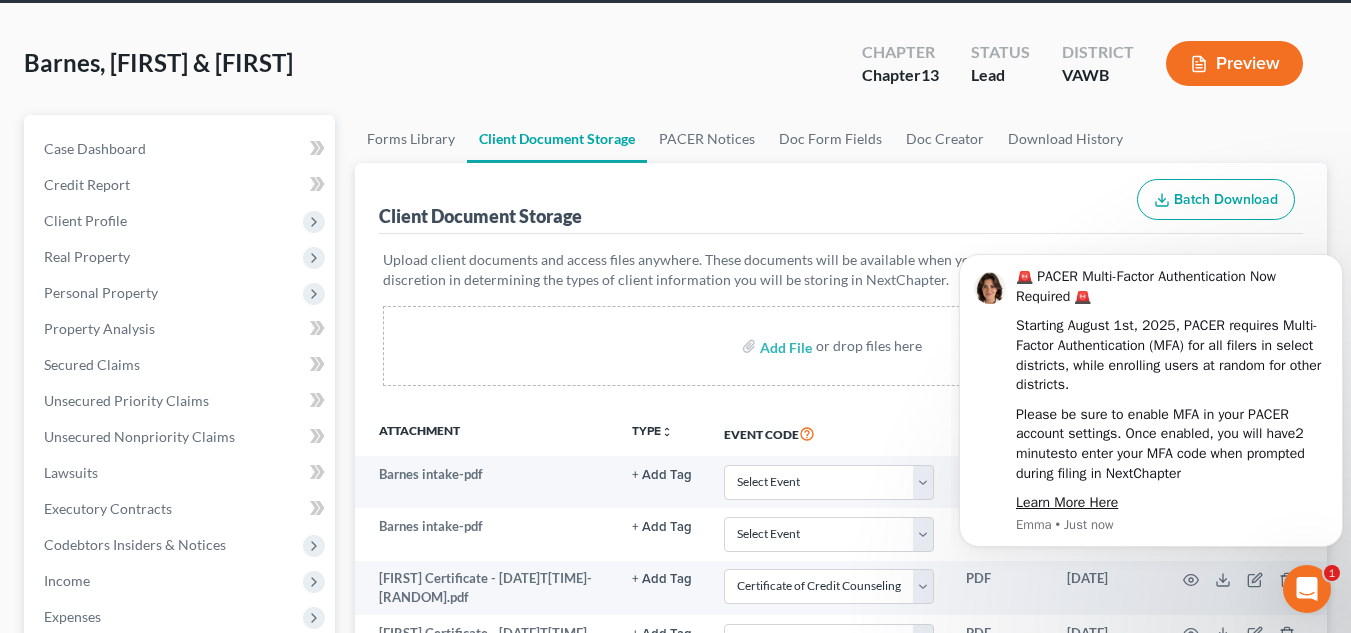 scroll, scrollTop: 0, scrollLeft: 0, axis: both 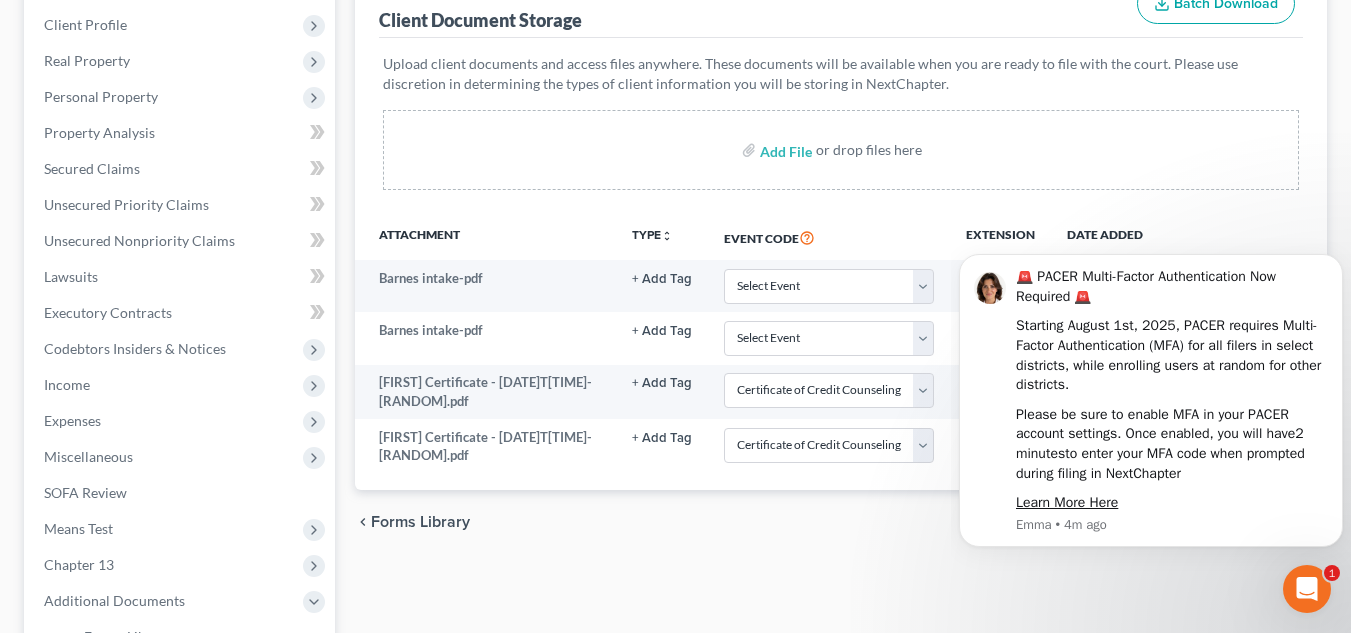 click on "Upload client documents and access files anywhere. These documents will be available when you are ready to file with the court. Please use discretion in determining the types of client information you will be storing in NextChapter.
Add File
or drop files here" at bounding box center (841, 126) 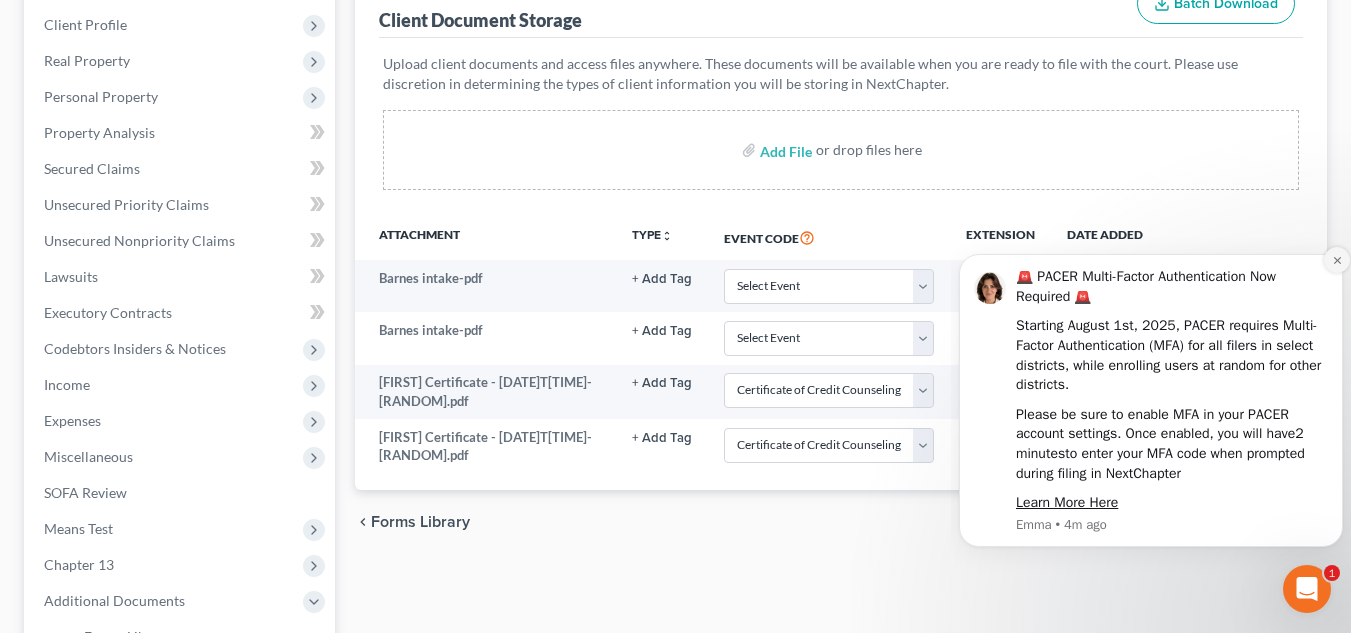 click 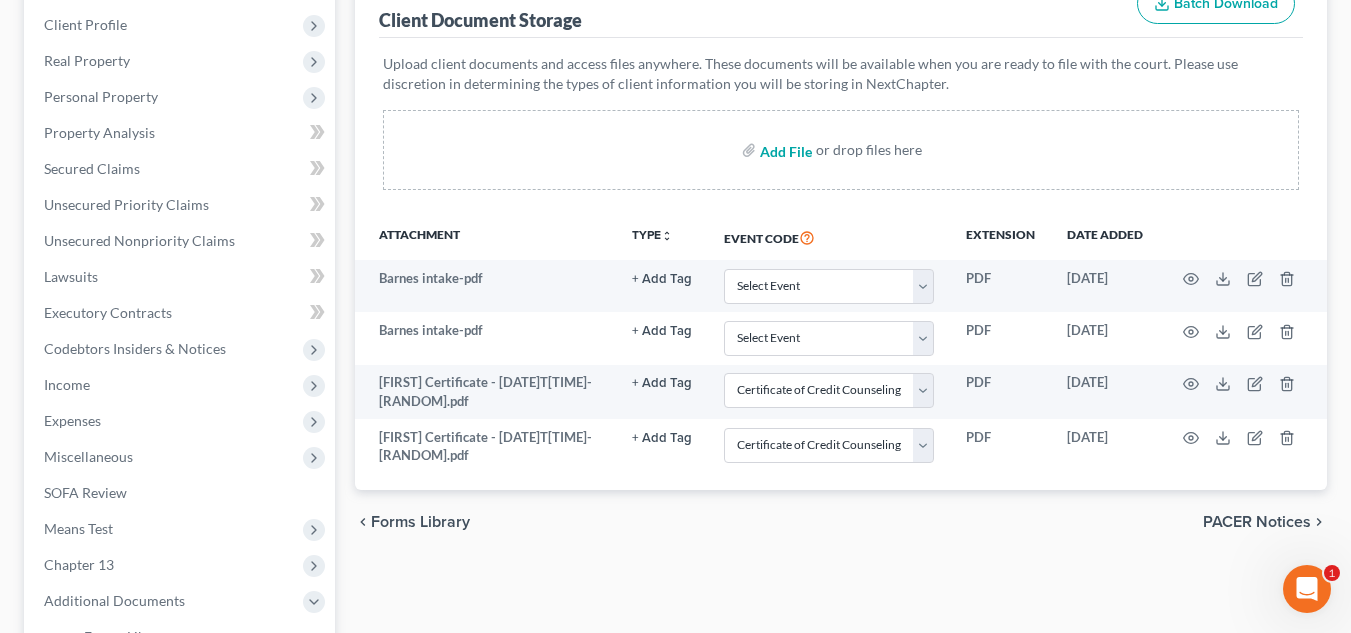 click at bounding box center [784, 150] 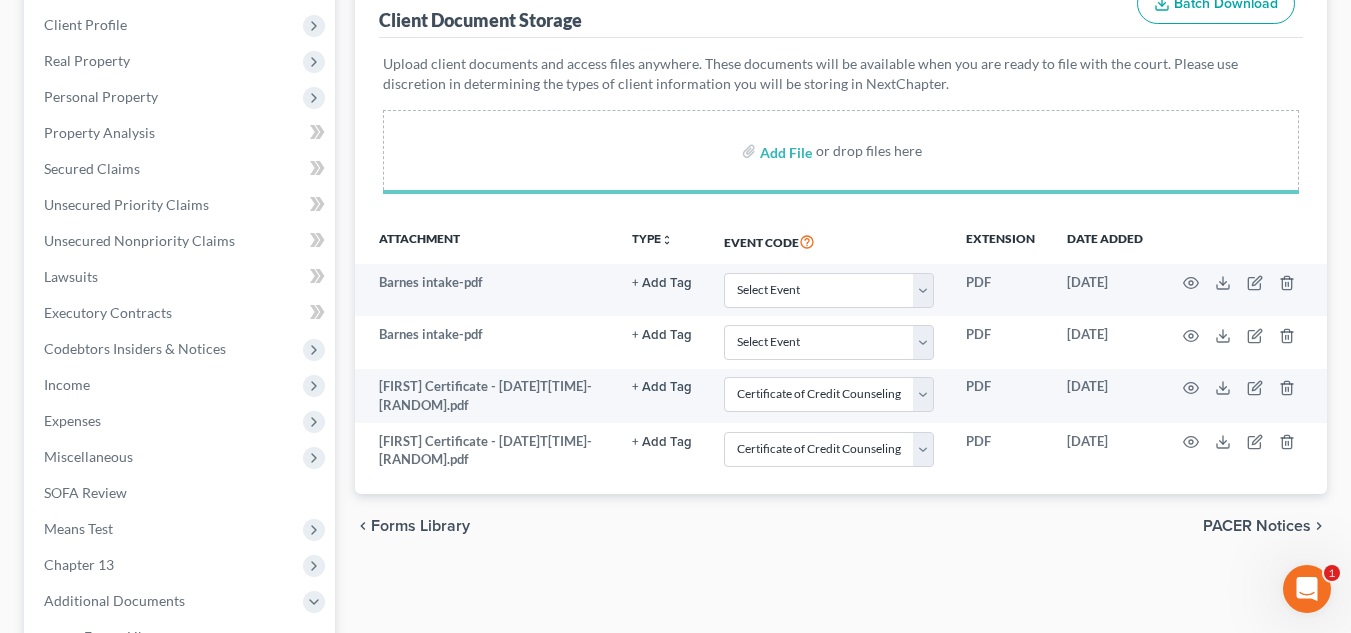 select on "0" 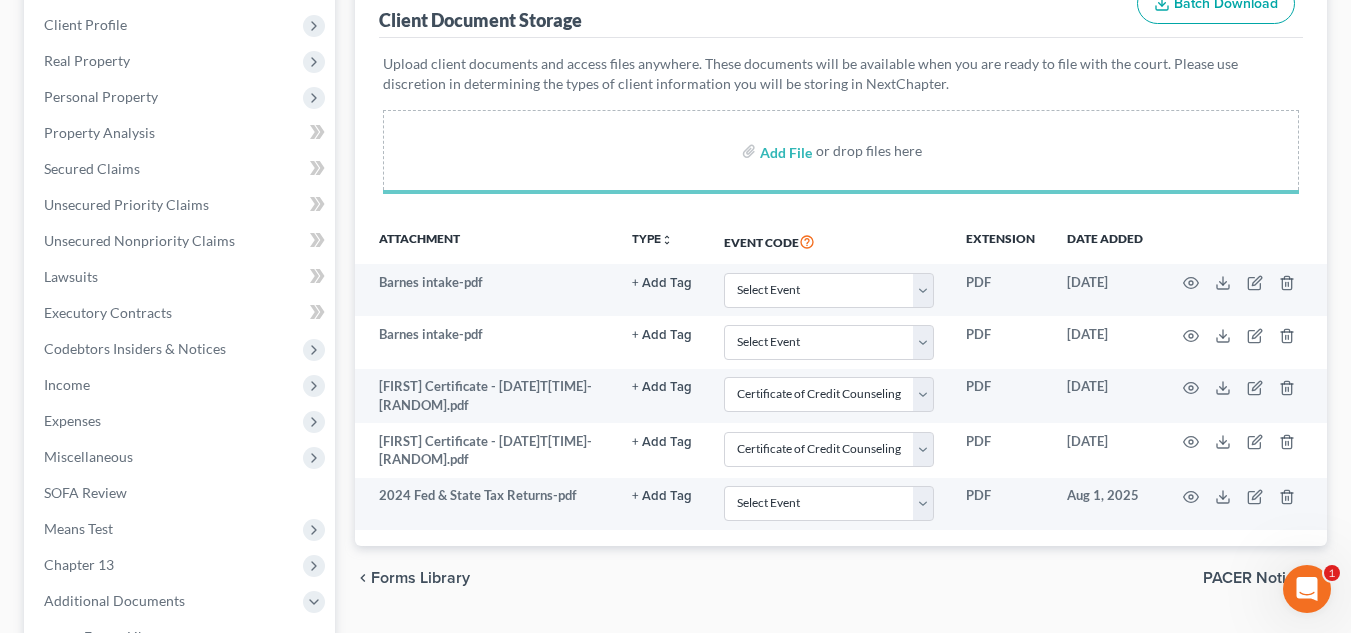 select on "0" 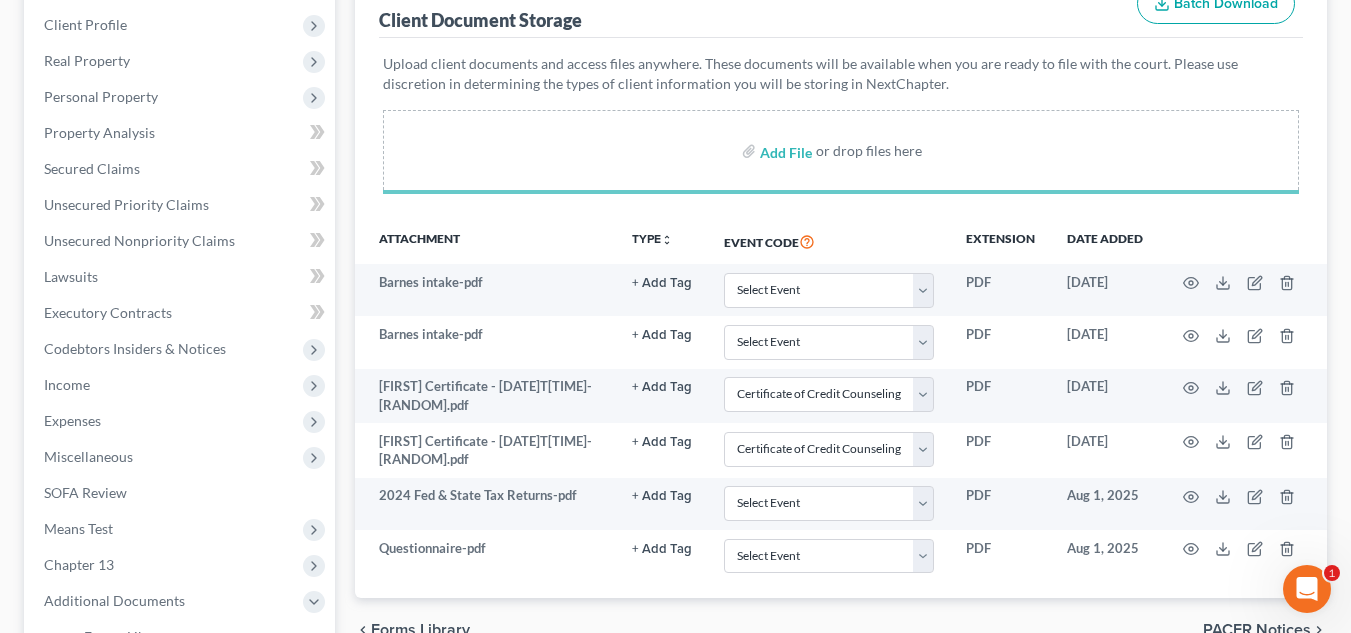 select on "0" 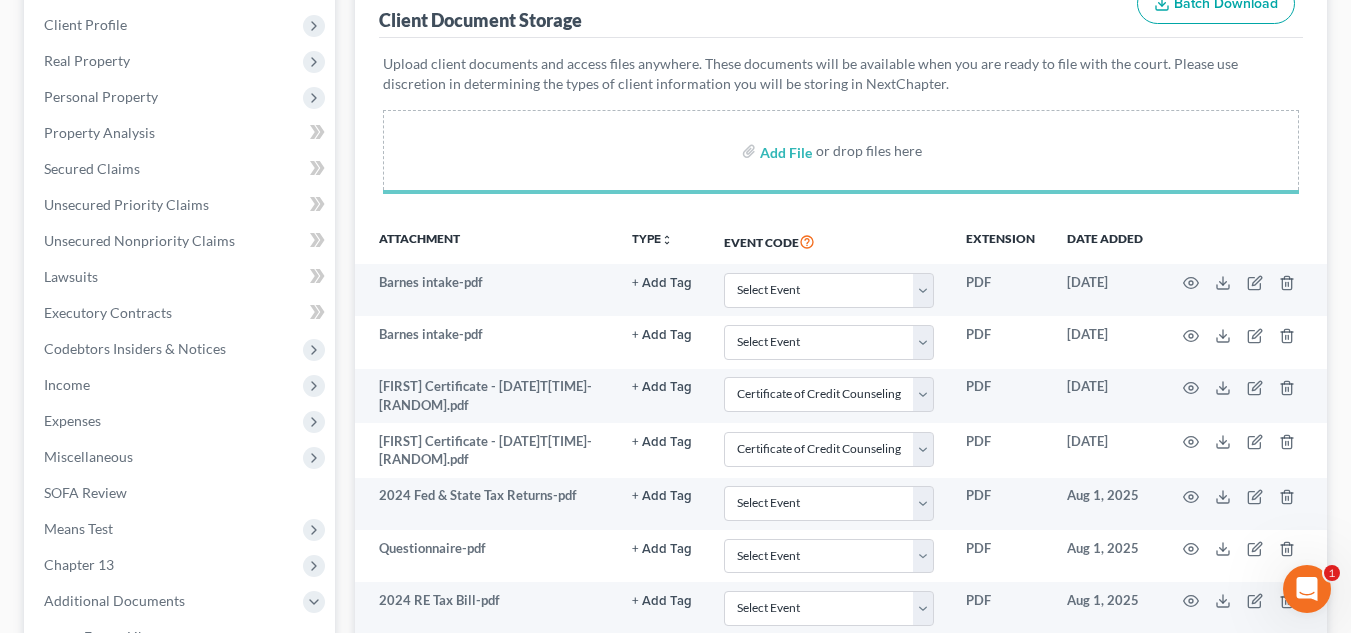 select on "0" 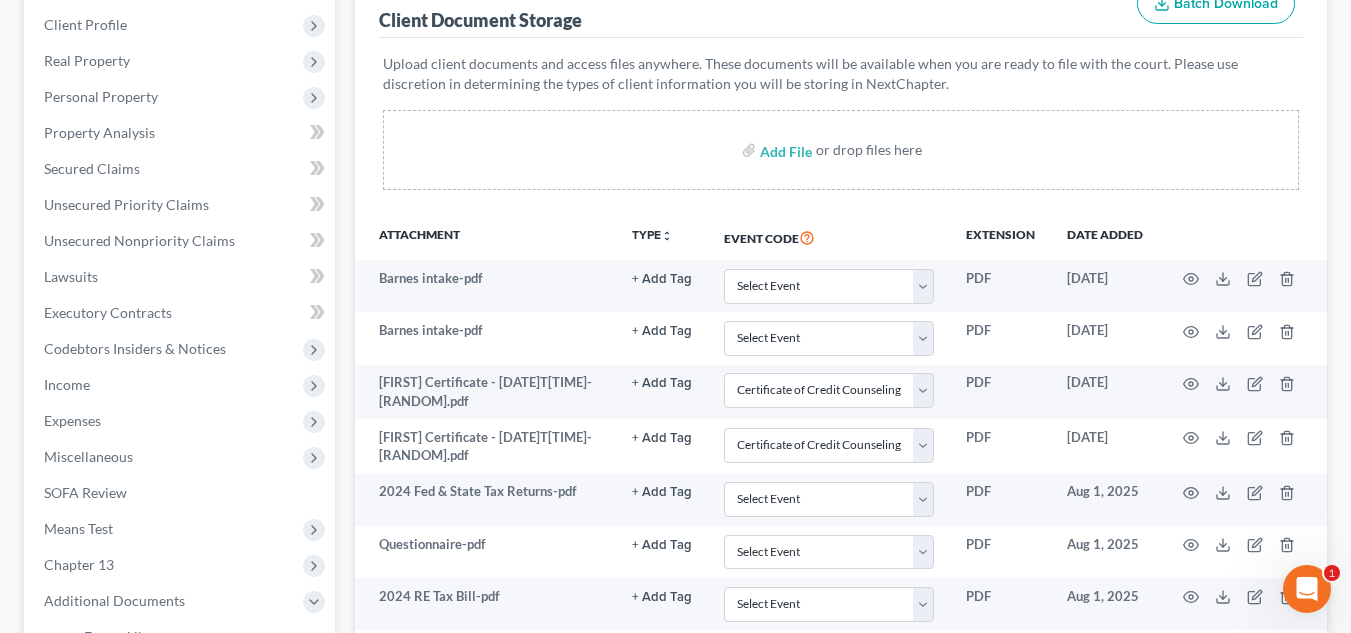 select on "0" 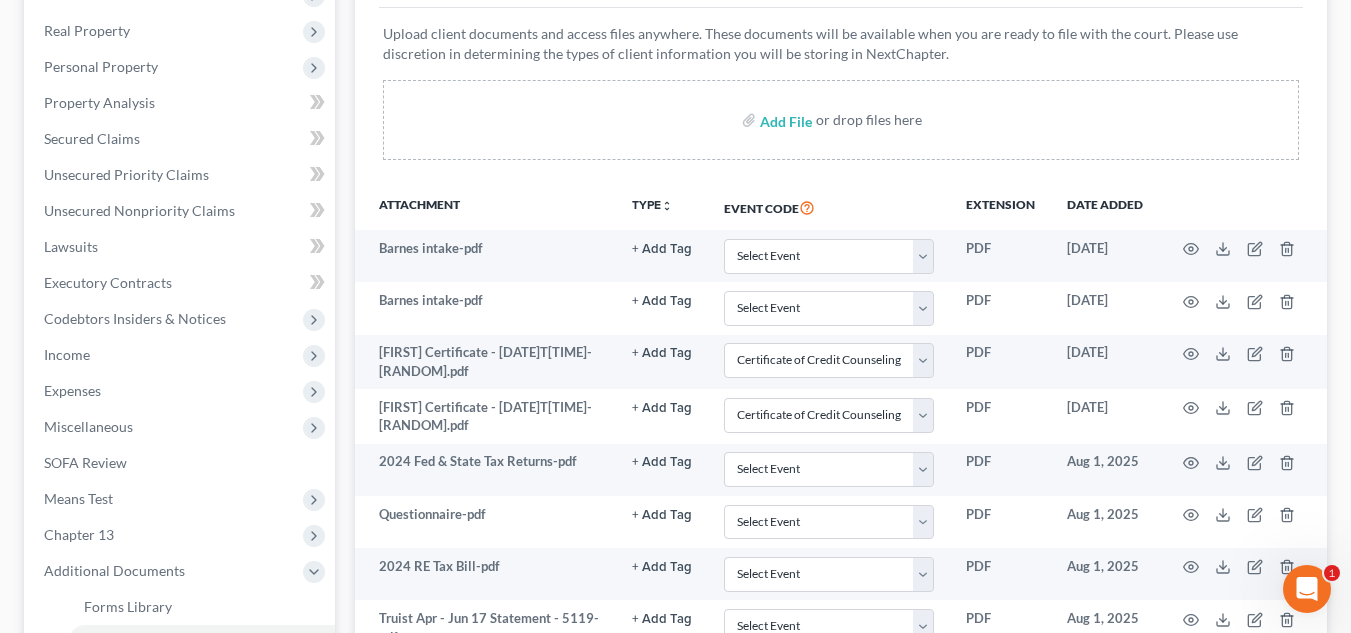 scroll, scrollTop: 242, scrollLeft: 0, axis: vertical 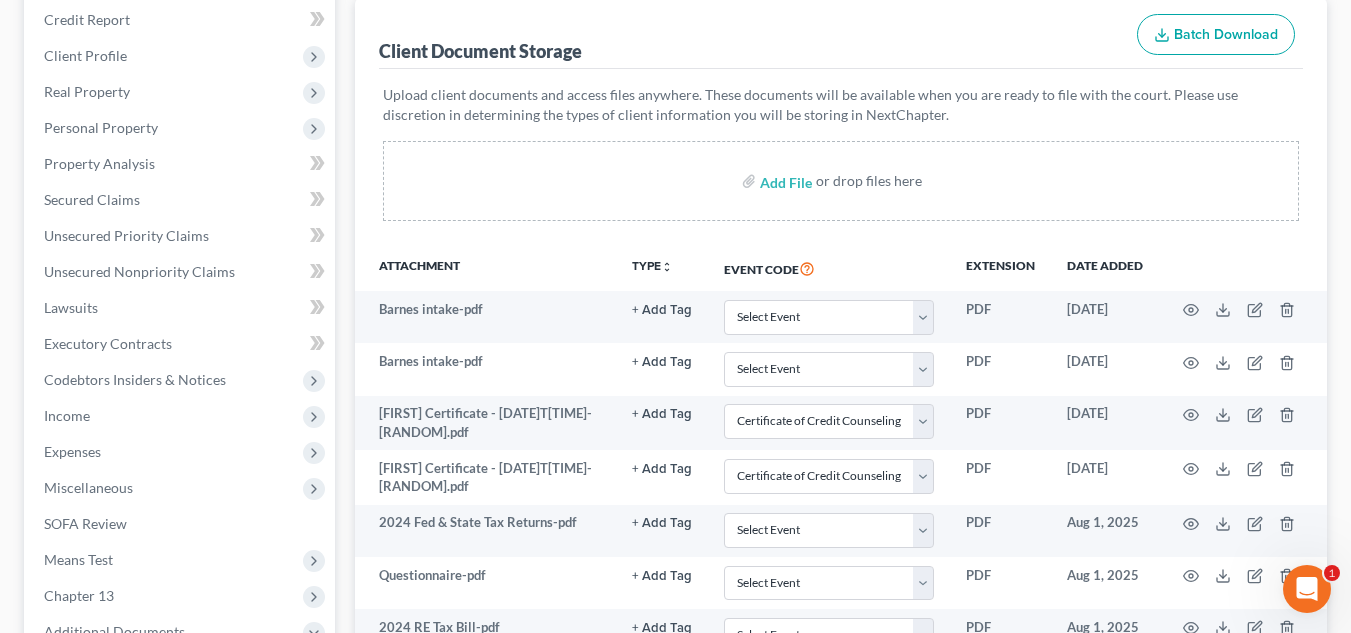 click on "Add File
or drop files here" at bounding box center (841, 181) 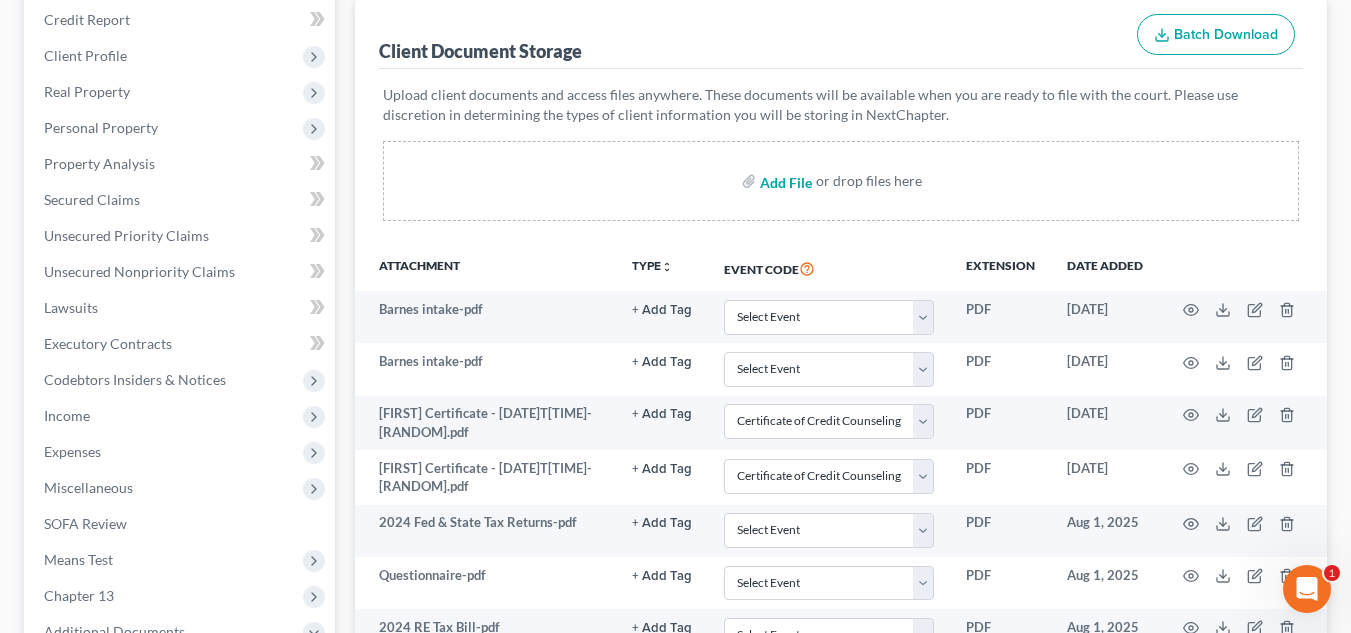 click at bounding box center [784, 181] 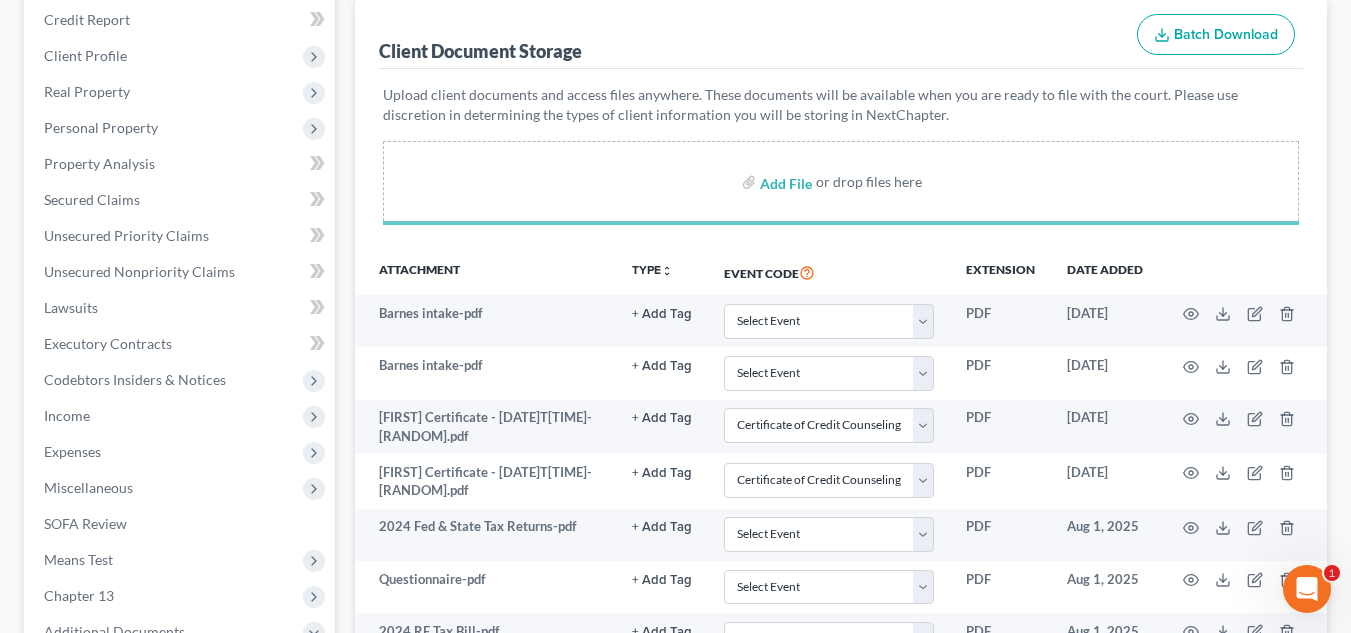 select on "0" 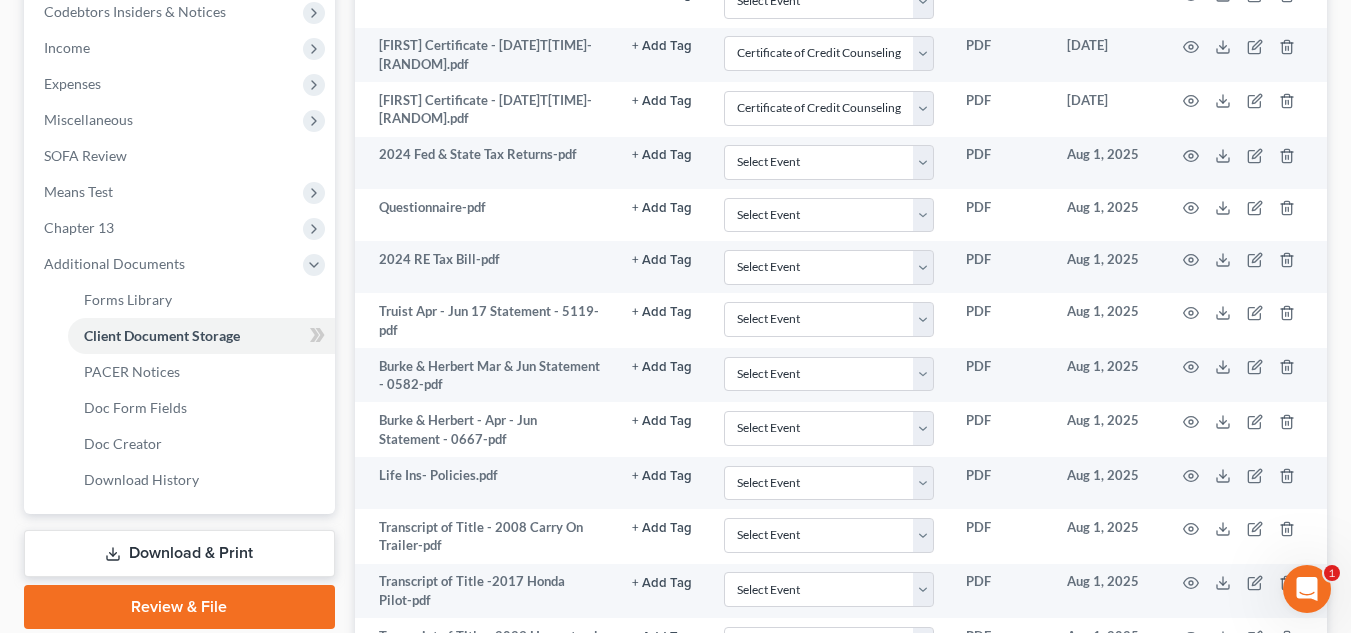 scroll, scrollTop: 614, scrollLeft: 0, axis: vertical 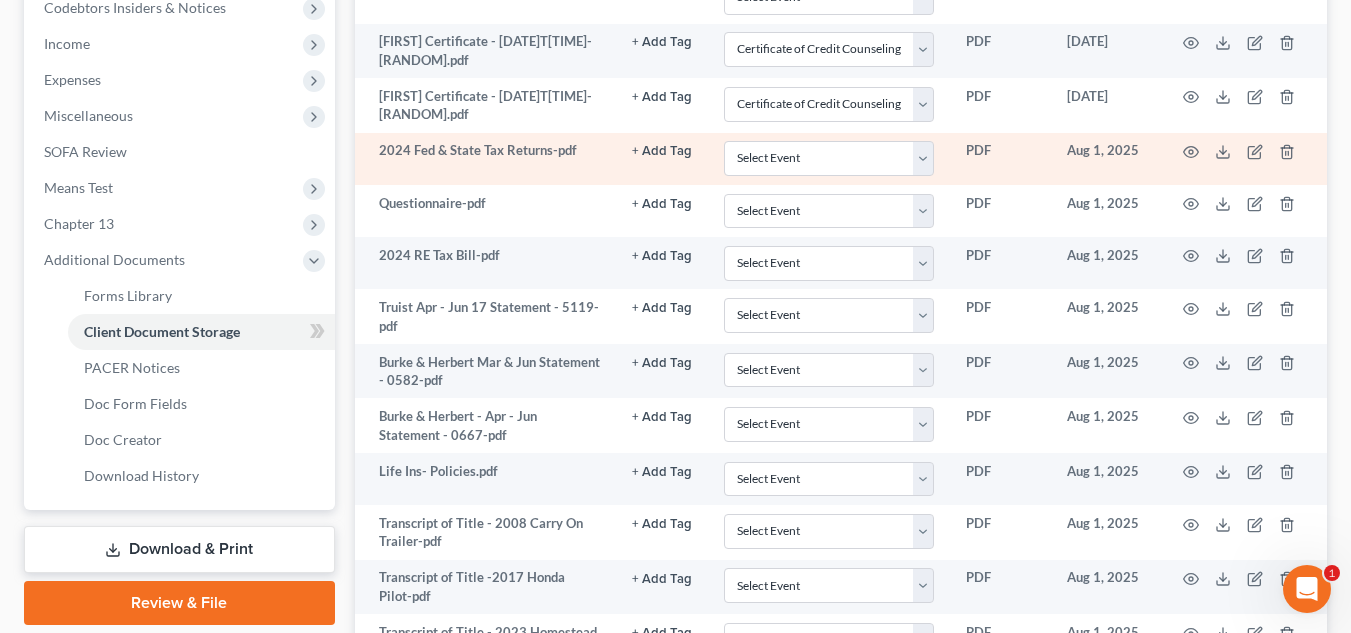 click on "+ Add Tag" at bounding box center (662, -62) 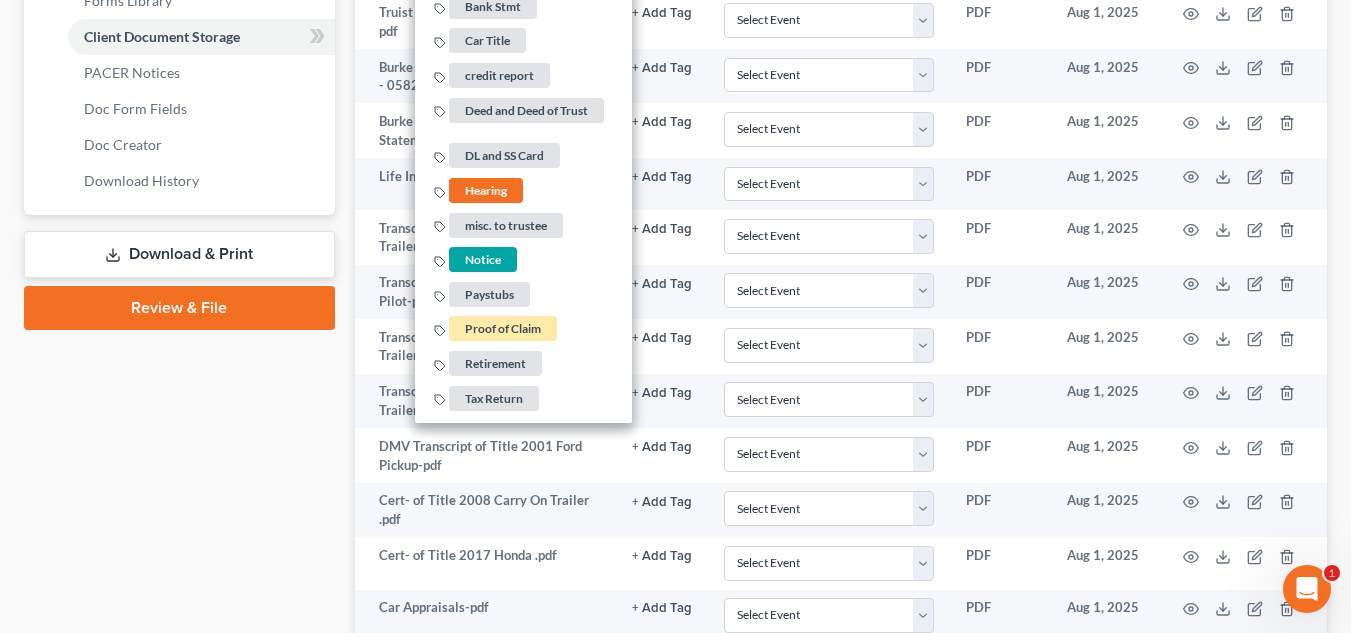 scroll, scrollTop: 929, scrollLeft: 0, axis: vertical 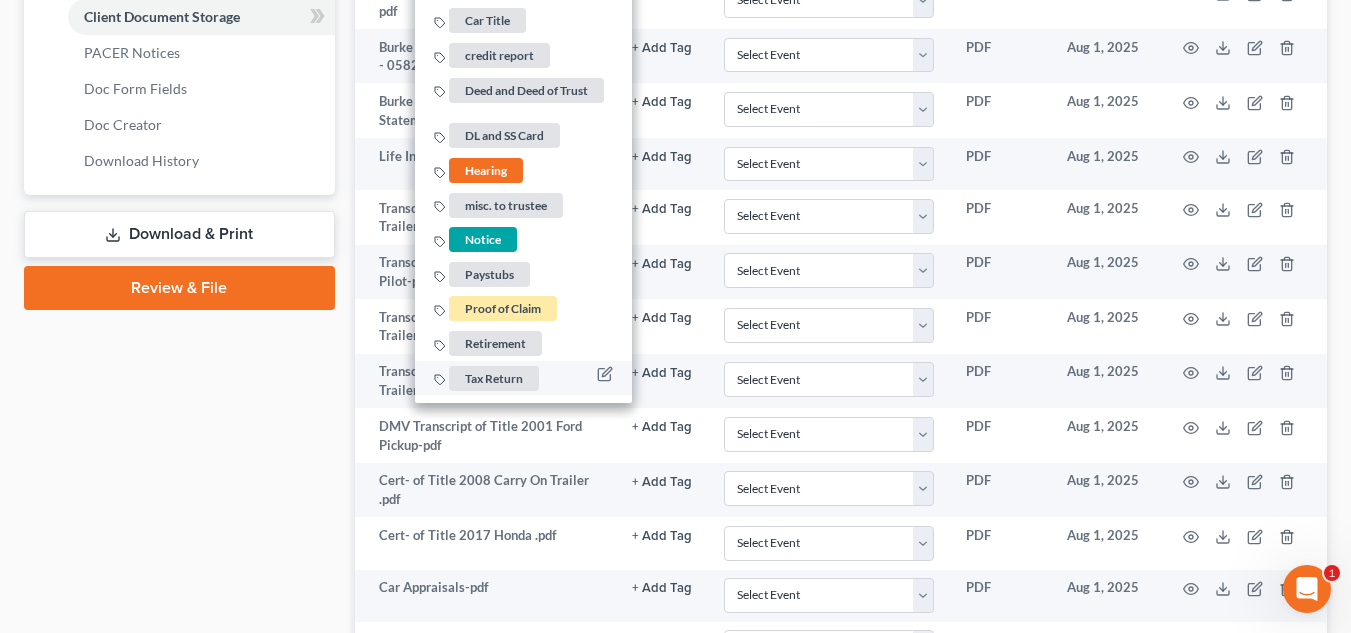 click on "Tax Return" at bounding box center [494, 378] 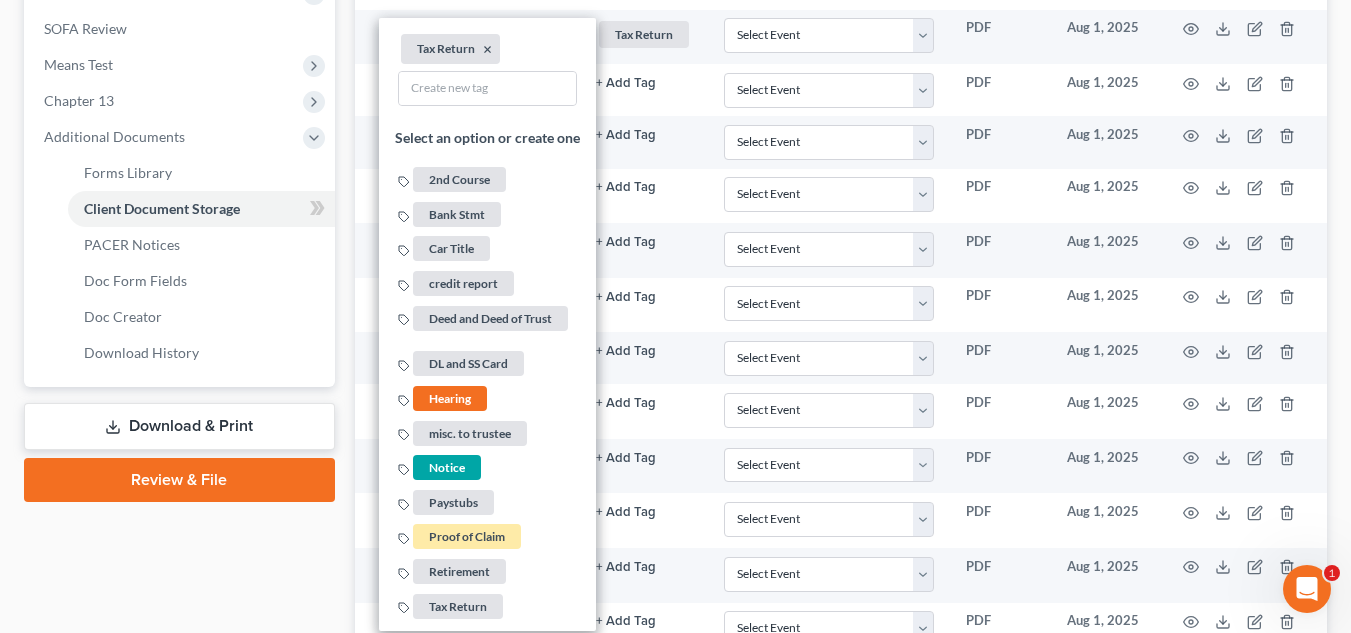 scroll, scrollTop: 757, scrollLeft: 0, axis: vertical 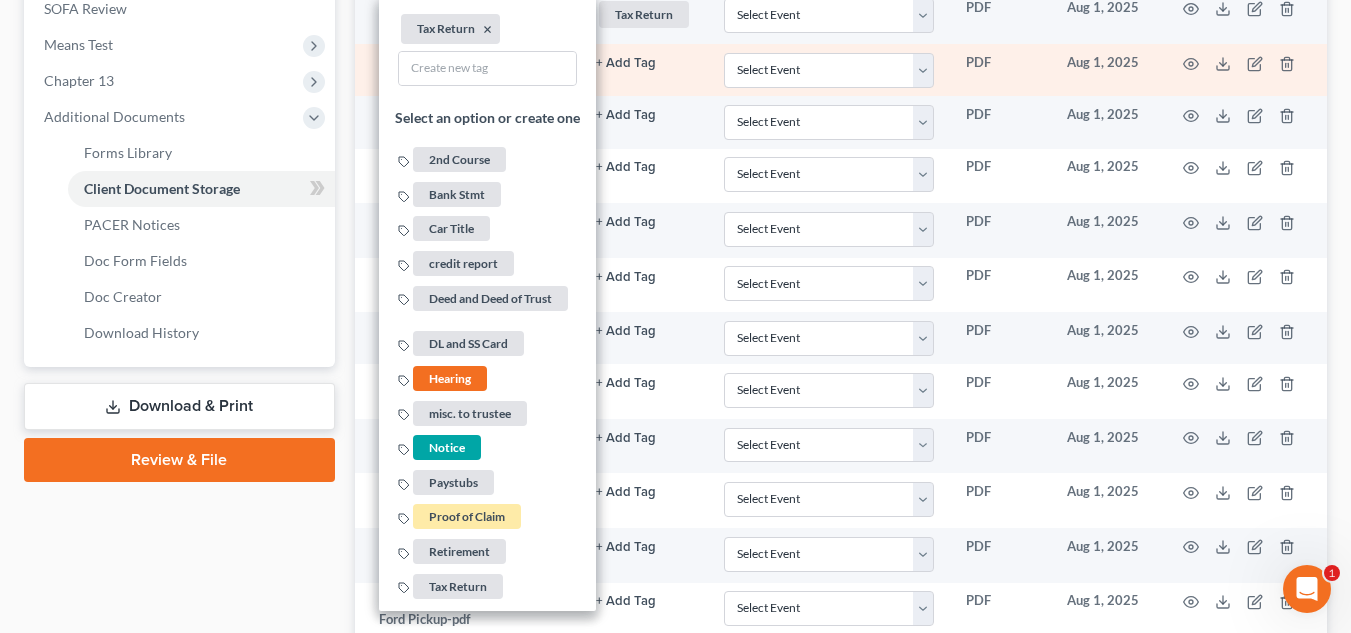 click on "+ Add Tag Select an option or create one 2nd Course Bank Stmt Car Title credit report Deed and Deed of Trust DL and SS Card Hearing misc. to trustee Notice Paystubs Proof of Claim Retirement Tax Return" at bounding box center [644, 70] 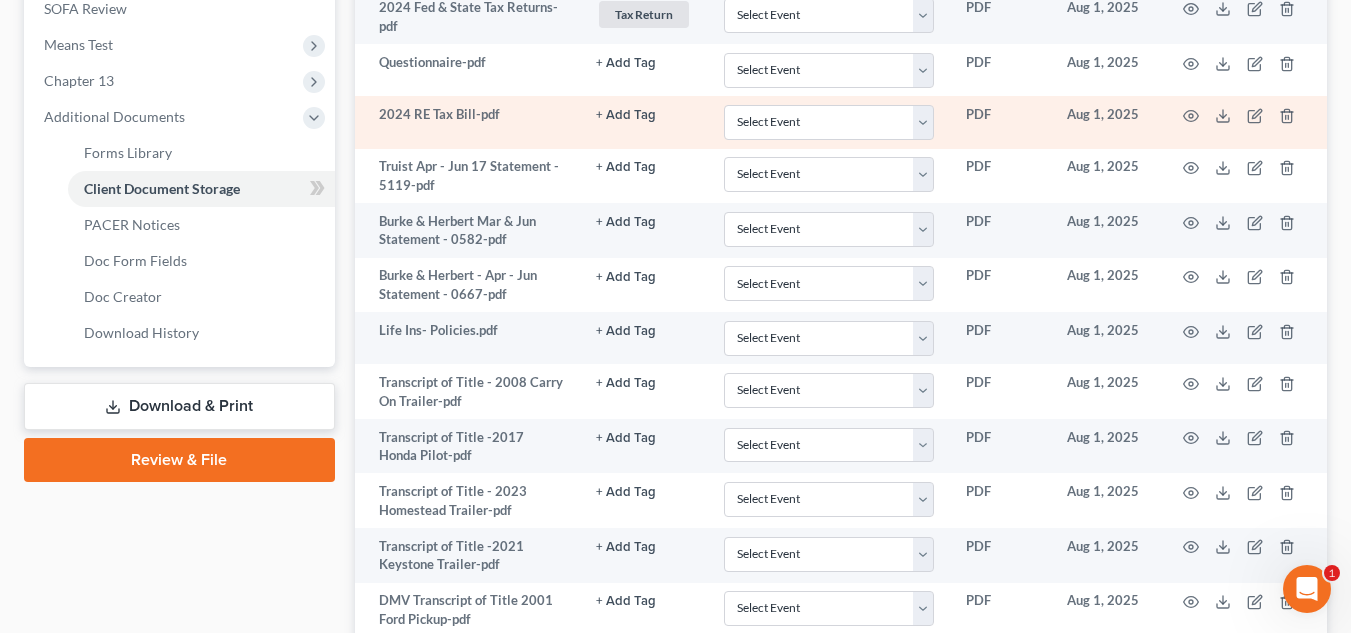 click on "+ Add Tag" at bounding box center (626, -205) 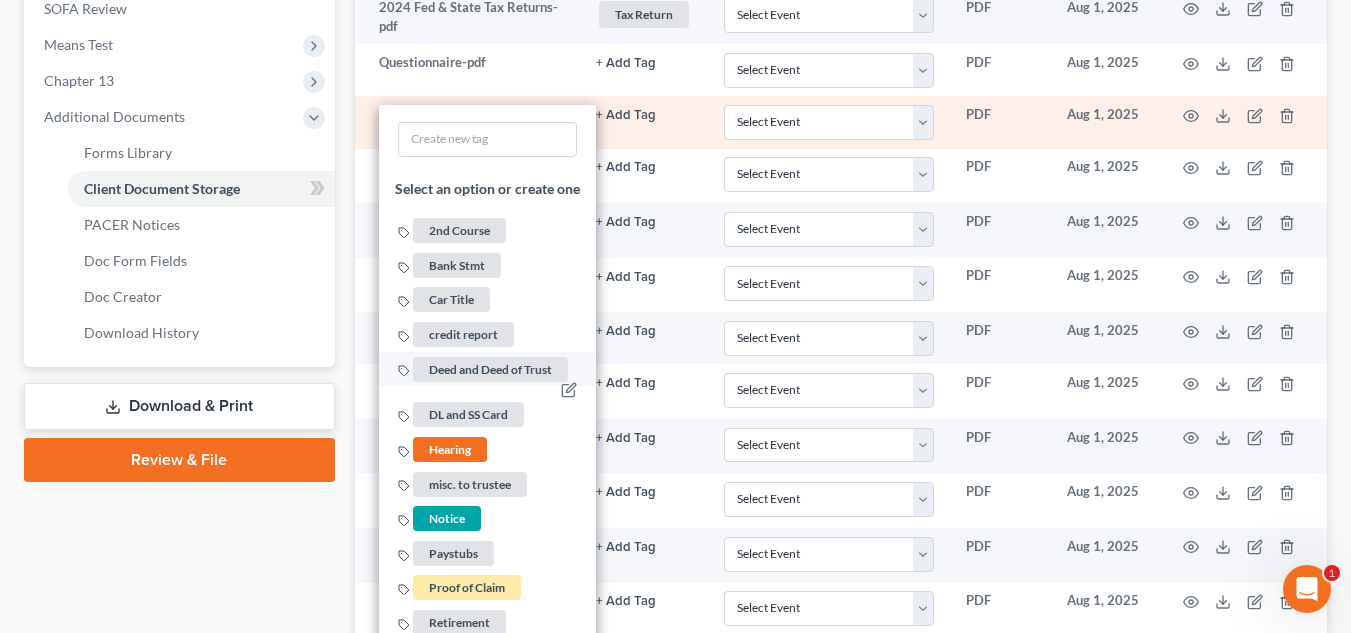 click on "Deed and Deed of Trust" at bounding box center [490, 369] 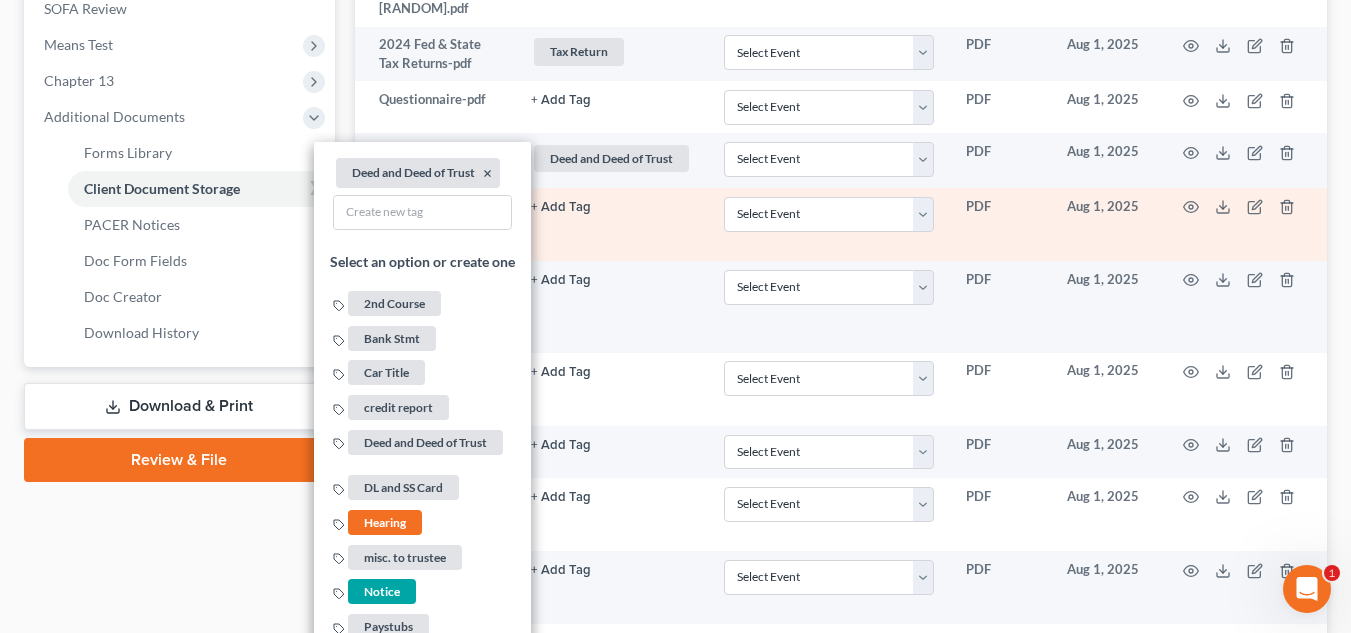 click on "+ Add Tag" at bounding box center [611, -206] 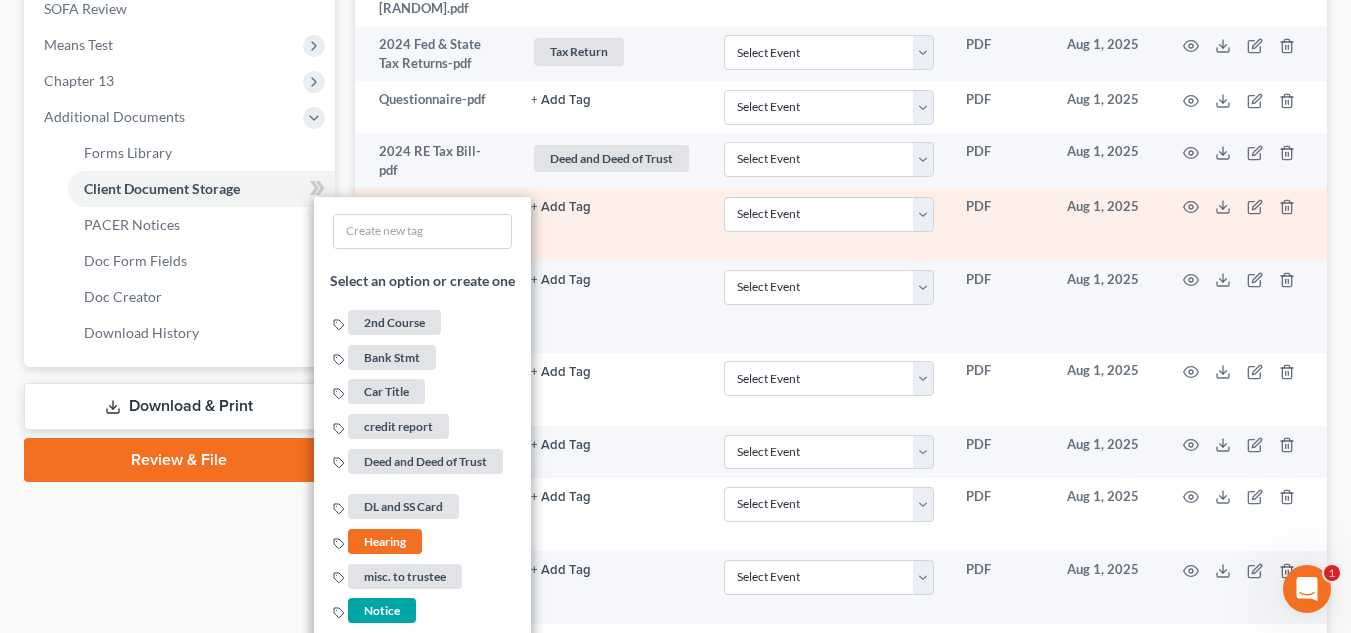 click on "+ Add Tag Select an option or create one 2nd Course Bank Stmt Car Title credit report Deed and Deed of Trust DL and SS Card Hearing misc. to trustee Notice Paystubs Proof of Claim Retirement Tax Return" at bounding box center [611, 224] 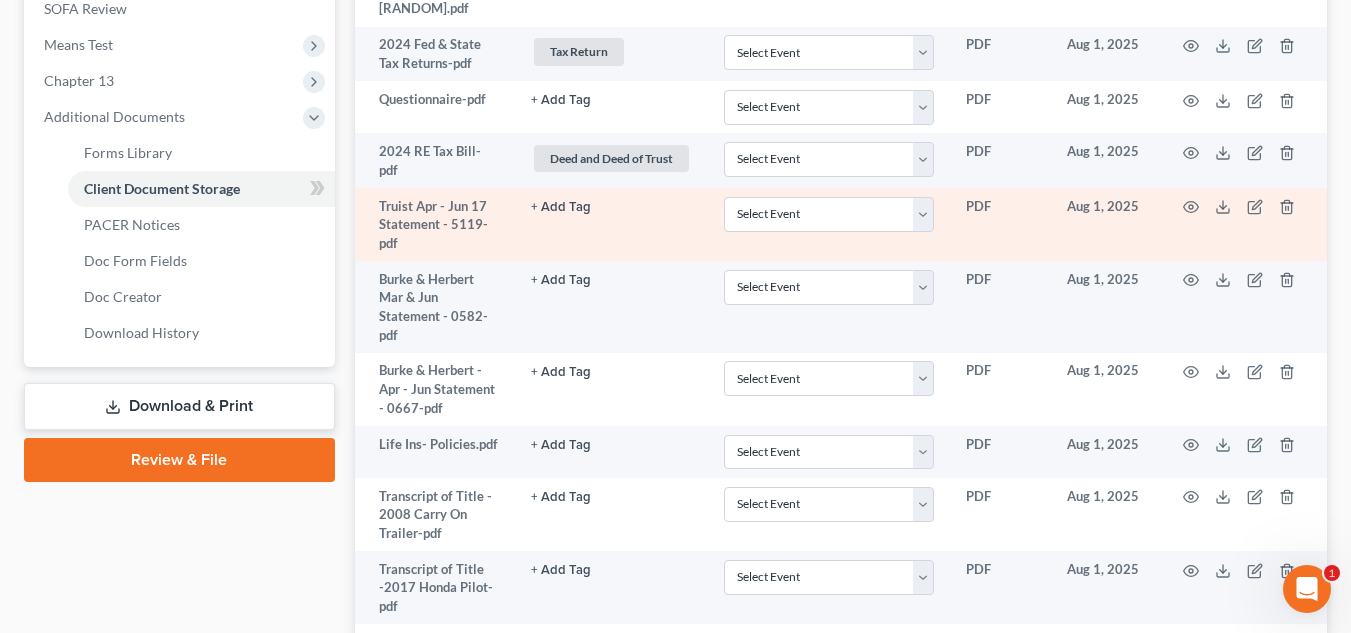 click on "+ Add Tag" at bounding box center (561, -205) 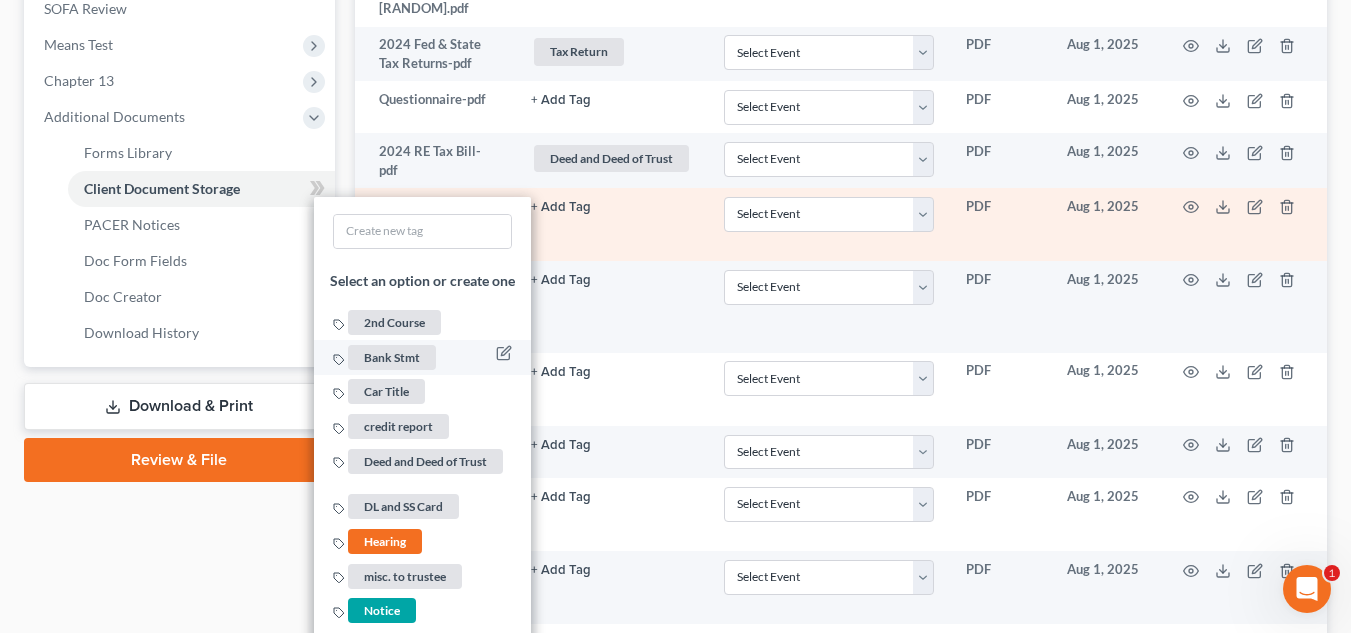 click on "Bank Stmt" at bounding box center [392, 357] 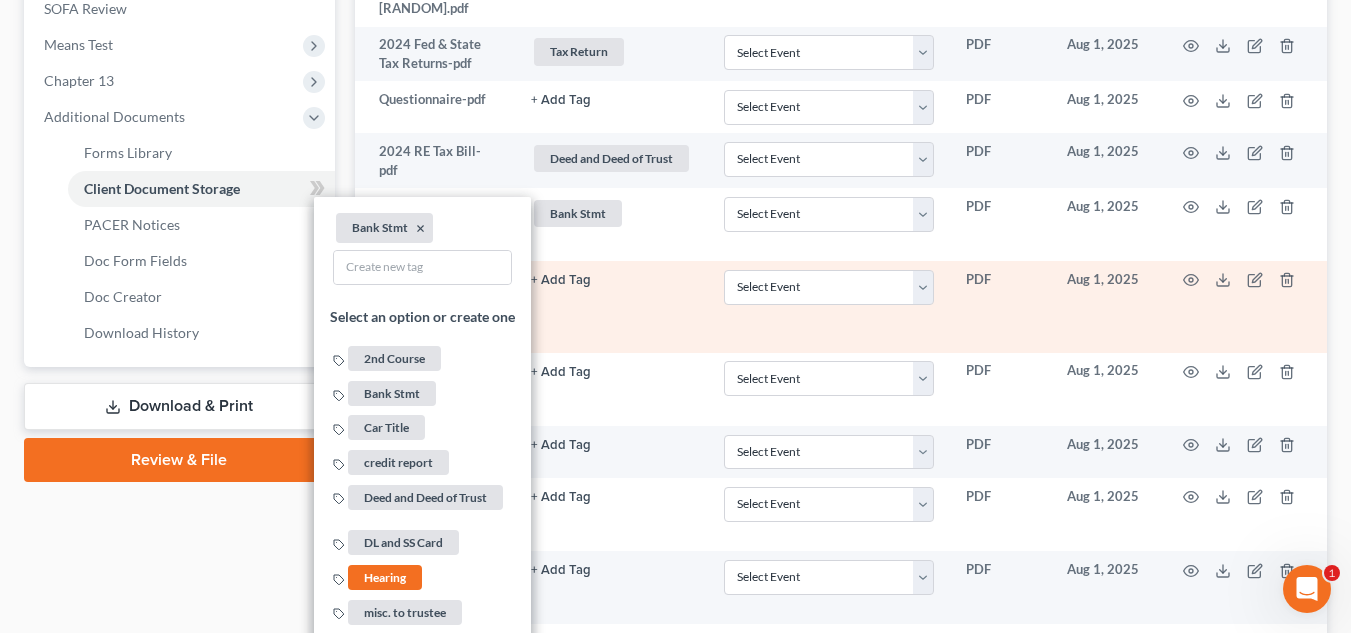 click on "+ Add Tag Select an option or create one 2nd Course Bank Stmt Car Title credit report Deed and Deed of Trust DL and SS Card Hearing misc. to trustee Notice Paystubs Proof of Claim Retirement Tax Return" at bounding box center [611, 307] 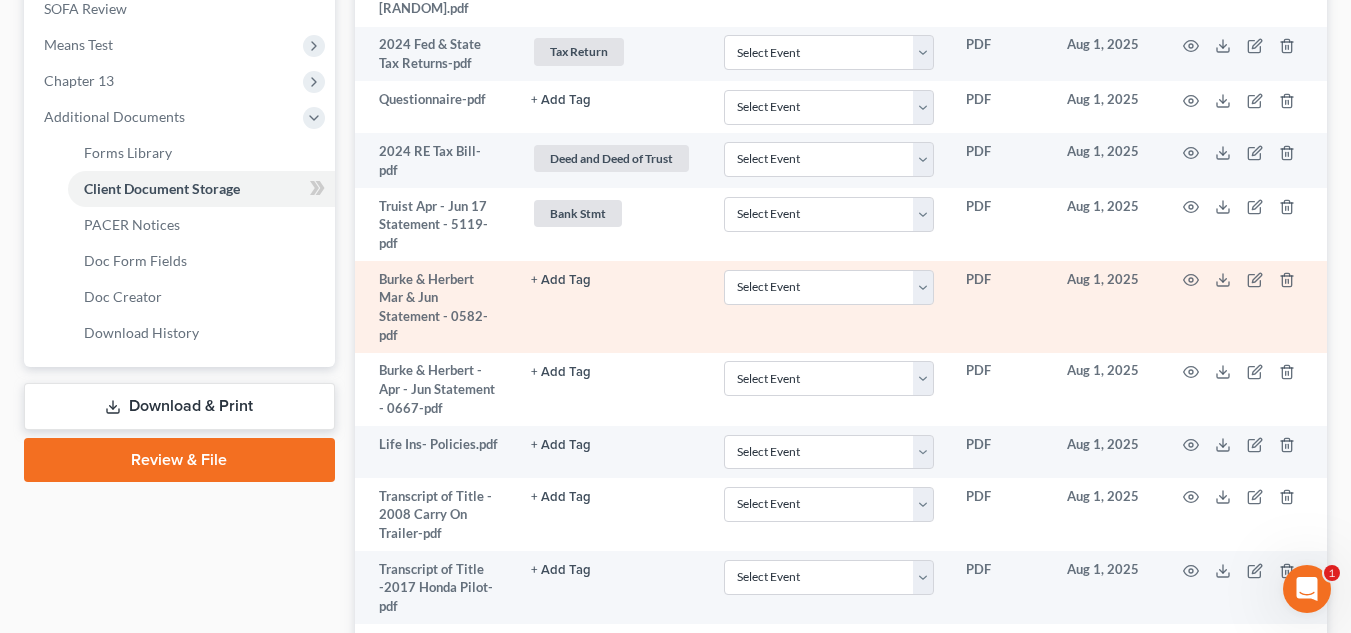 click on "+ Add Tag" at bounding box center (561, -205) 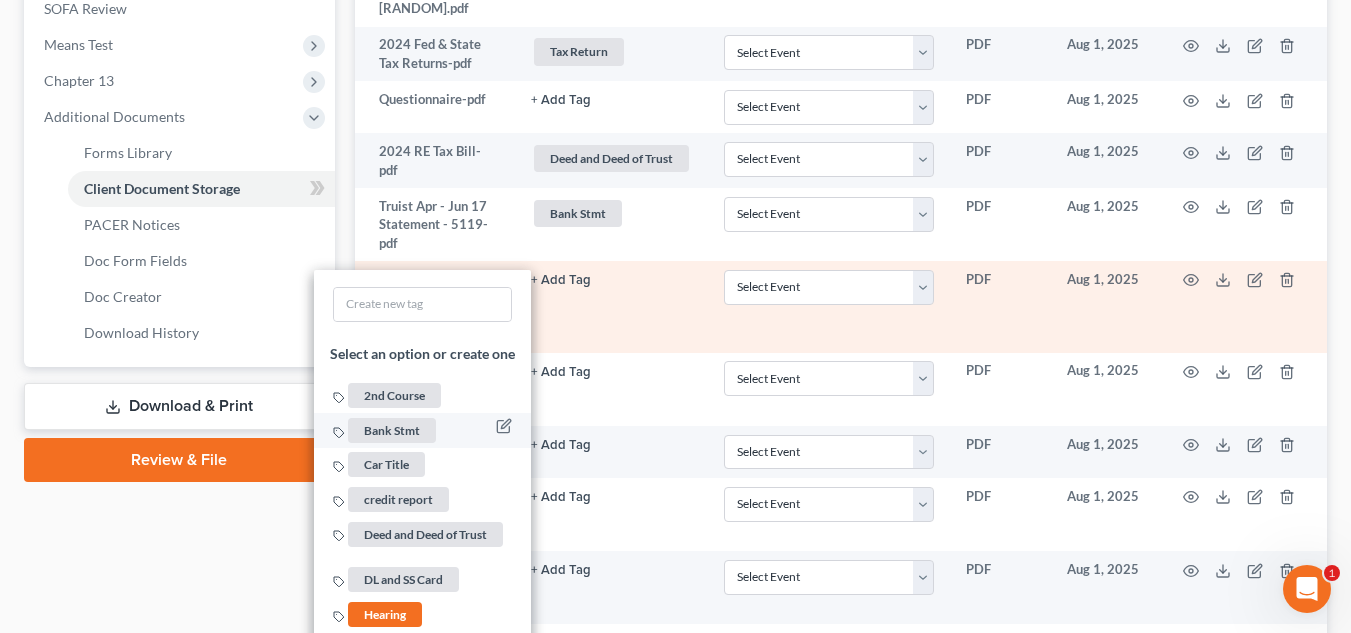 click on "Bank Stmt" at bounding box center (392, 430) 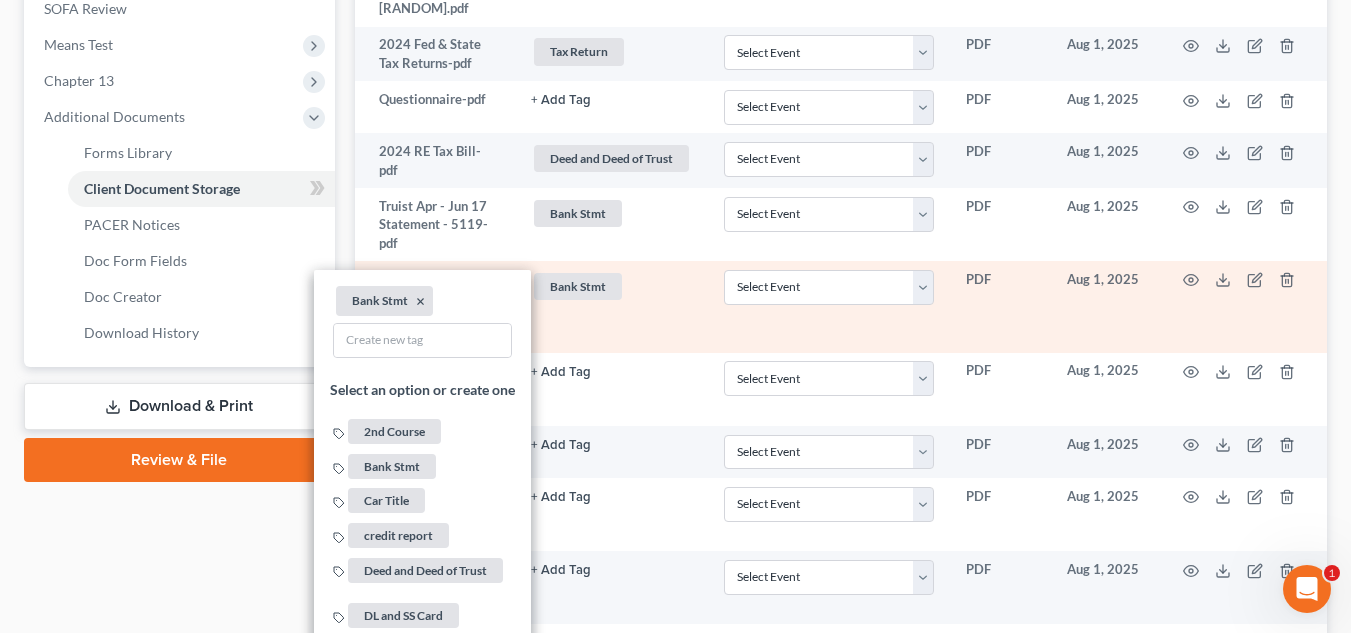 click on "Bank Stmt + Add Tag Bank Stmt × Select an option or create one 2nd Course Bank Stmt Car Title credit report Deed and Deed of Trust DL and SS Card Hearing misc. to trustee Notice Paystubs Proof of Claim Retirement Tax Return" at bounding box center (611, 307) 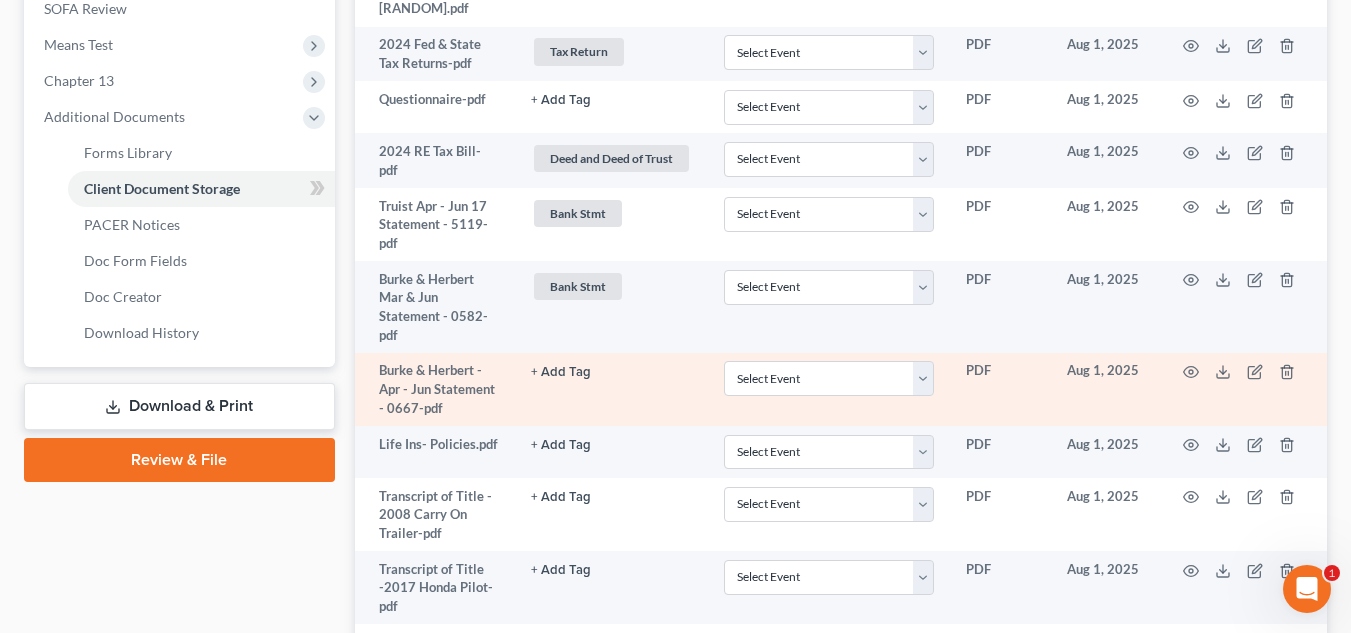 click on "+ Add Tag" at bounding box center (561, -205) 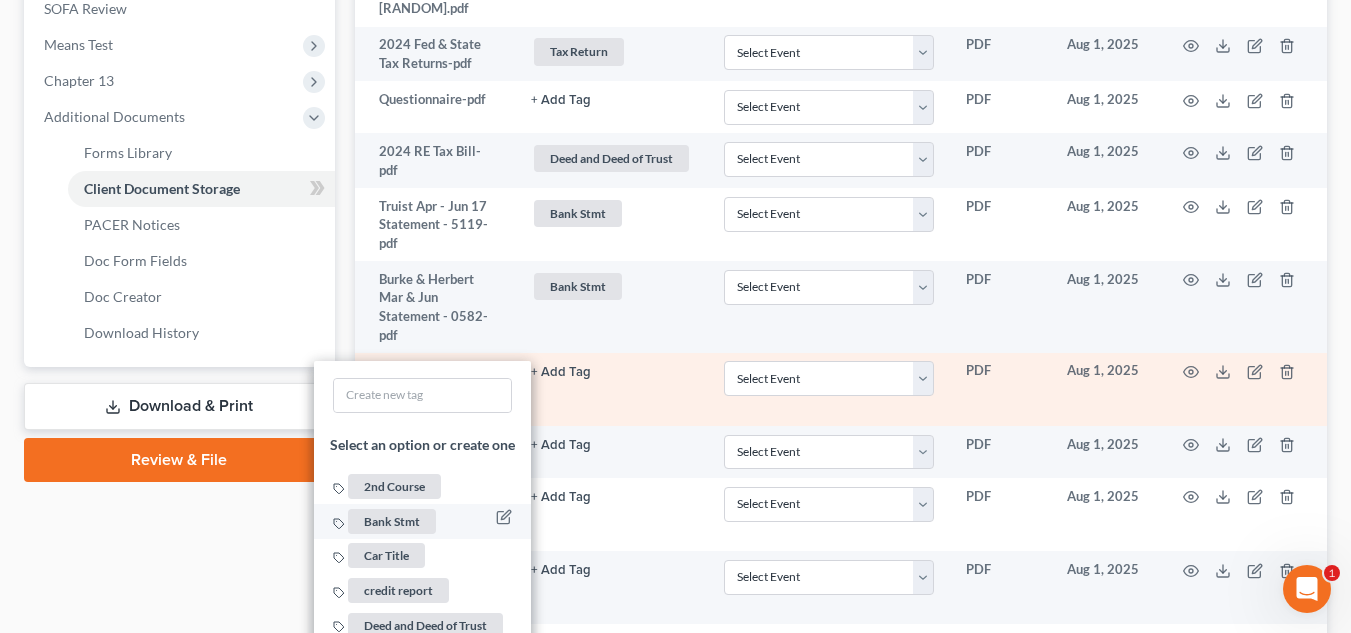 click on "Bank Stmt" at bounding box center (392, 521) 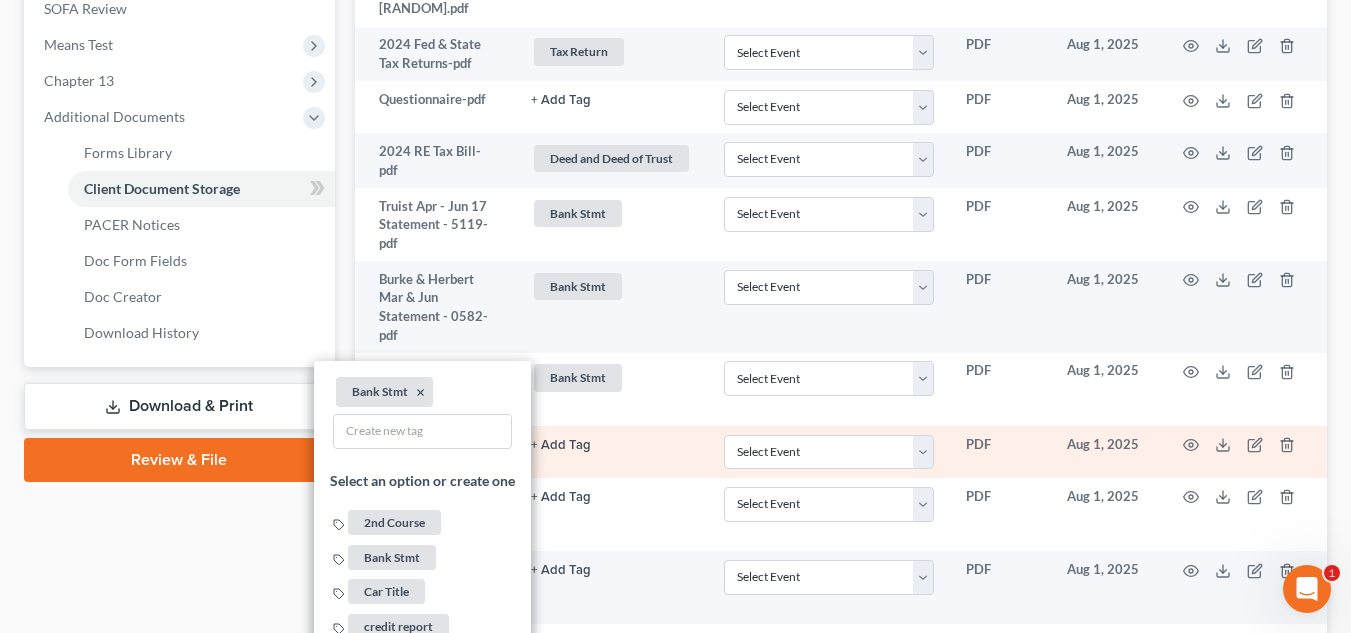 click on "+ Add Tag" at bounding box center (611, -206) 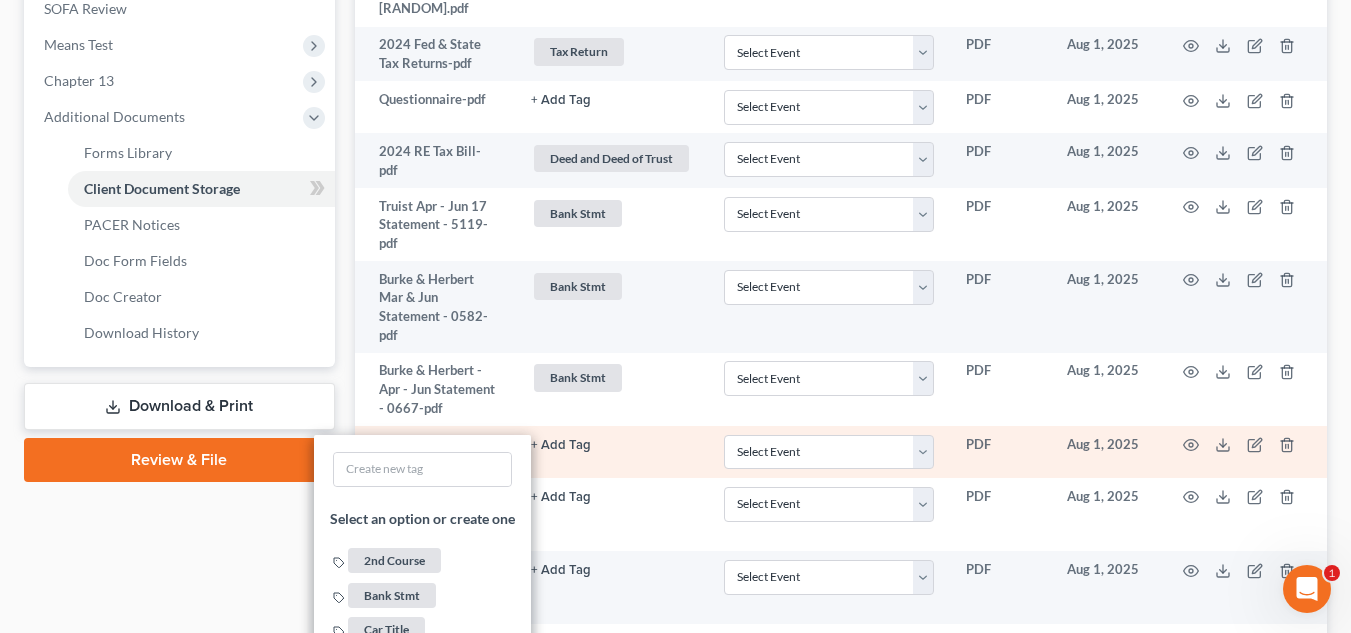 click on "+ Add Tag Select an option or create one 2nd Course Bank Stmt Car Title credit report Deed and Deed of Trust DL and SS Card Hearing misc. to trustee Notice Paystubs Proof of Claim Retirement Tax Return" at bounding box center (611, 452) 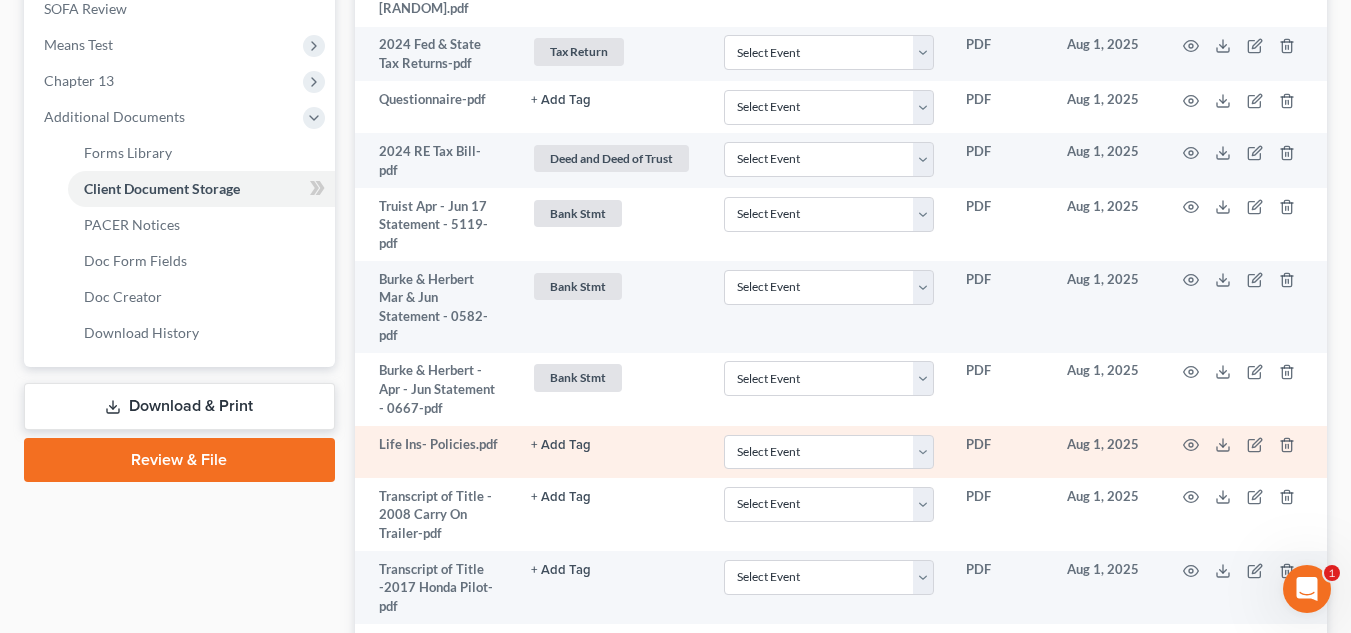 click on "+ Add Tag" at bounding box center (561, -205) 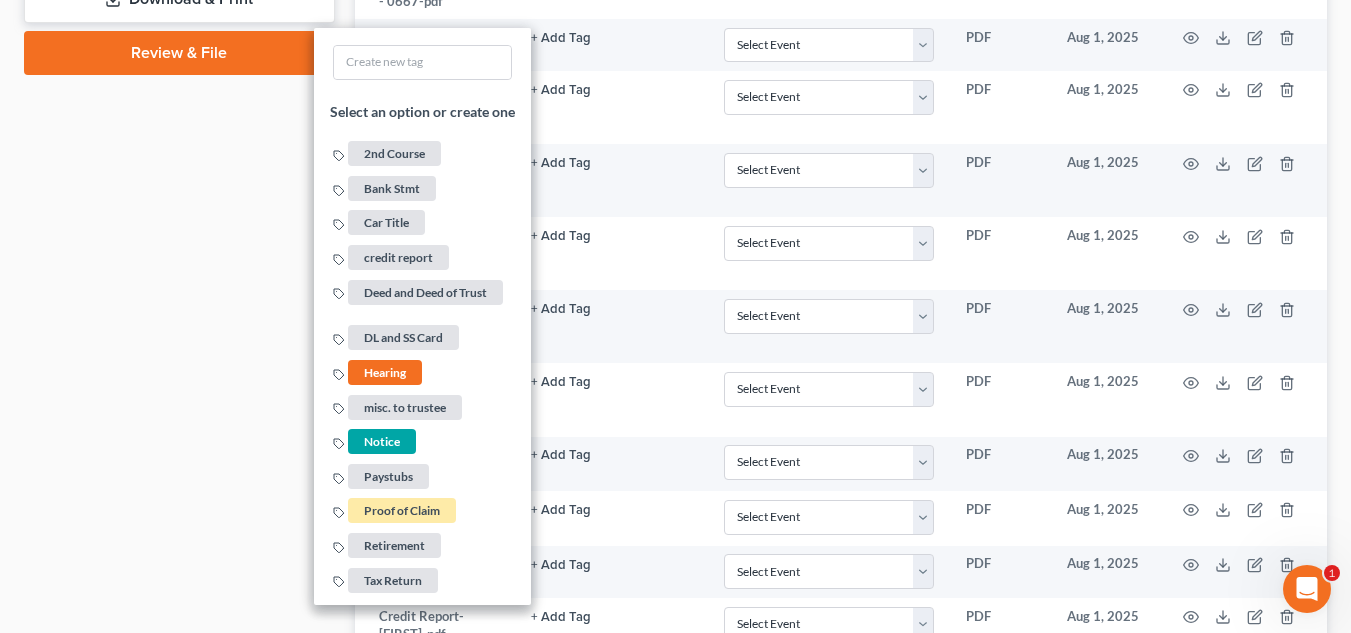scroll, scrollTop: 1209, scrollLeft: 0, axis: vertical 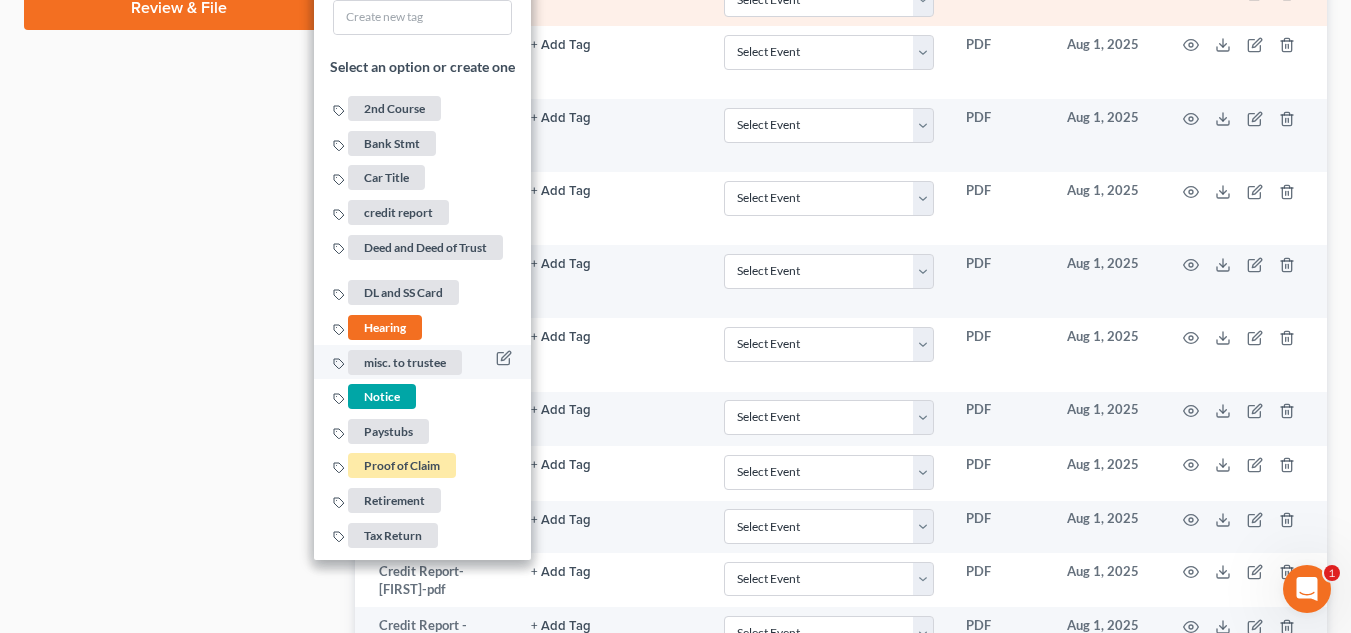 click on "misc. to trustee" at bounding box center [405, 361] 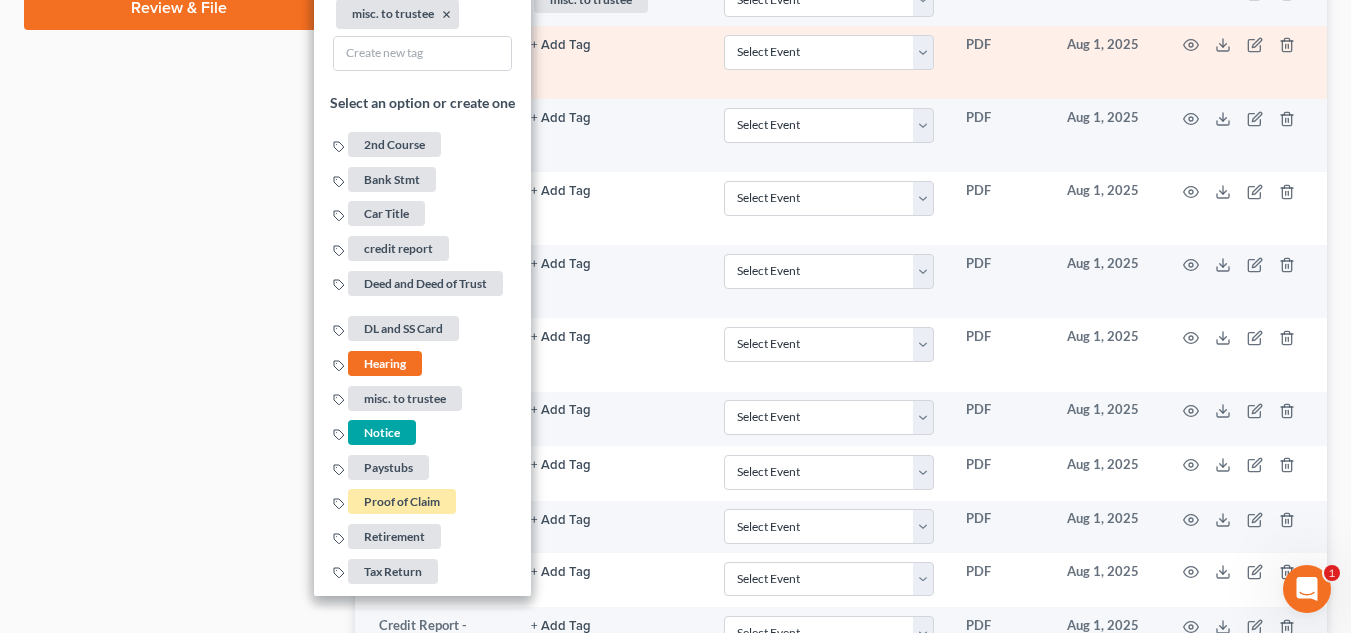 click on "+ Add Tag Select an option or create one 2nd Course Bank Stmt Car Title credit report Deed and Deed of Trust DL and SS Card Hearing misc. to trustee Notice Paystubs Proof of Claim Retirement Tax Return" at bounding box center (611, 62) 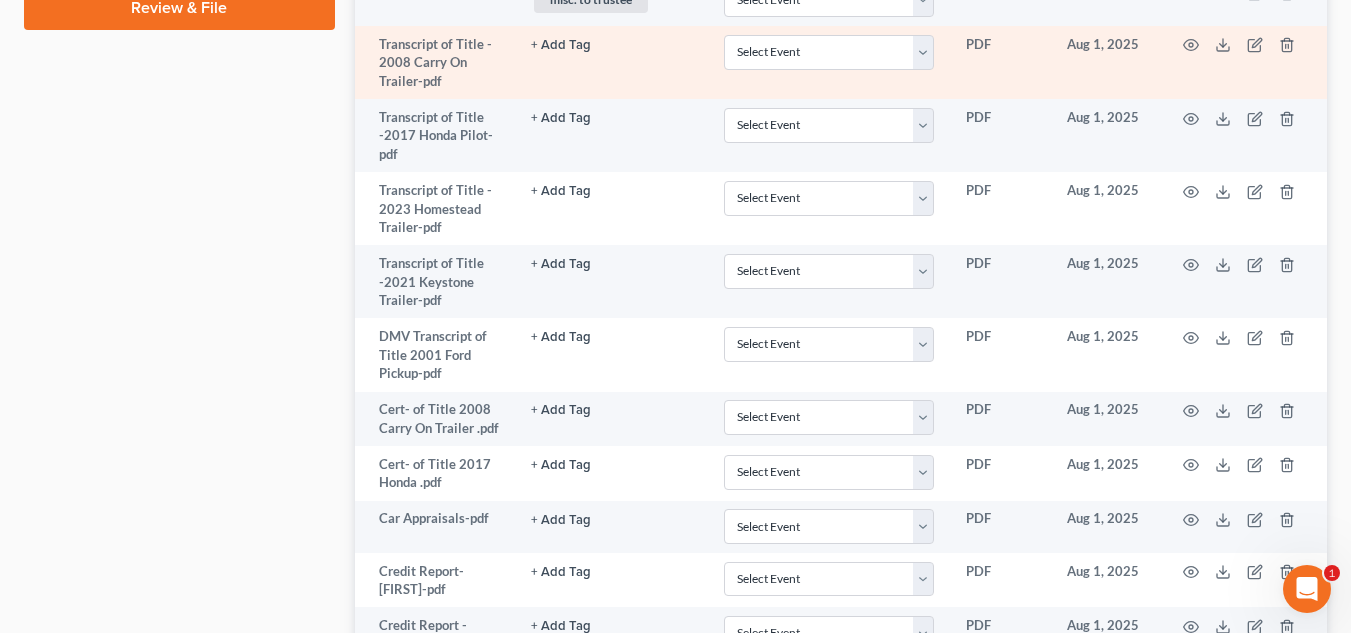 click on "+ Add Tag Select an option or create one 2nd Course Bank Stmt Car Title credit report Deed and Deed of Trust DL and SS Card Hearing misc. to trustee Notice Paystubs Proof of Claim Retirement Tax Return" at bounding box center [611, 62] 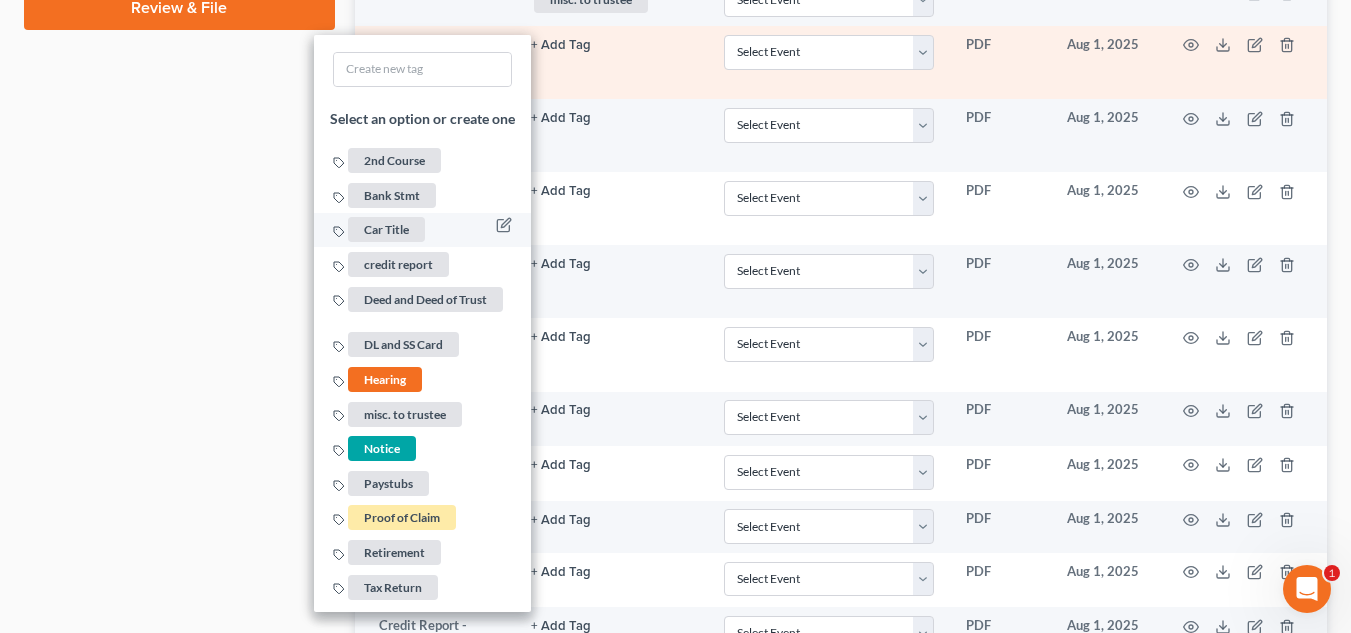 click on "Car Title" at bounding box center (386, 229) 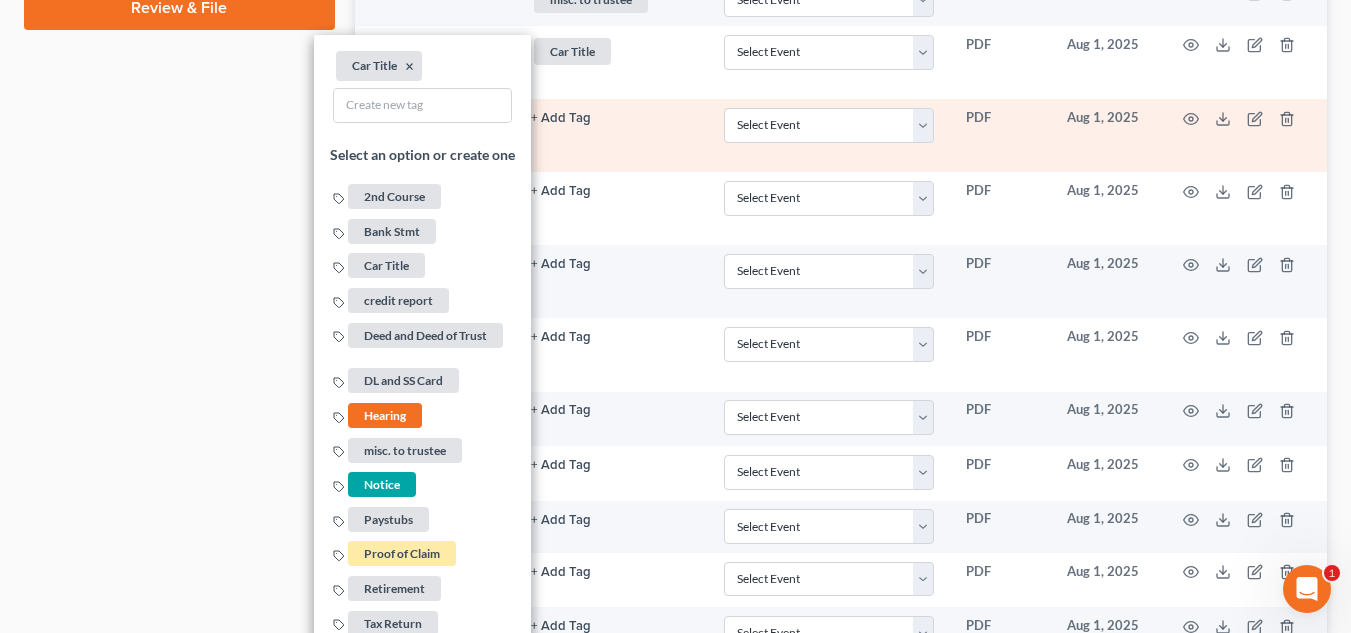 click on "+ Add Tag" at bounding box center [561, -657] 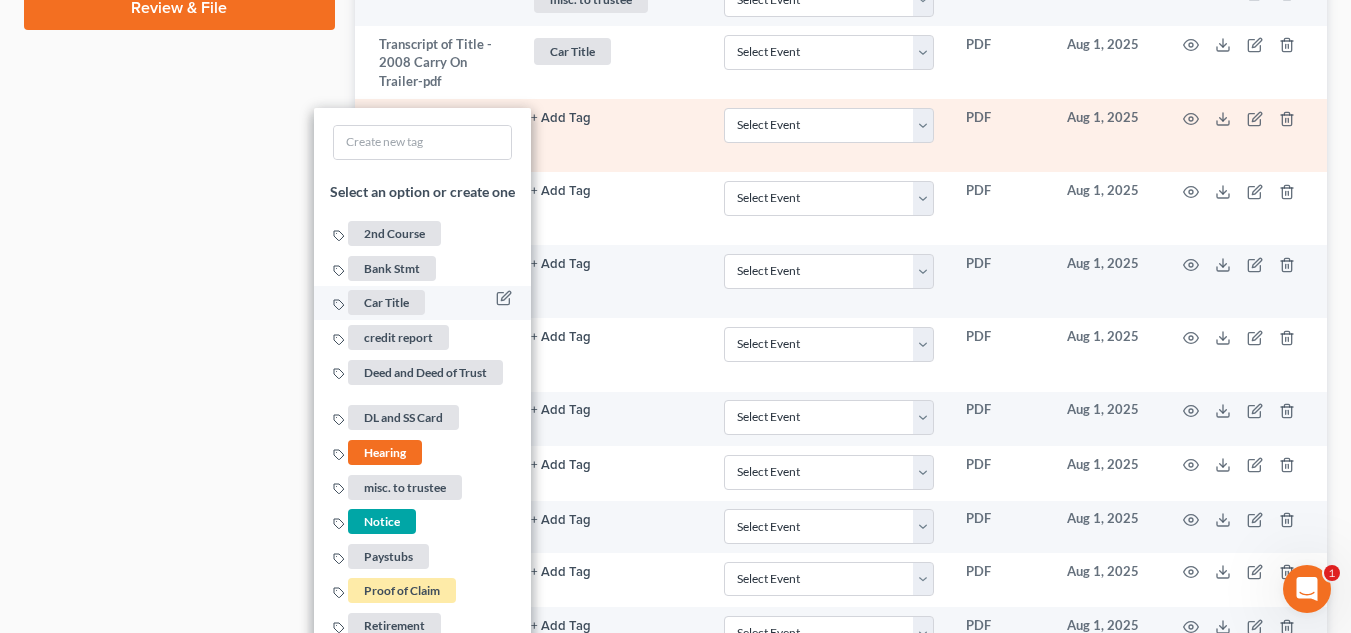click on "Car Title" at bounding box center [386, 302] 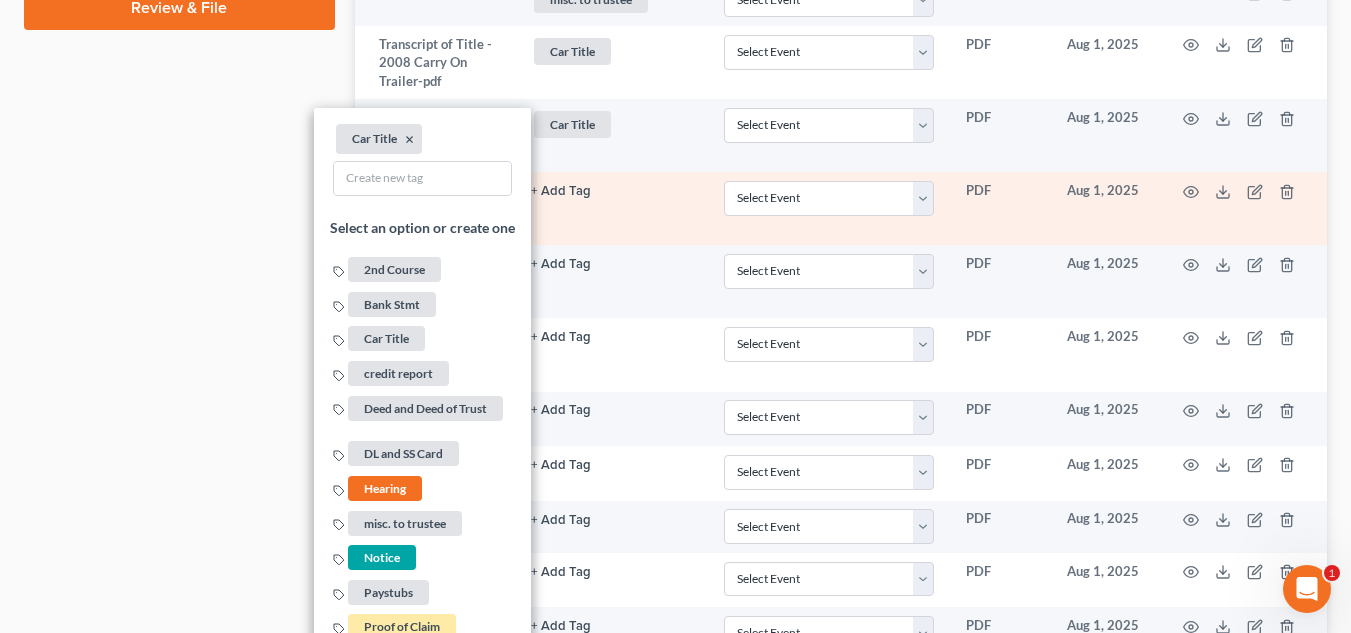 click on "+ Add Tag" at bounding box center (561, -657) 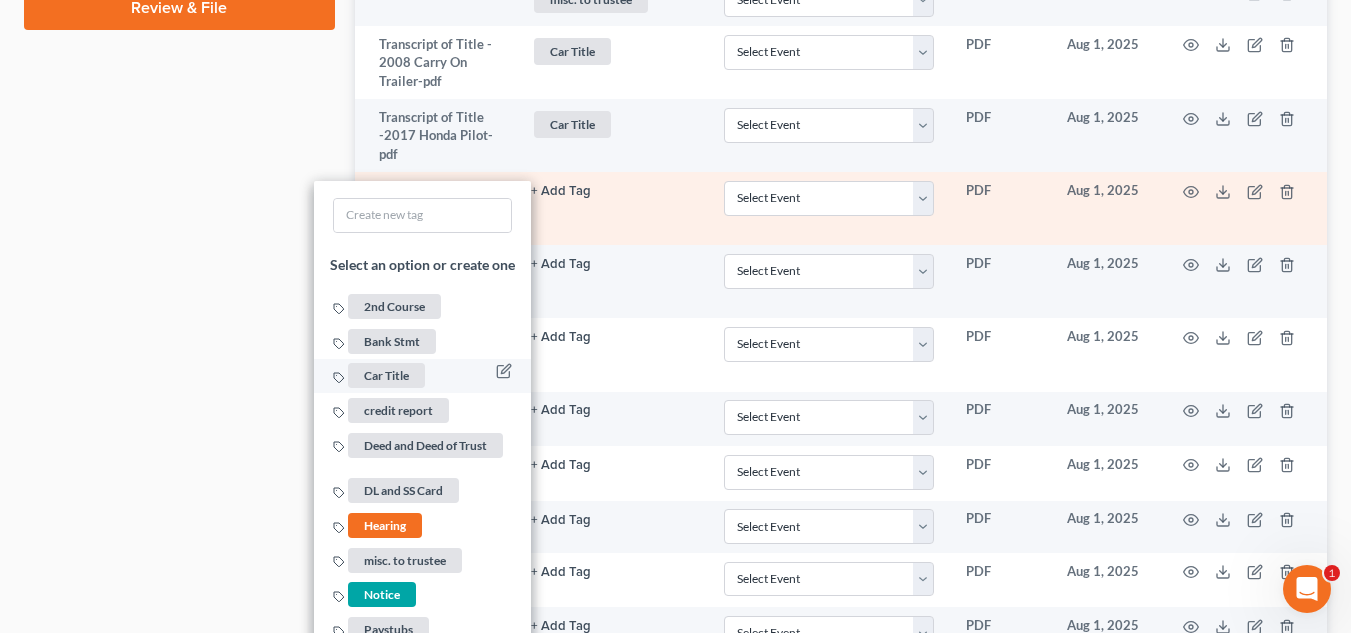 click on "Car Title" at bounding box center (386, 375) 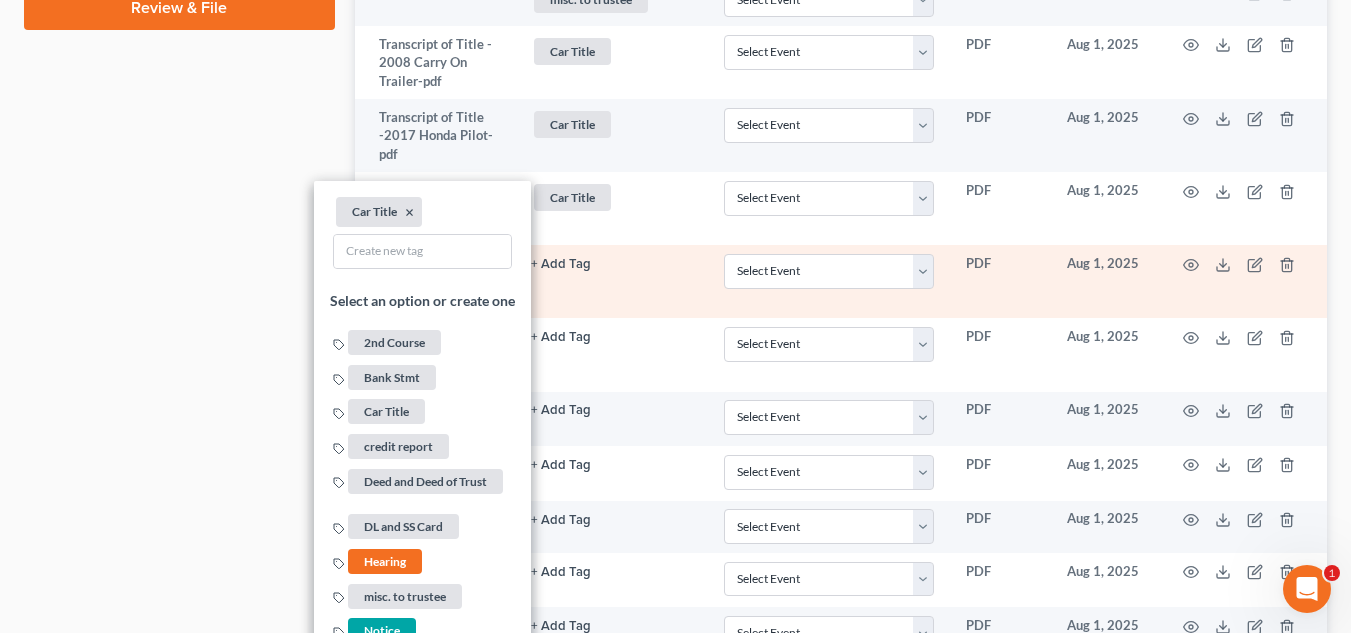 click on "+ Add Tag Select an option or create one 2nd Course Bank Stmt Car Title credit report Deed and Deed of Trust DL and SS Card Hearing misc. to trustee Notice Paystubs Proof of Claim Retirement Tax Return" at bounding box center [611, 281] 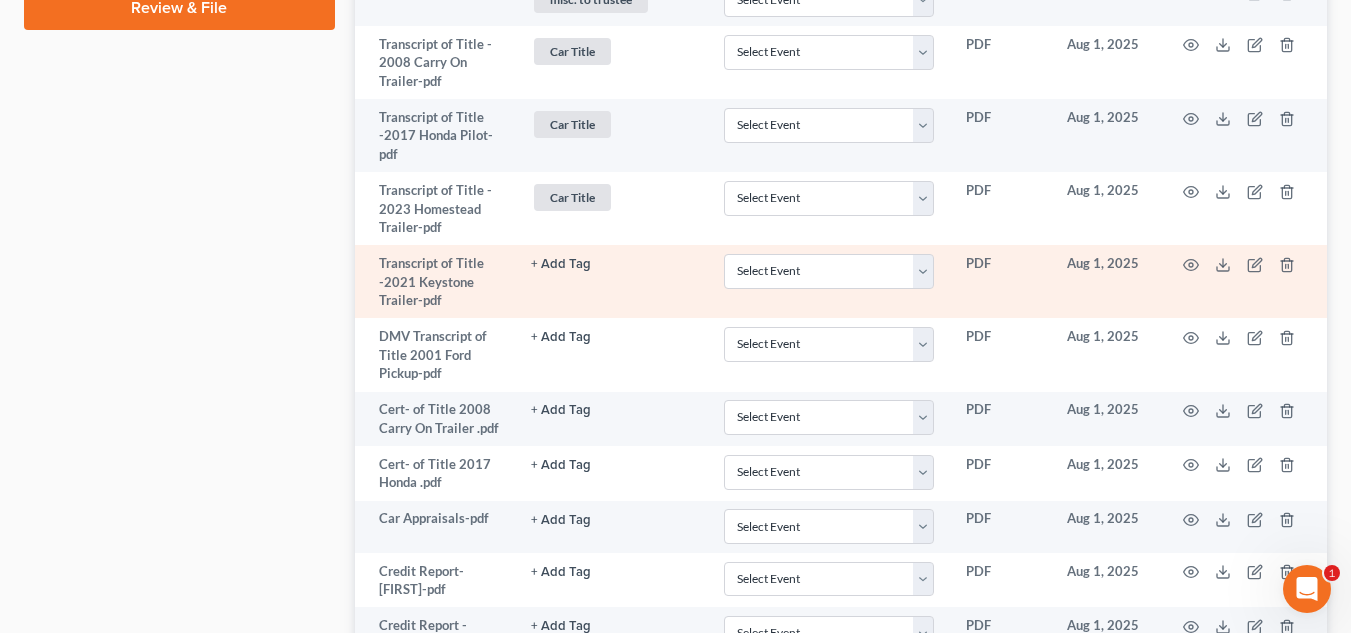 click on "+ Add Tag" at bounding box center (561, -657) 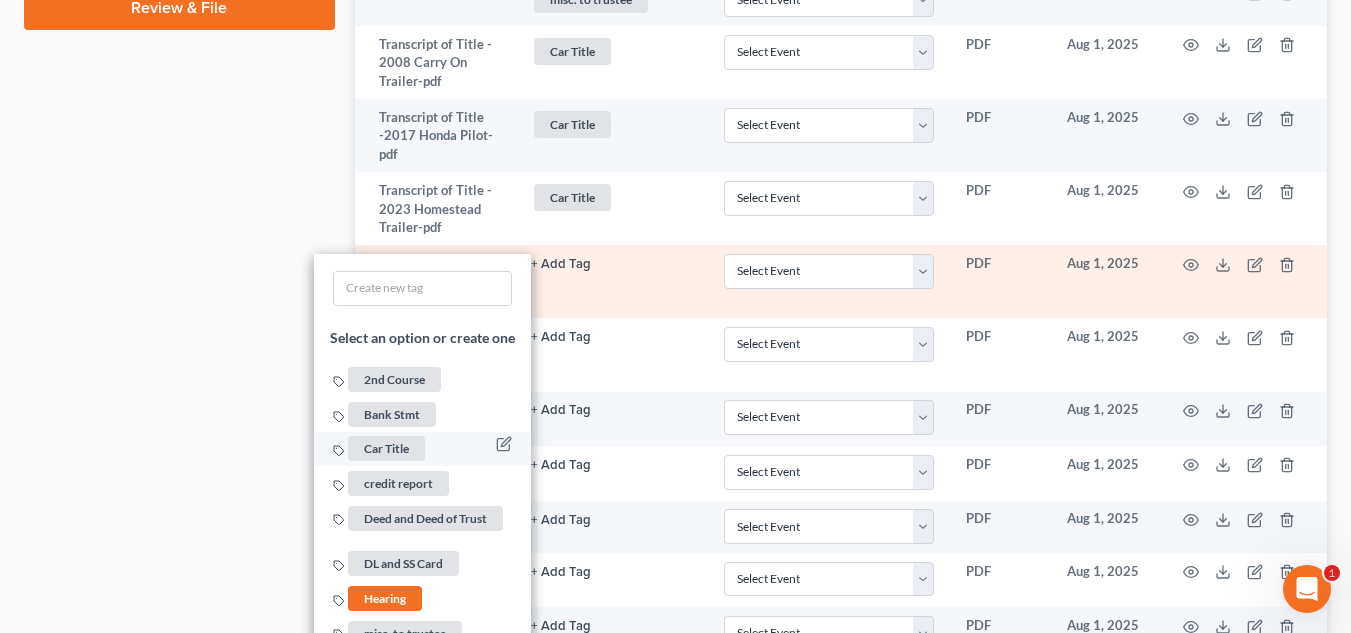 click on "Car Title" at bounding box center [386, 448] 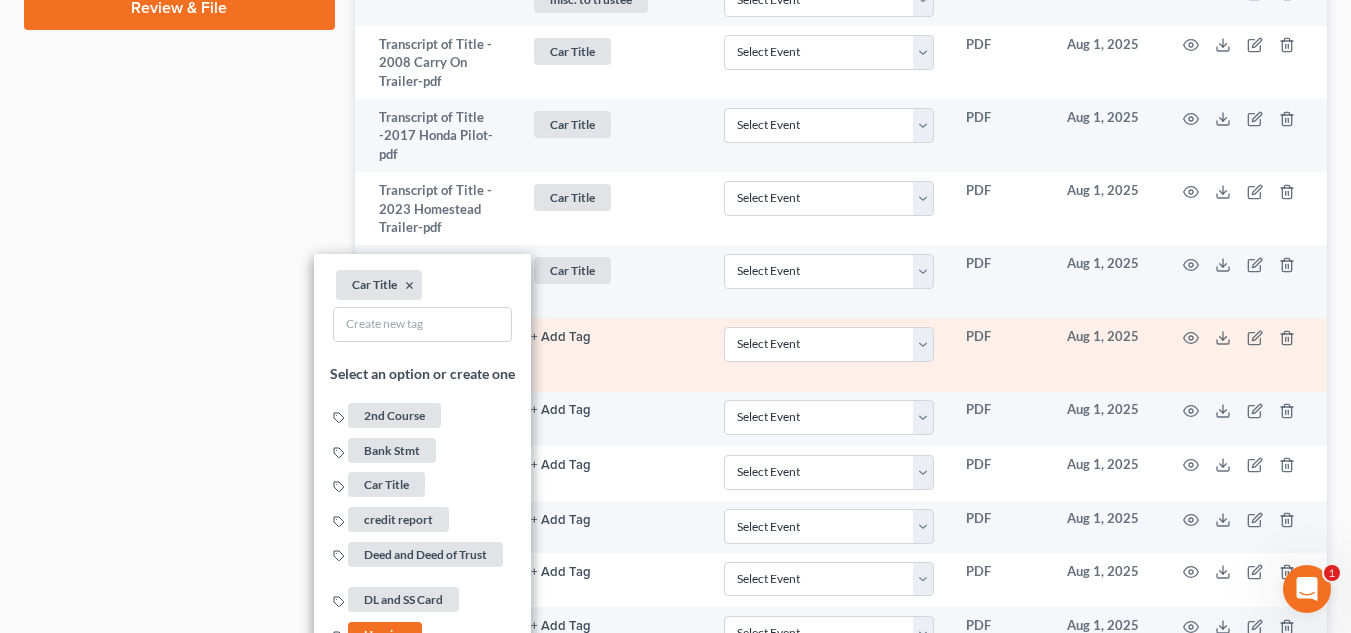 click on "+ Add Tag" at bounding box center (611, -658) 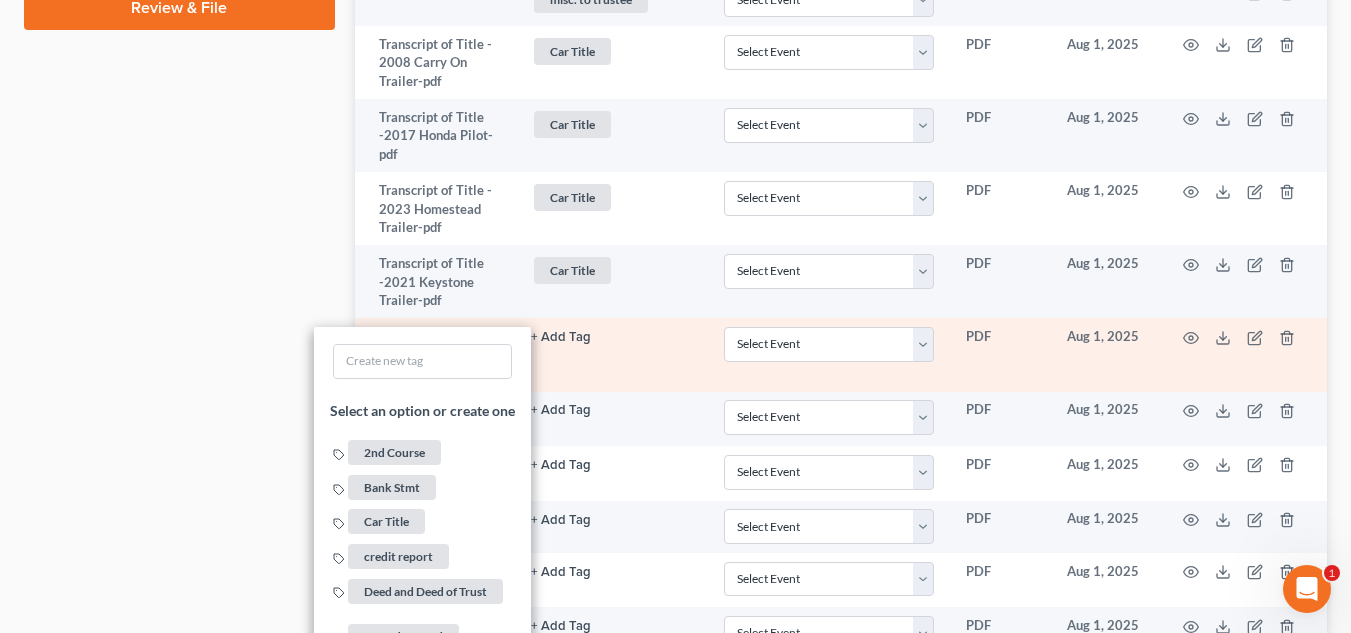 click on "+ Add Tag Select an option or create one 2nd Course Bank Stmt Car Title credit report Deed and Deed of Trust DL and SS Card Hearing misc. to trustee Notice Paystubs Proof of Claim Retirement Tax Return" at bounding box center [611, 354] 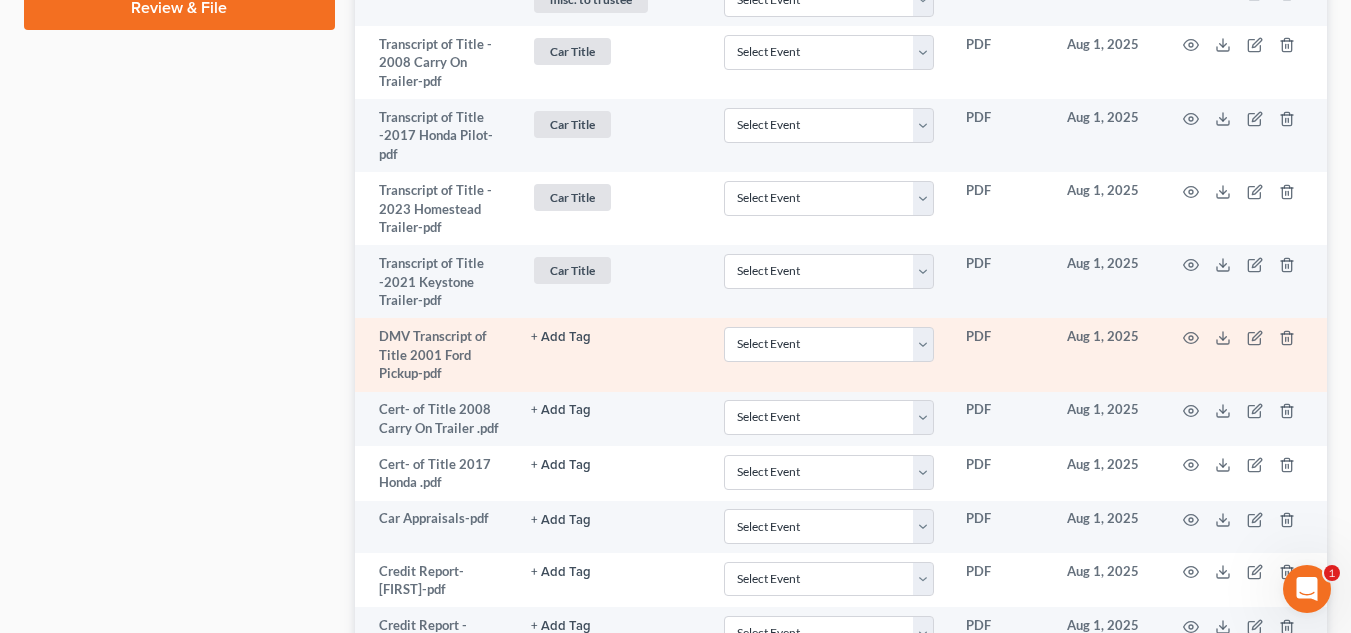 click on "+ Add Tag" at bounding box center (561, -657) 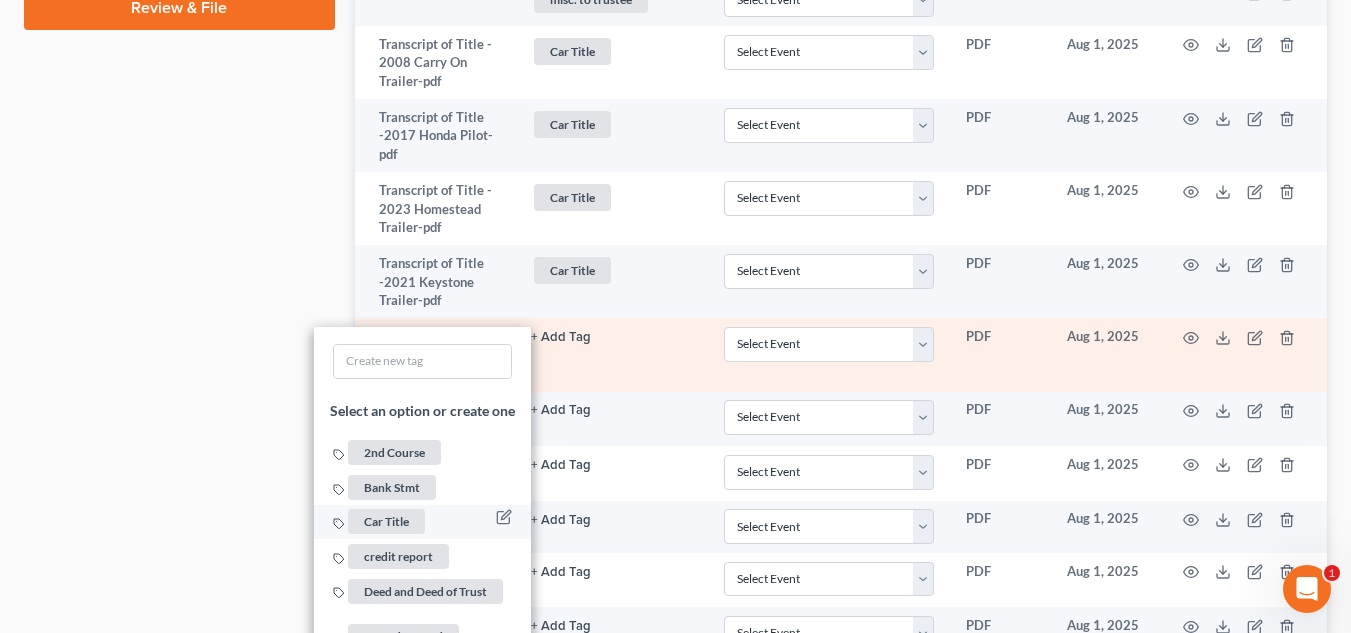 click on "Car Title" at bounding box center (386, 522) 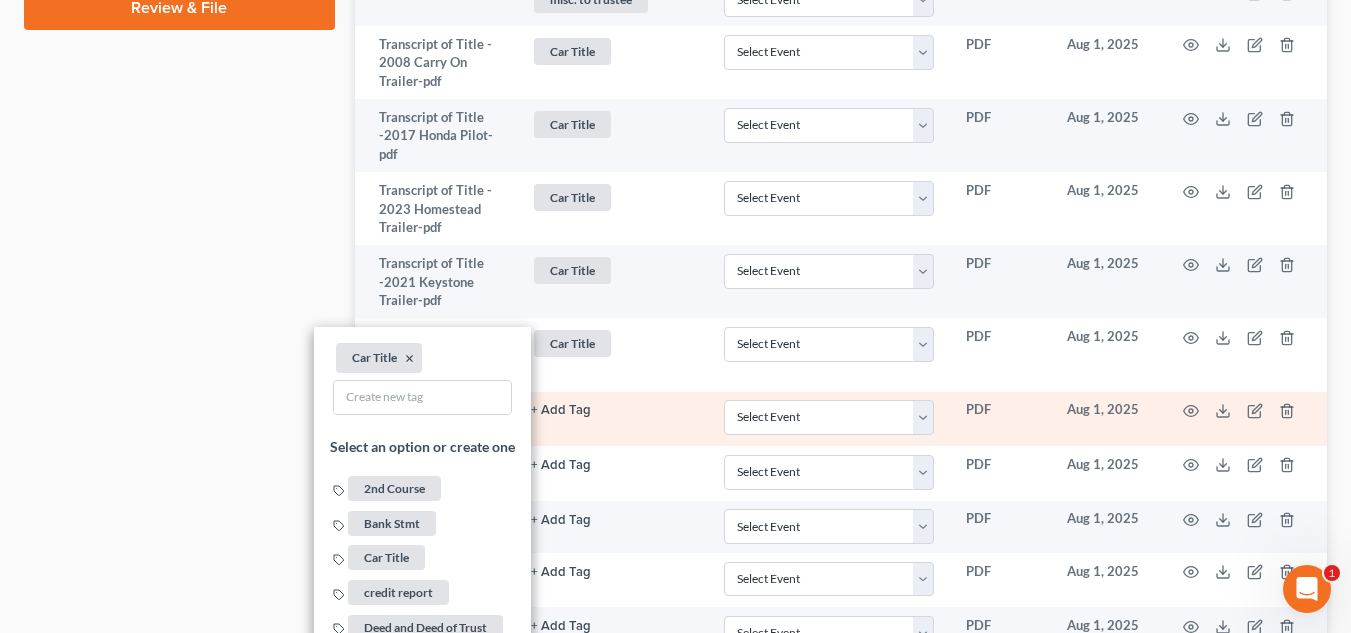 click on "+ Add Tag Select an option or create one 2nd Course Bank Stmt Car Title credit report Deed and Deed of Trust DL and SS Card Hearing misc. to trustee Notice Paystubs Proof of Claim Retirement Tax Return" at bounding box center [611, 419] 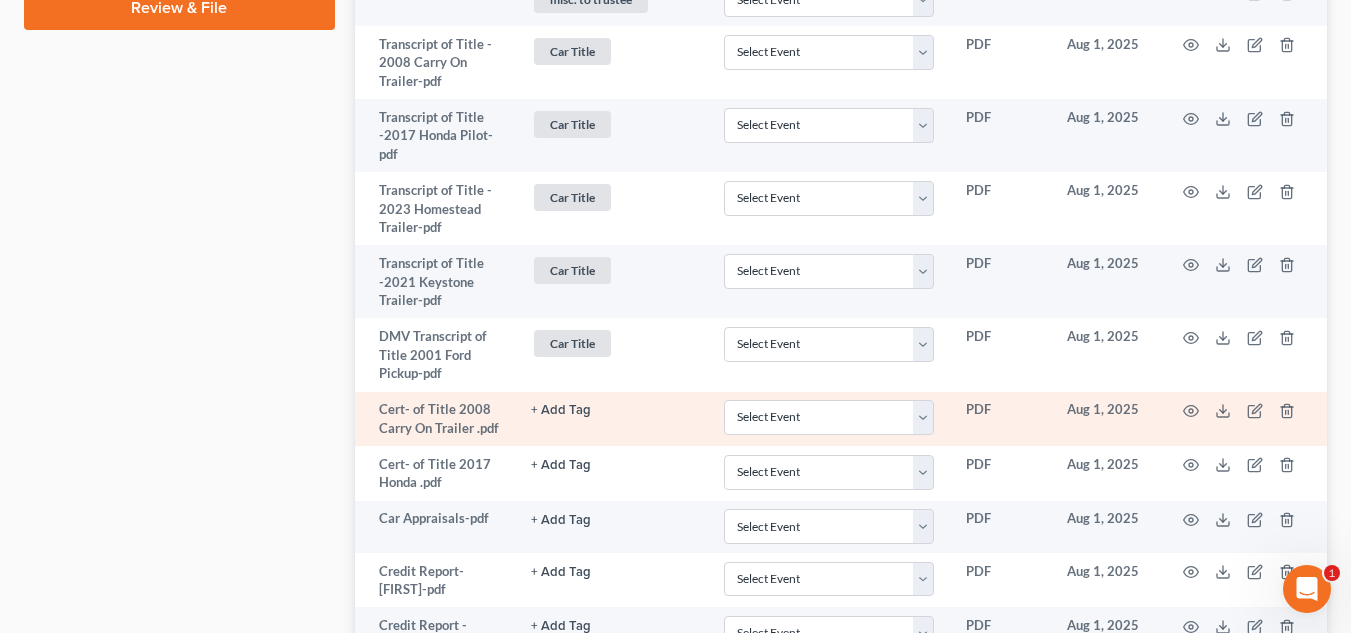 click on "+ Add Tag" at bounding box center [561, -657] 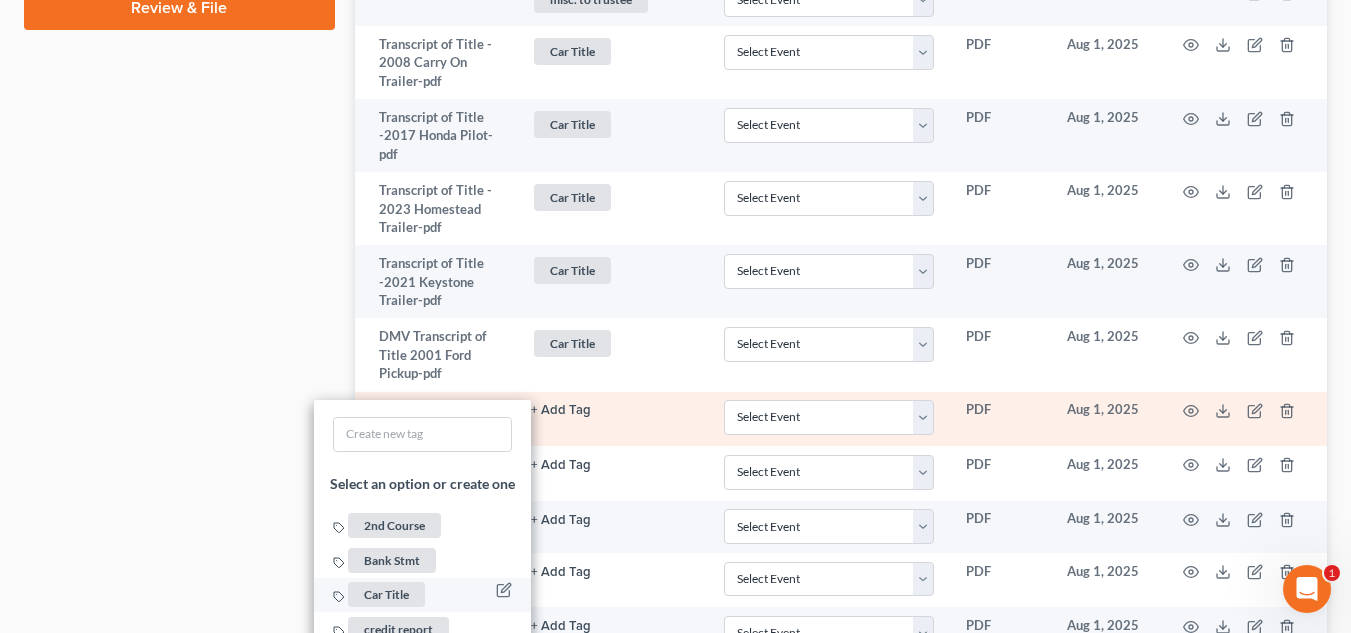 click on "Car Title" at bounding box center (386, 595) 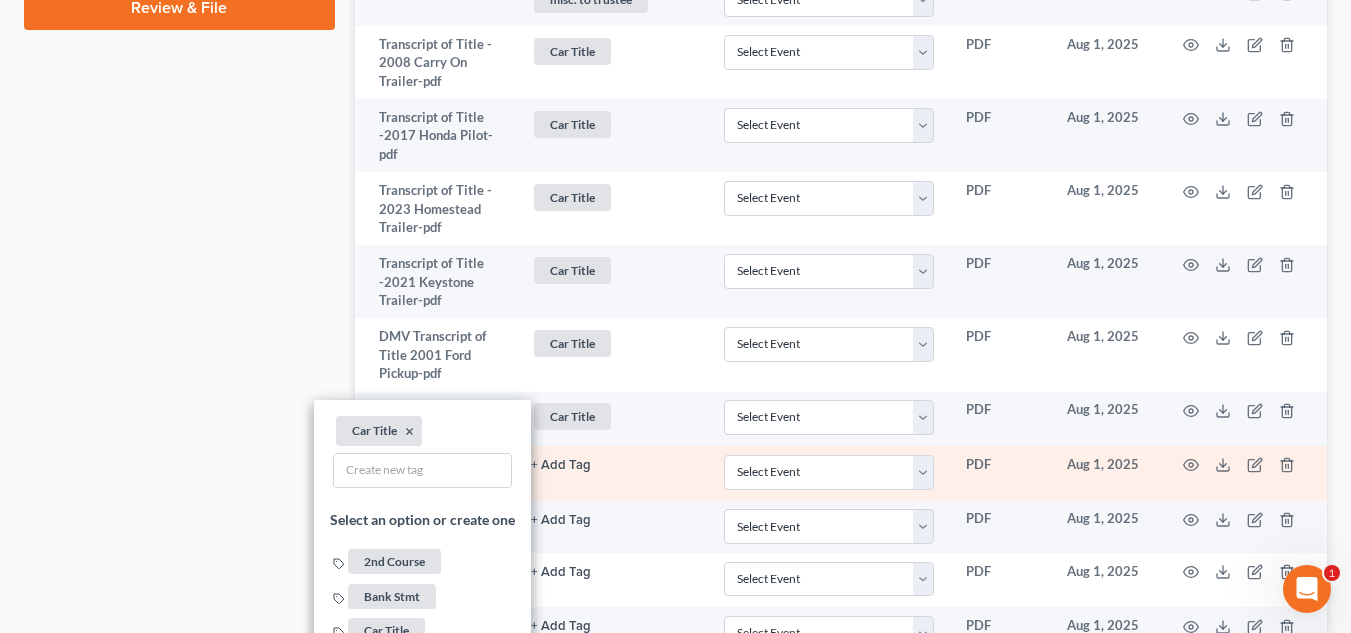 click on "+ Add Tag Select an option or create one 2nd Course Bank Stmt Car Title credit report Deed and Deed of Trust DL and SS Card Hearing misc. to trustee Notice Paystubs Proof of Claim Retirement Tax Return" at bounding box center (611, 473) 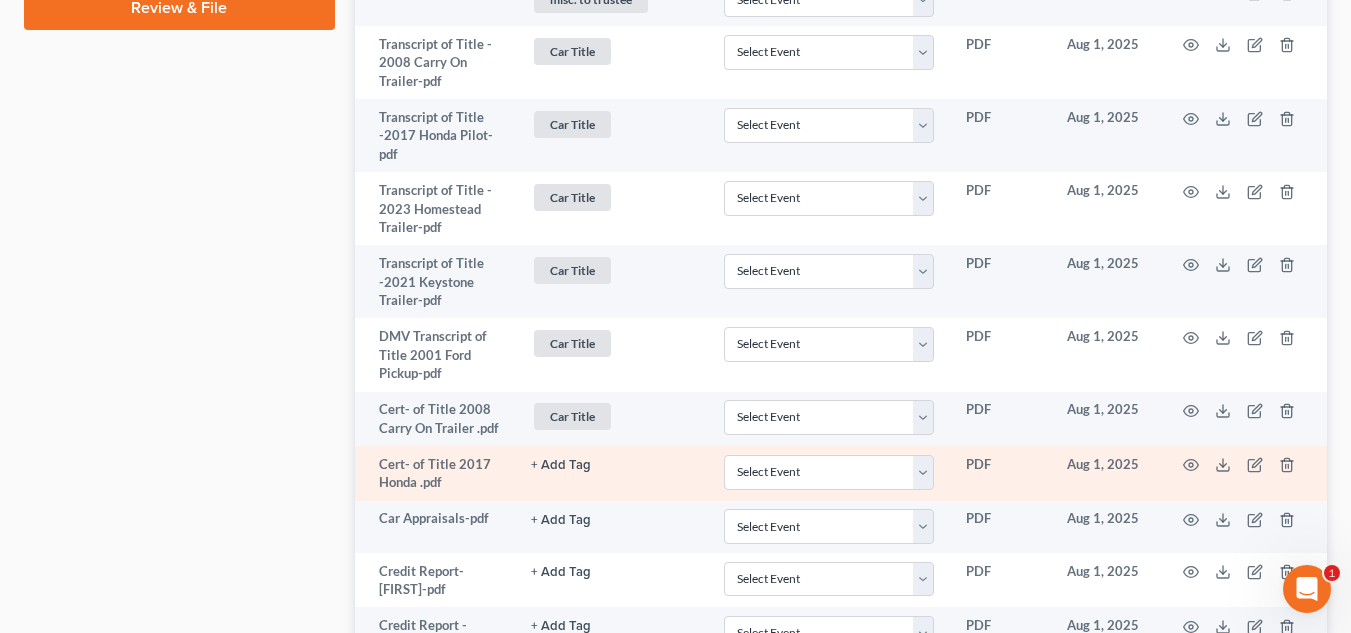 click on "+ Add Tag" at bounding box center (561, -657) 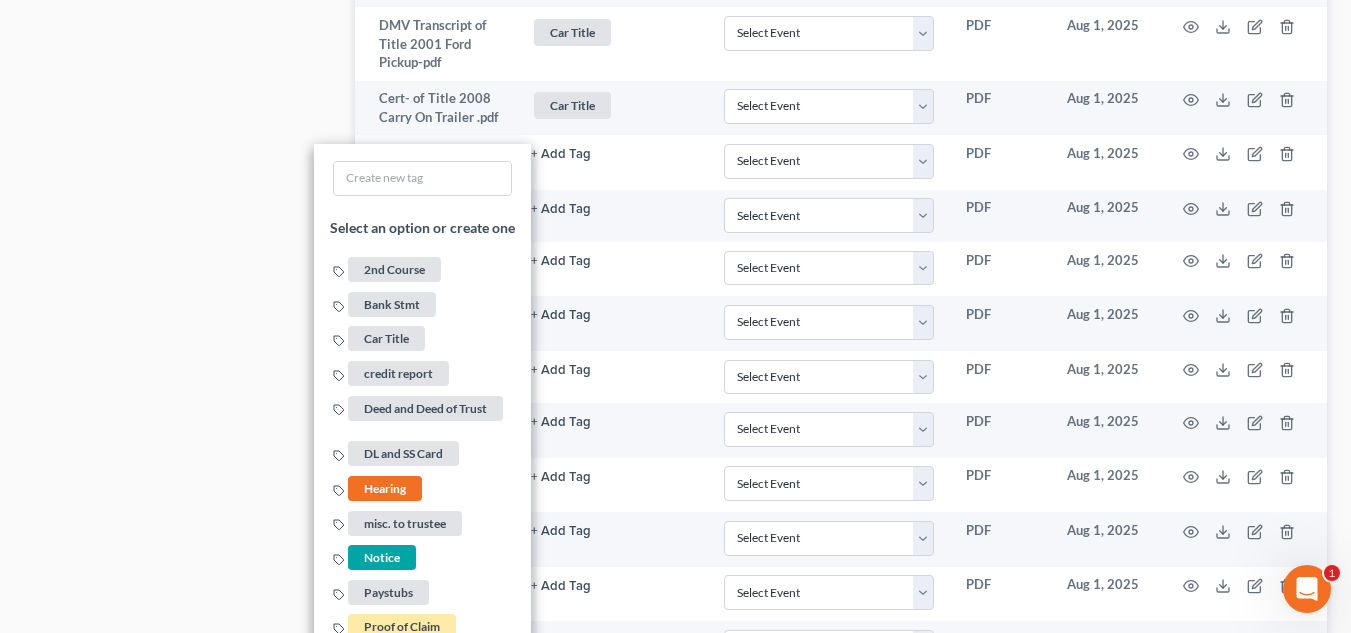 scroll, scrollTop: 1579, scrollLeft: 0, axis: vertical 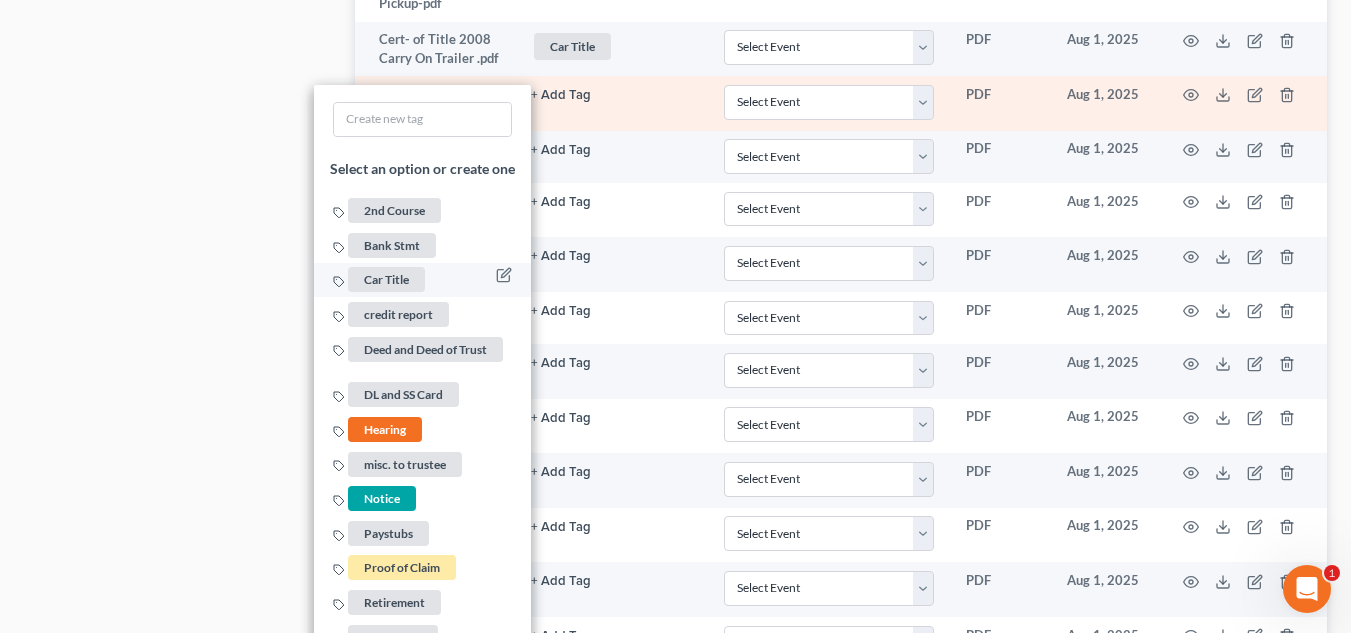 click on "Car Title" at bounding box center (386, 279) 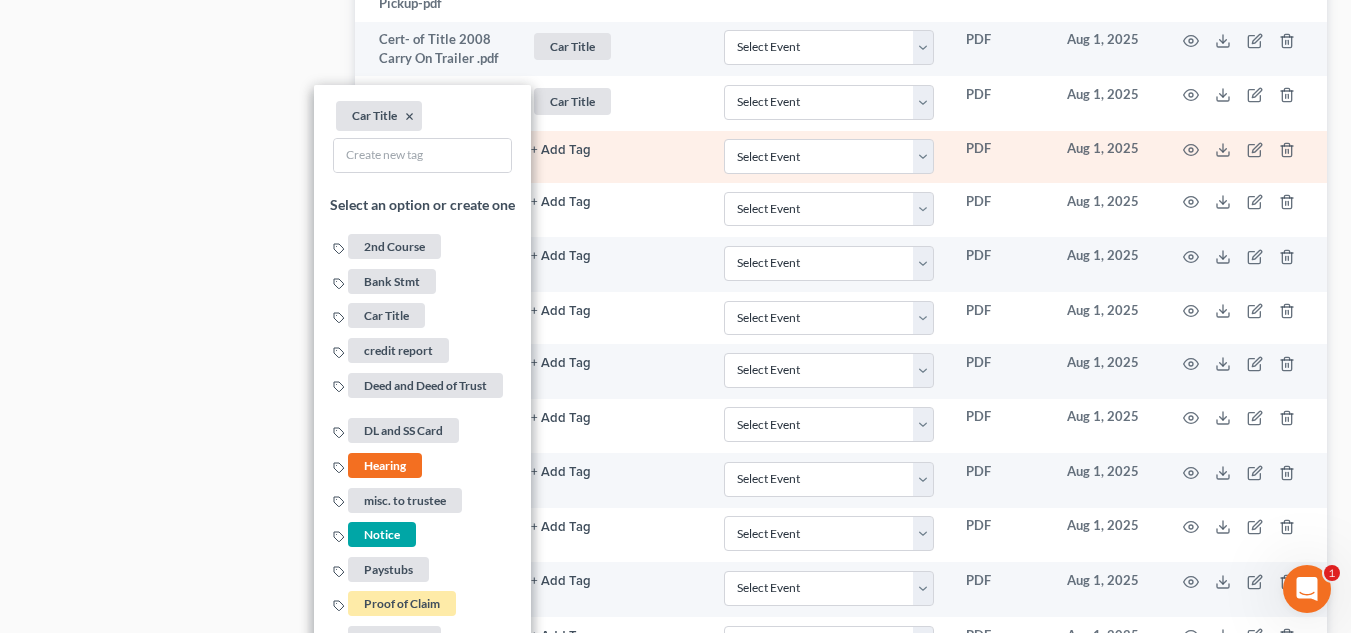 click on "+ Add Tag Select an option or create one 2nd Course Bank Stmt Car Title credit report Deed and Deed of Trust DL and SS Card Hearing misc. to trustee Notice Paystubs Proof of Claim Retirement Tax Return" at bounding box center [611, 157] 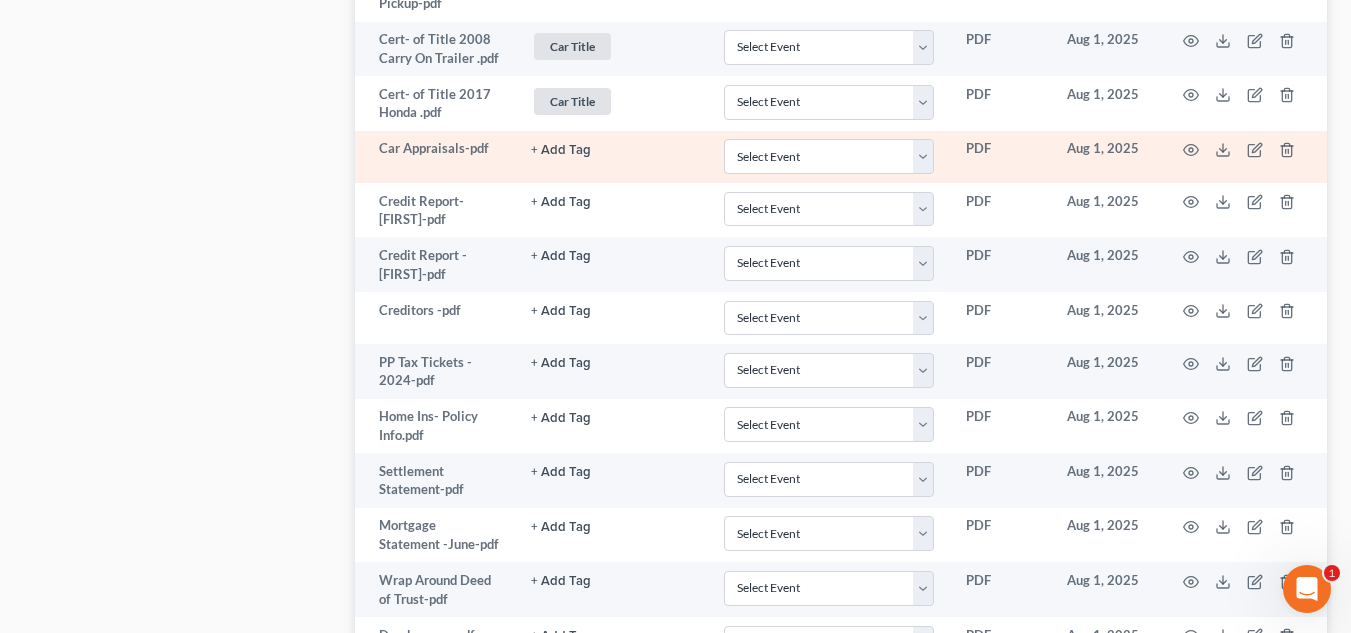 click on "+ Add Tag" at bounding box center (561, -1027) 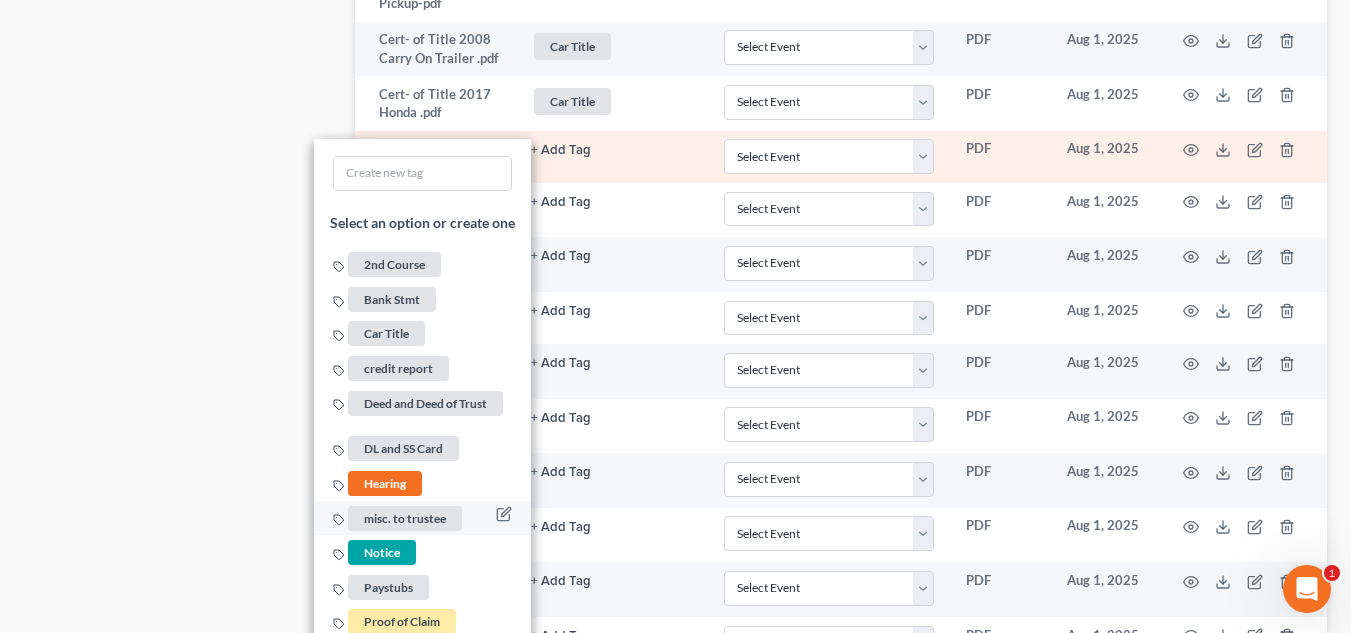 click on "misc. to trustee" at bounding box center [405, 518] 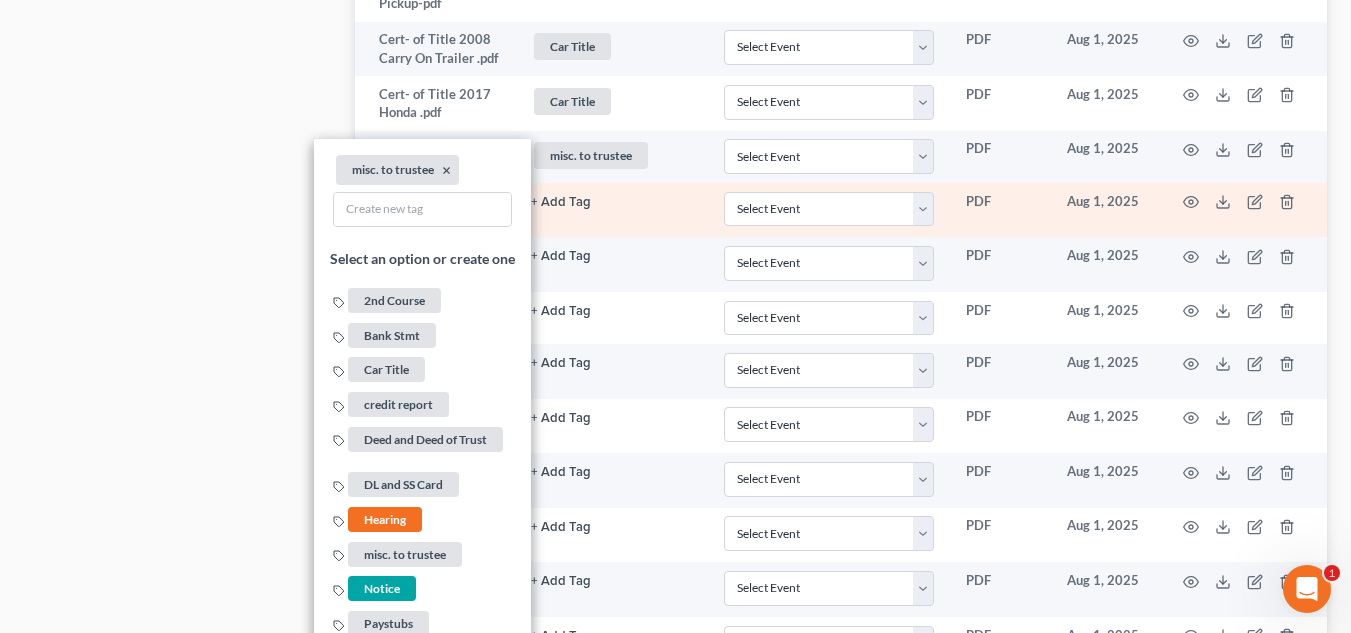 click on "+ Add Tag Select an option or create one 2nd Course Bank Stmt Car Title credit report Deed and Deed of Trust DL and SS Card Hearing misc. to trustee Notice Paystubs Proof of Claim Retirement Tax Return" at bounding box center (611, 210) 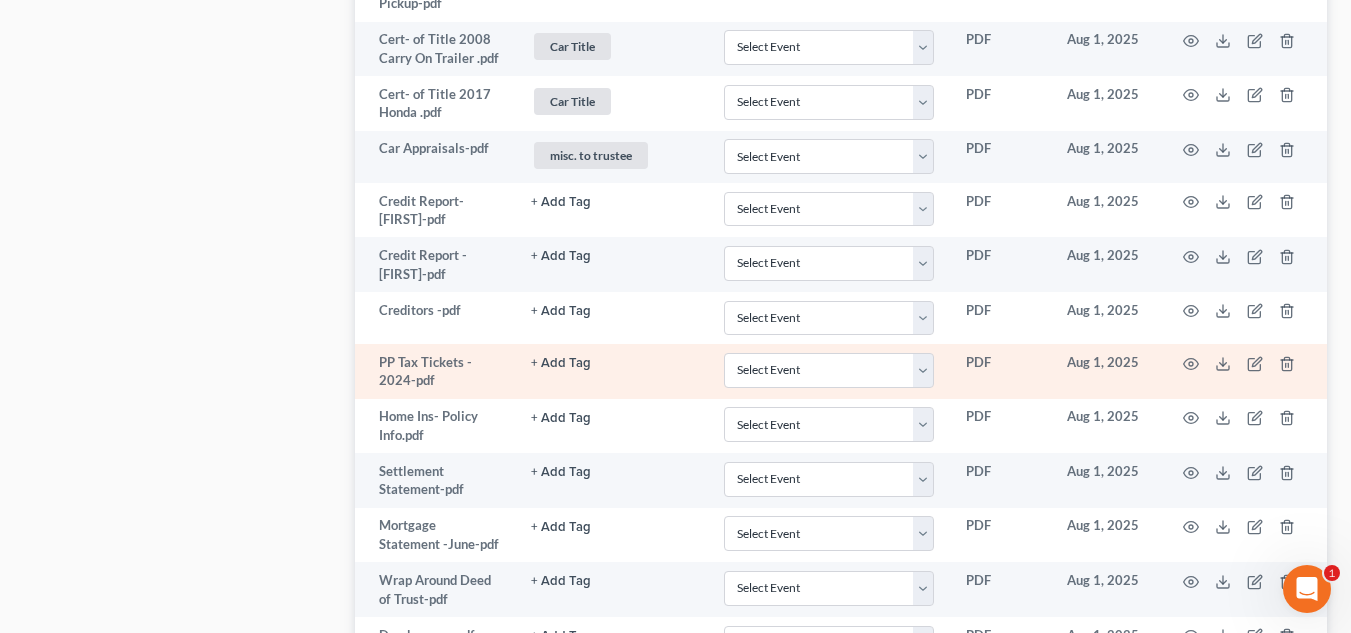 click on "+ Add Tag" at bounding box center (561, -1027) 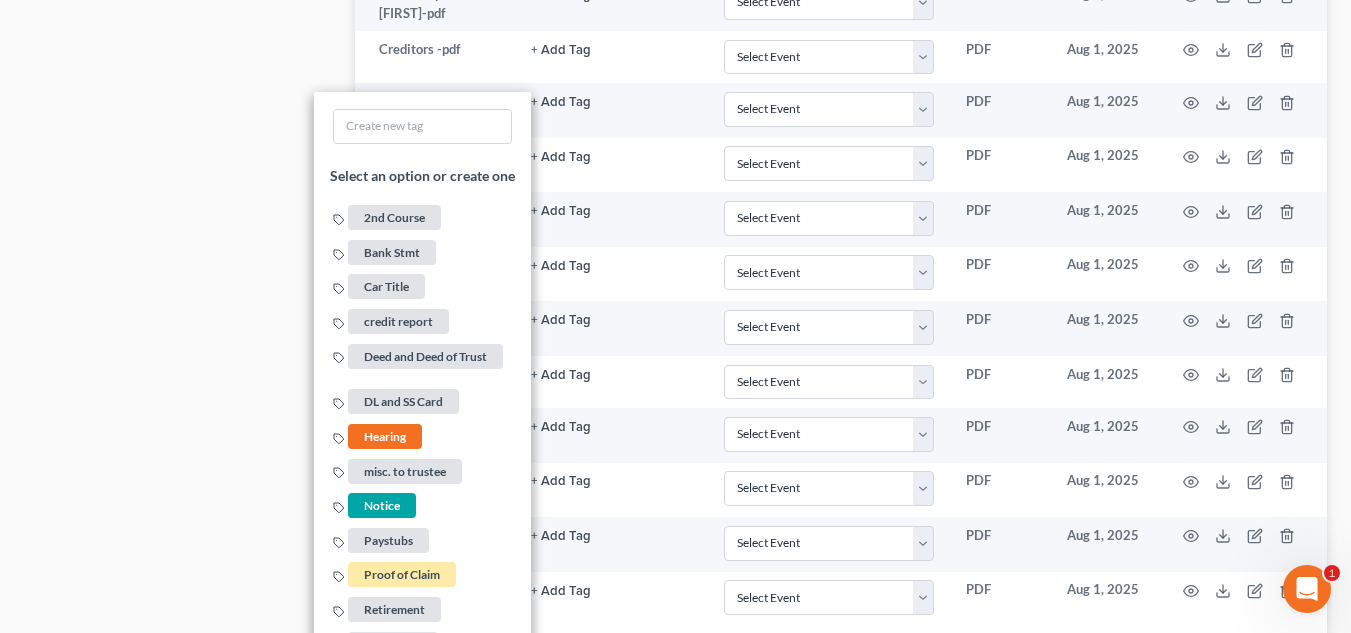 scroll, scrollTop: 1844, scrollLeft: 0, axis: vertical 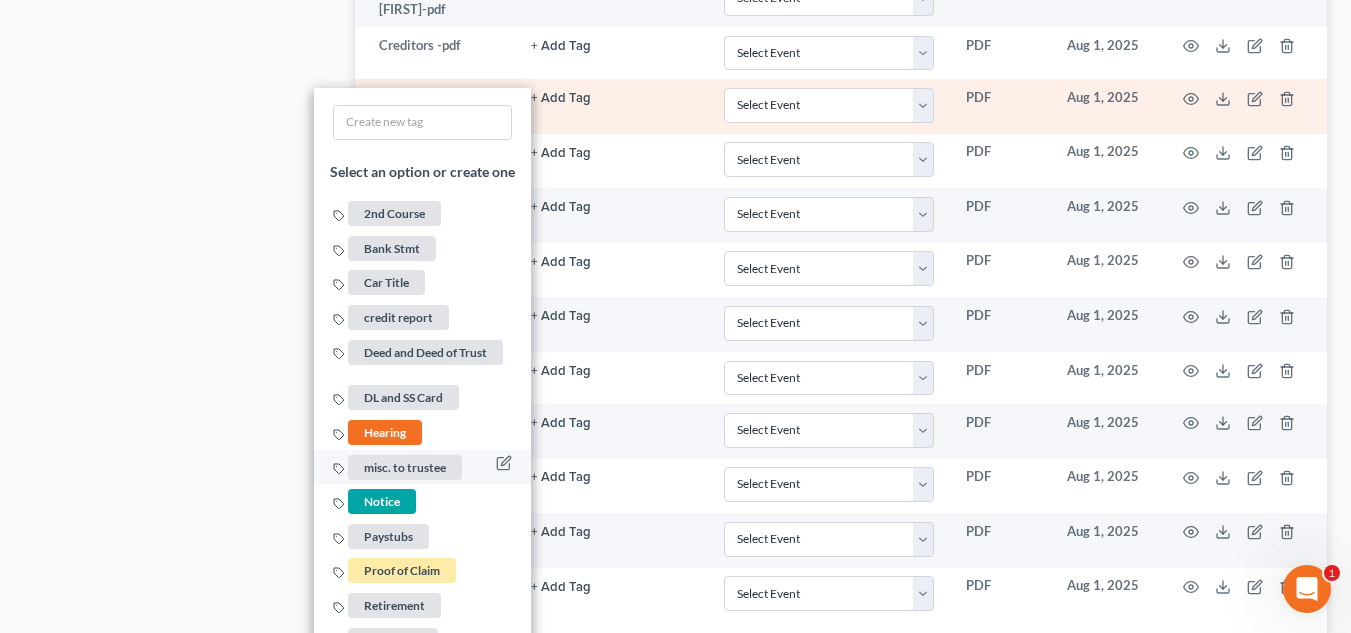 click on "misc. to trustee" at bounding box center (405, 466) 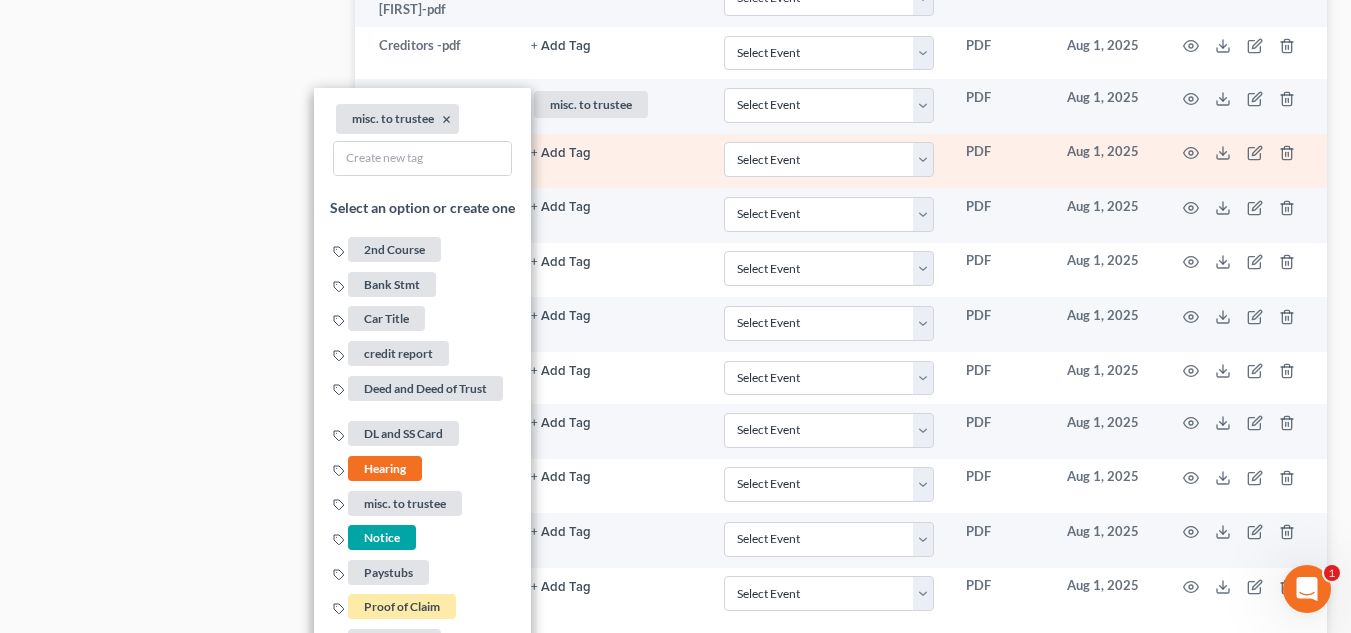click on "+ Add Tag Select an option or create one 2nd Course Bank Stmt Car Title credit report Deed and Deed of Trust DL and SS Card Hearing misc. to trustee Notice Paystubs Proof of Claim Retirement Tax Return" at bounding box center [611, 161] 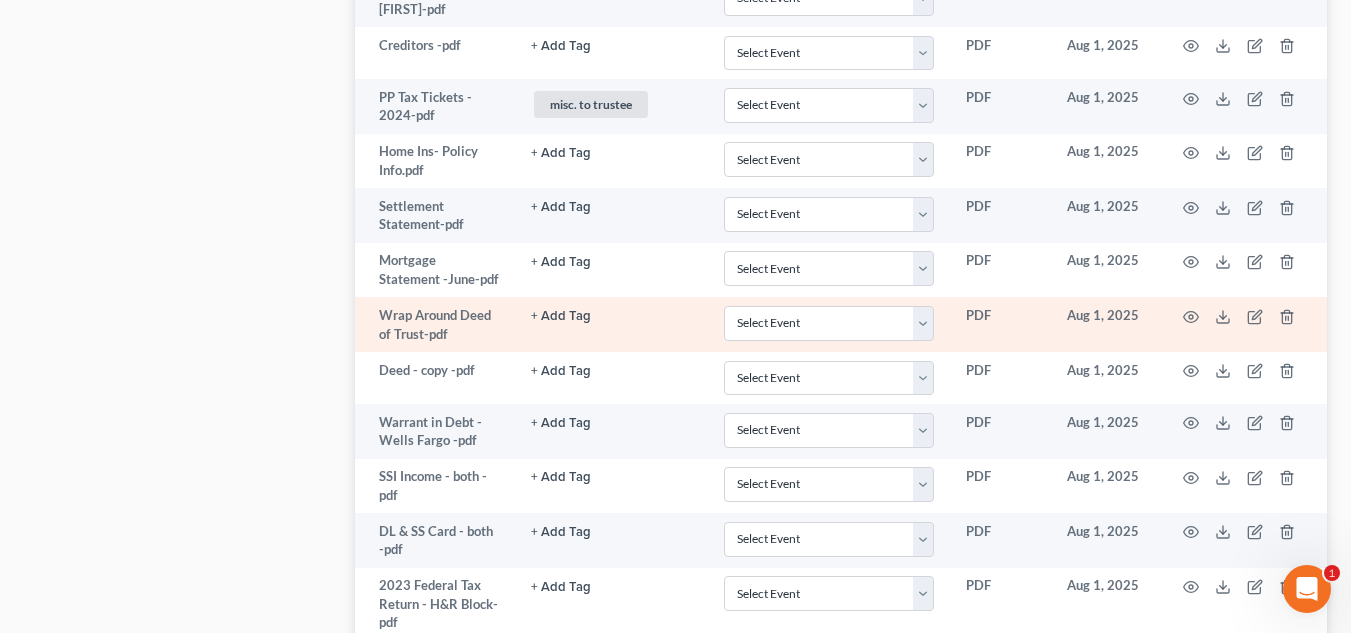 click on "+ Add Tag" at bounding box center (561, -1292) 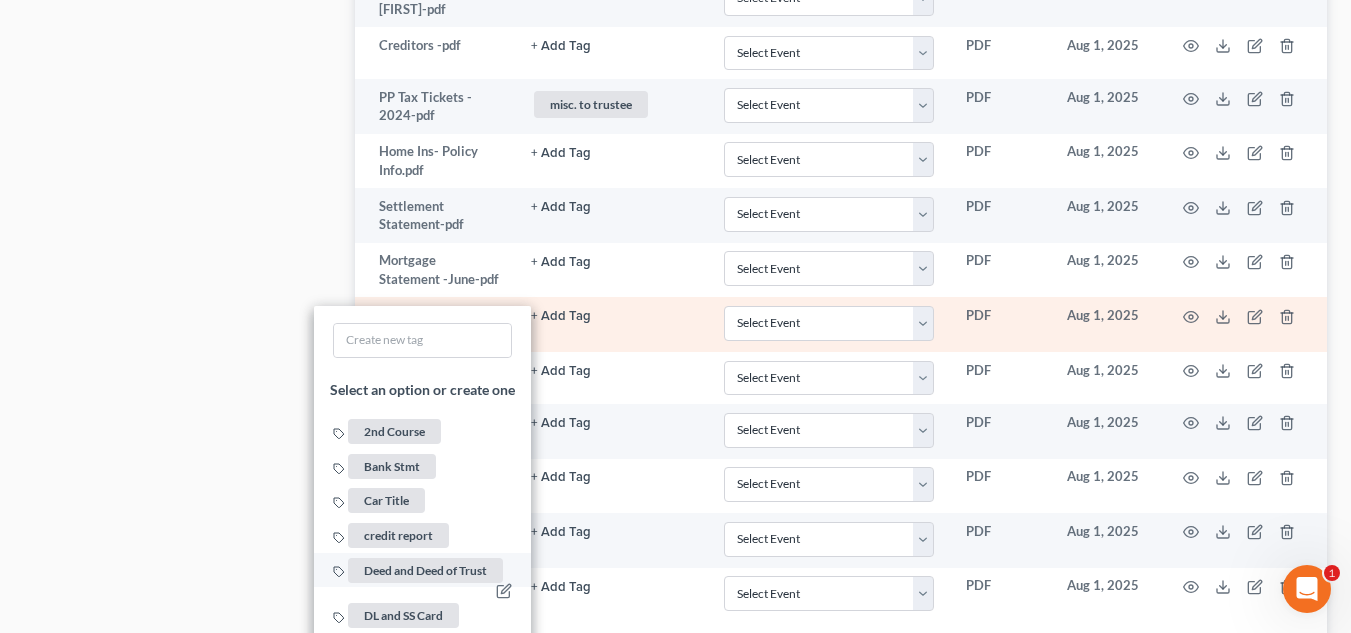 click on "Deed and Deed of Trust" at bounding box center [425, 570] 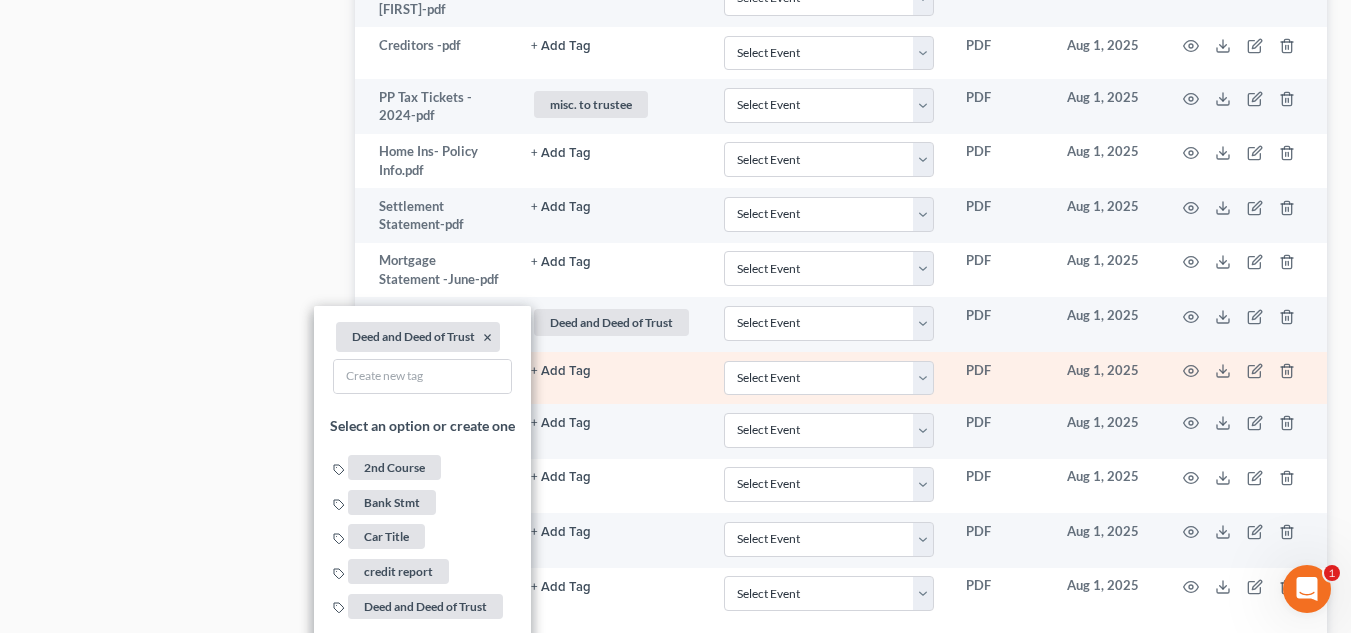 click on "+ Add Tag Select an option or create one 2nd Course Bank Stmt Car Title credit report Deed and Deed of Trust DL and SS Card Hearing misc. to trustee Notice Paystubs Proof of Claim Retirement Tax Return" at bounding box center (611, 378) 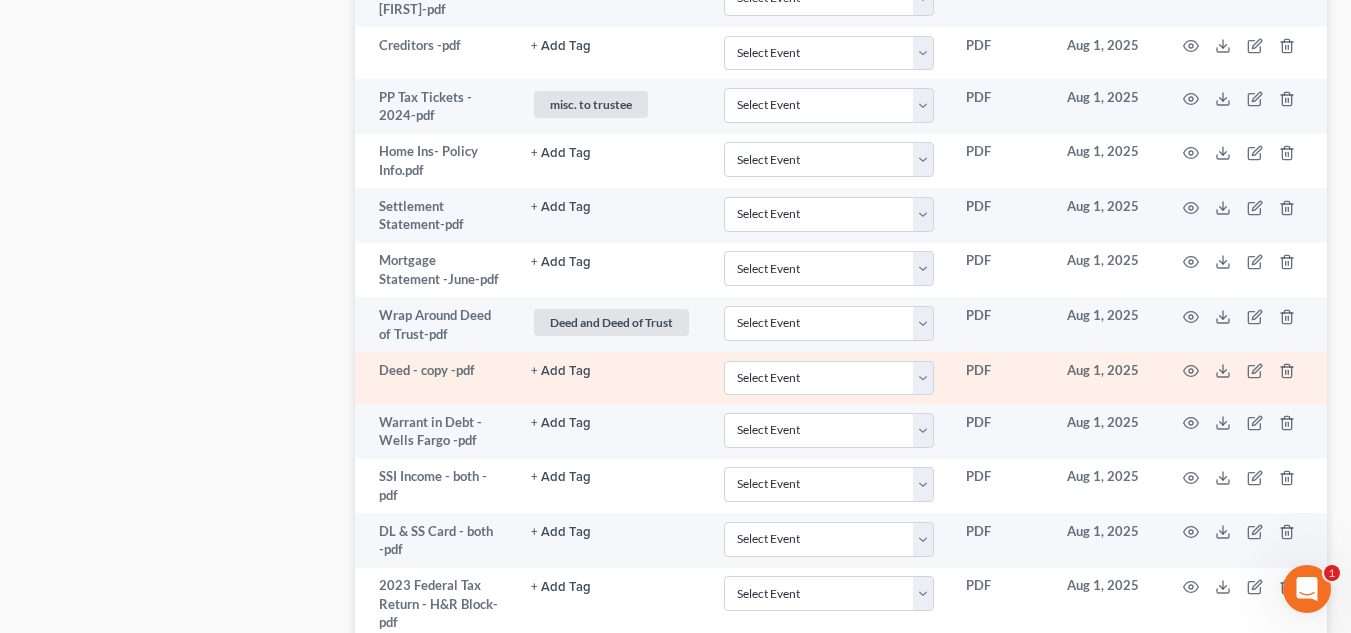 click on "+ Add Tag" at bounding box center [561, -1292] 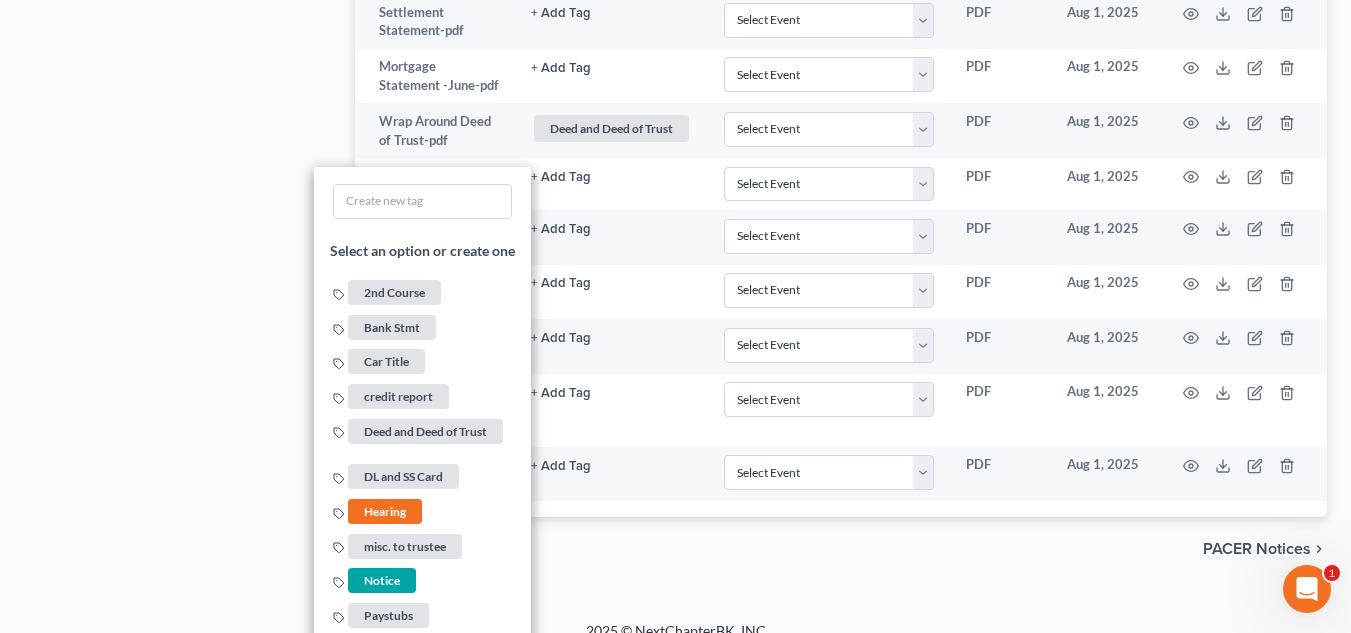 scroll, scrollTop: 2094, scrollLeft: 0, axis: vertical 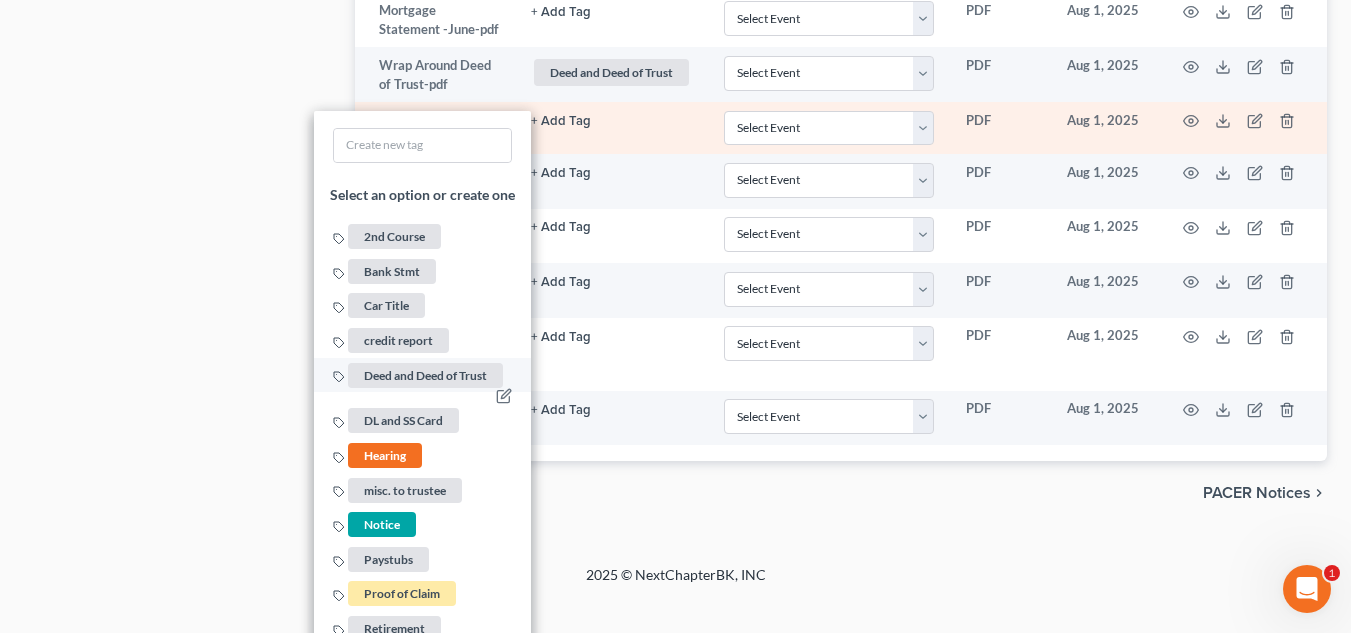 click on "Deed and Deed of Trust" at bounding box center (425, 374) 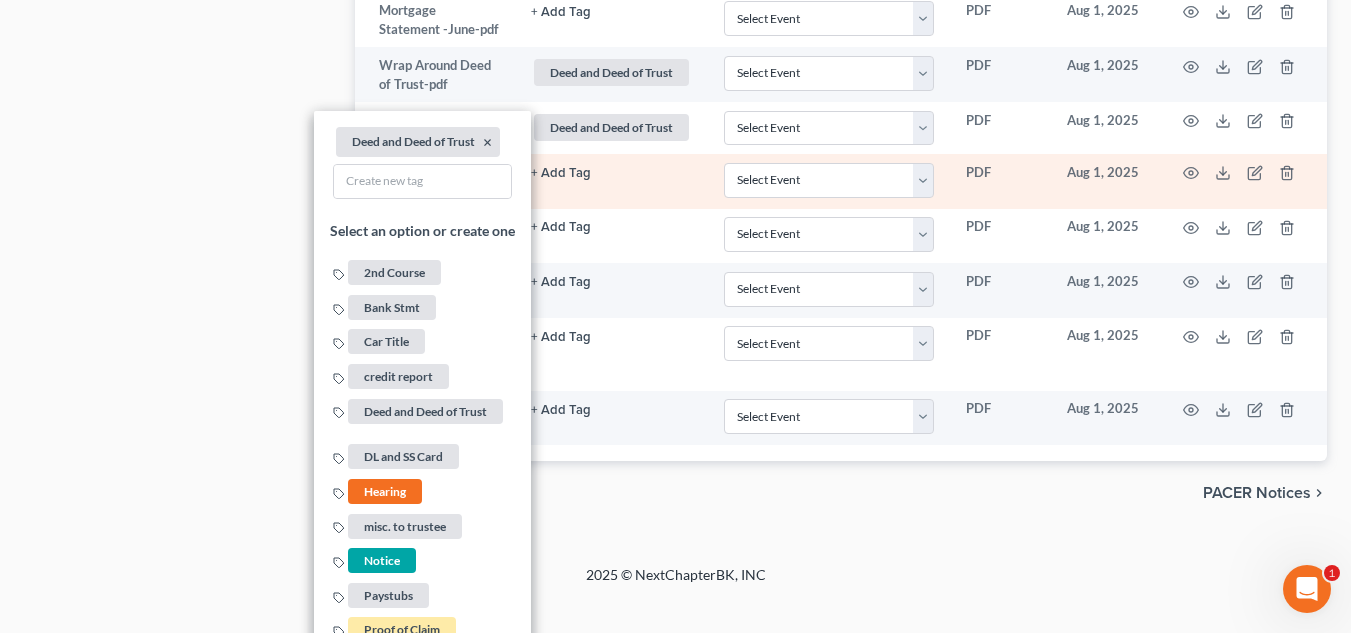 click on "+ Add Tag" at bounding box center (611, -1543) 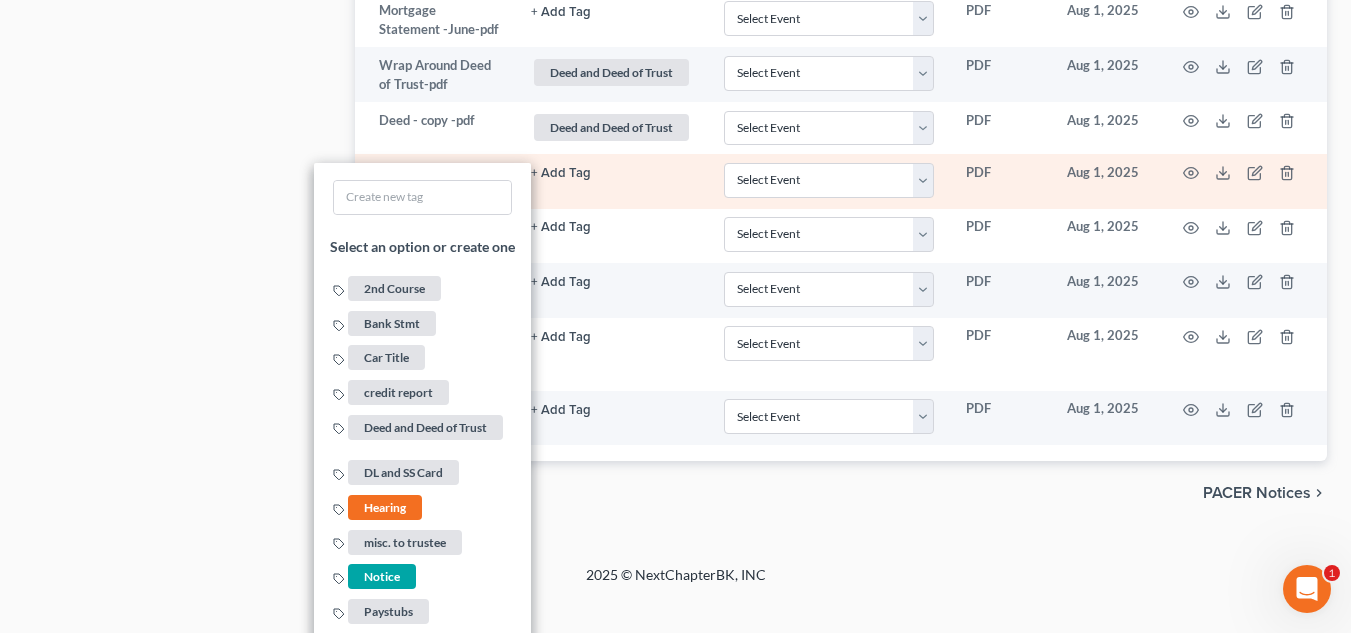 click on "+ Add Tag Select an option or create one 2nd Course Bank Stmt Car Title credit report Deed and Deed of Trust DL and SS Card Hearing misc. to trustee Notice Paystubs Proof of Claim Retirement Tax Return" at bounding box center (611, 181) 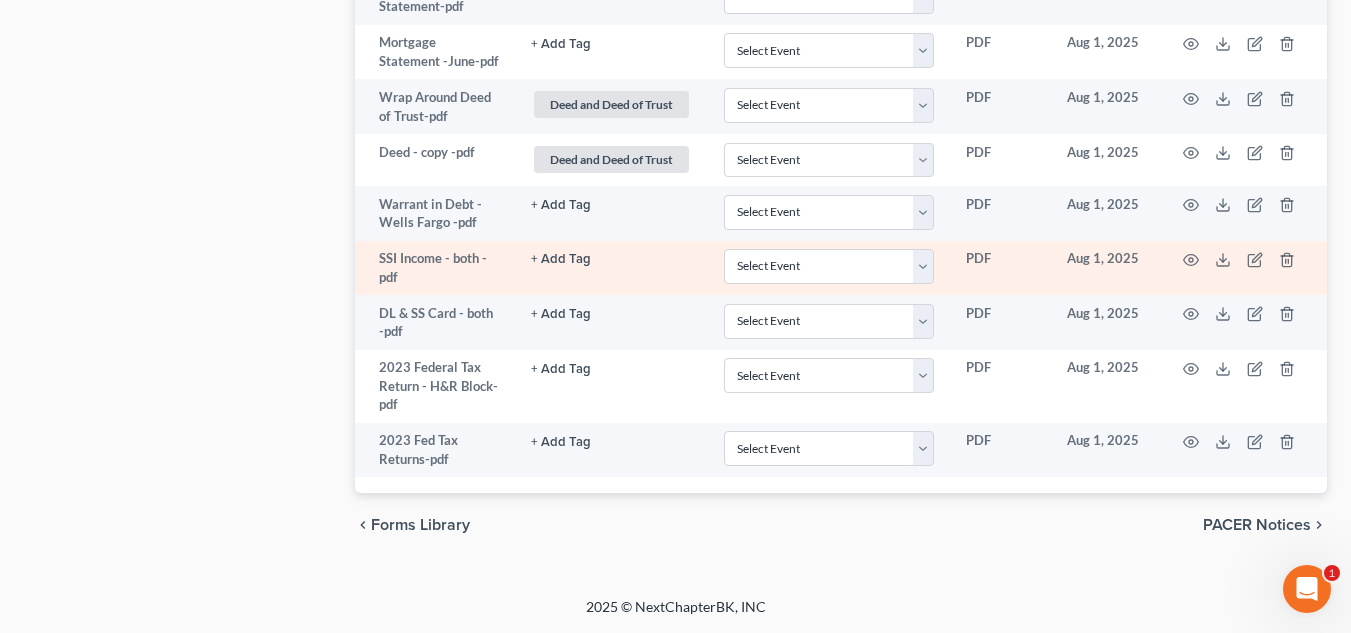 click on "+ Add Tag" at bounding box center (561, -1510) 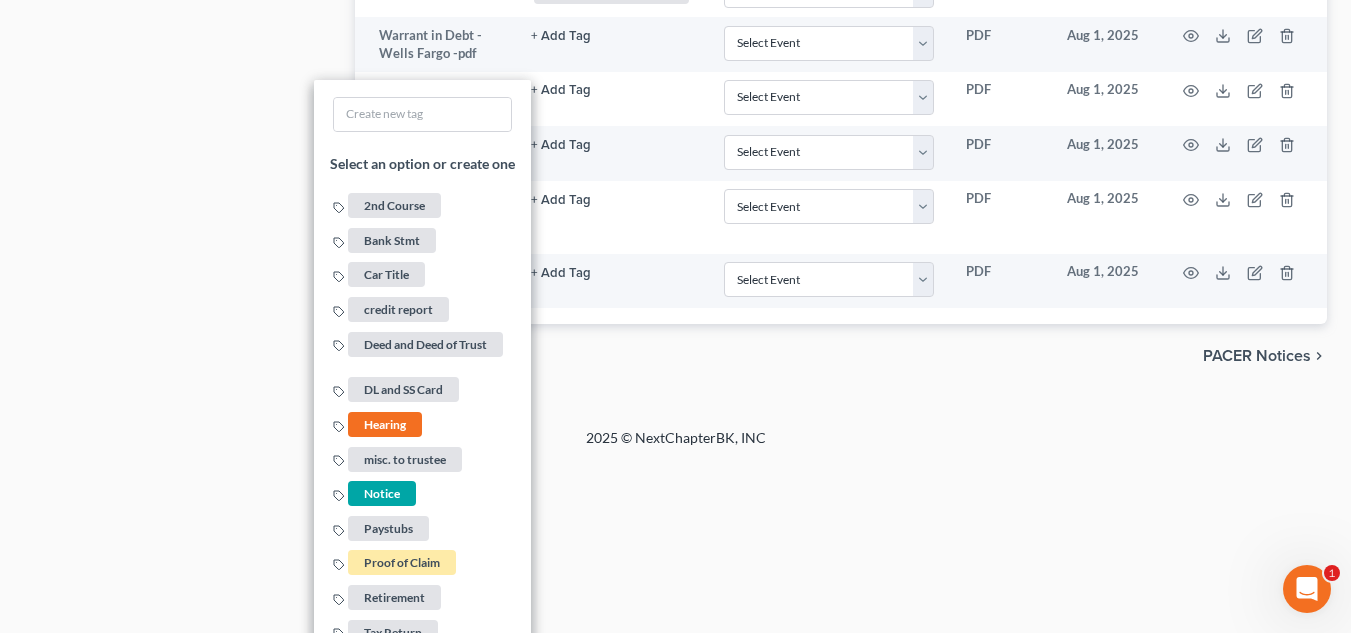 scroll, scrollTop: 2290, scrollLeft: 0, axis: vertical 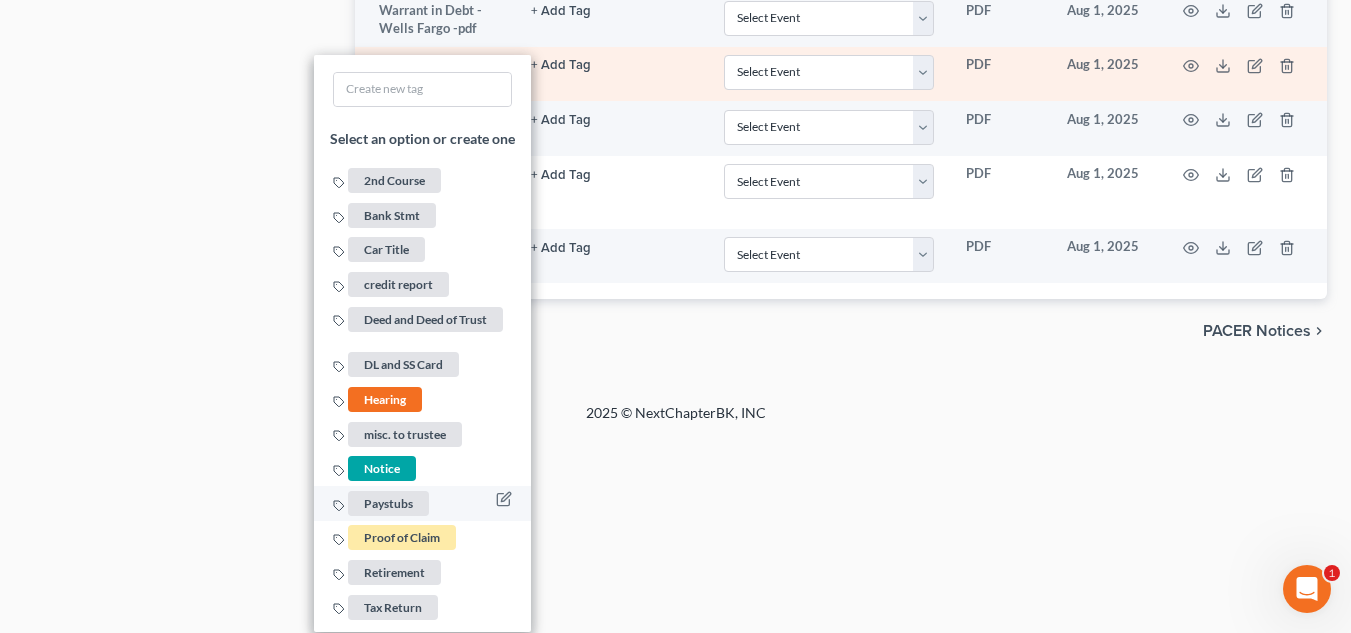 click on "Paystubs" at bounding box center [422, 503] 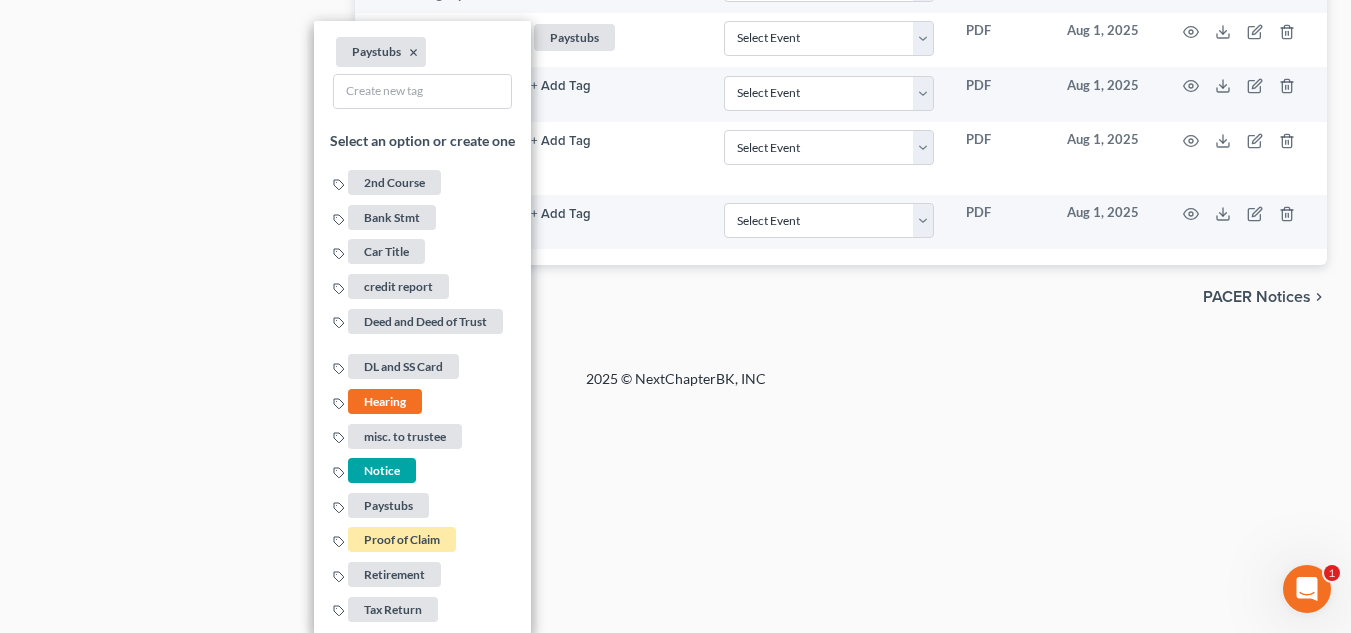 click on "Barnes, John & Polly Upgraded Chapter Chapter  13 Status Lead District VAWB Preview Petition Navigation
Case Dashboard
Payments
Invoices
Payments
Payments
Credit Report" at bounding box center (675, -920) 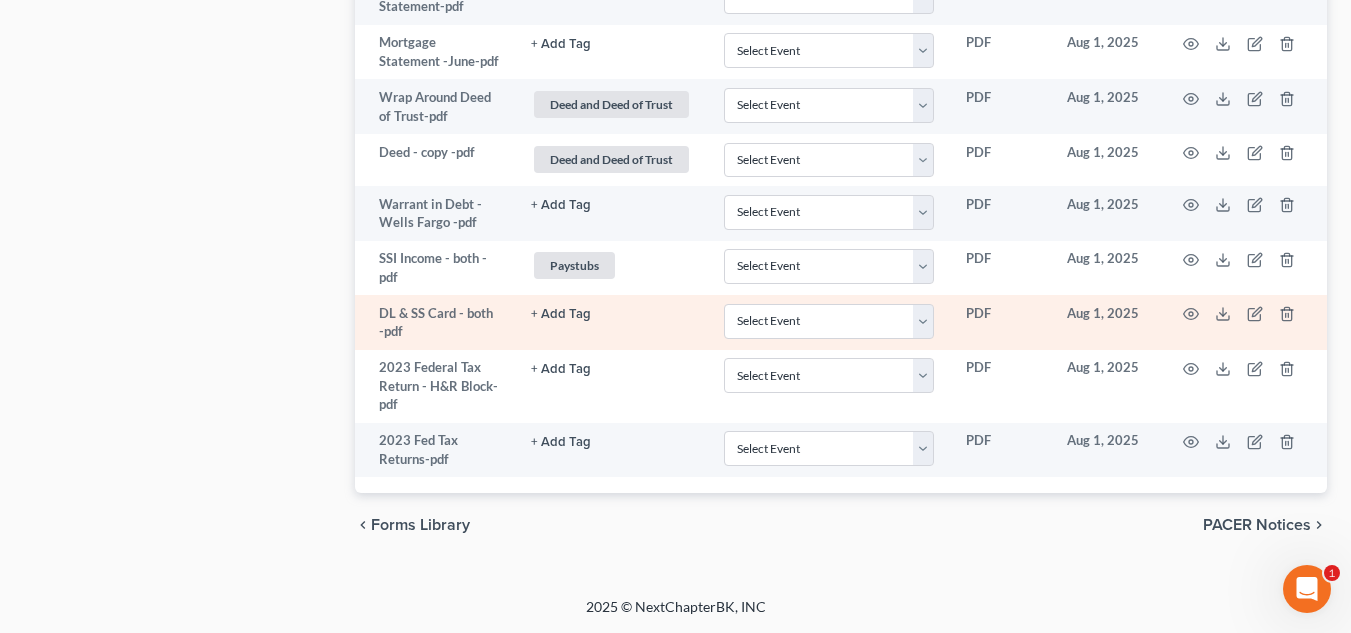 click on "+ Add Tag" at bounding box center [611, -1511] 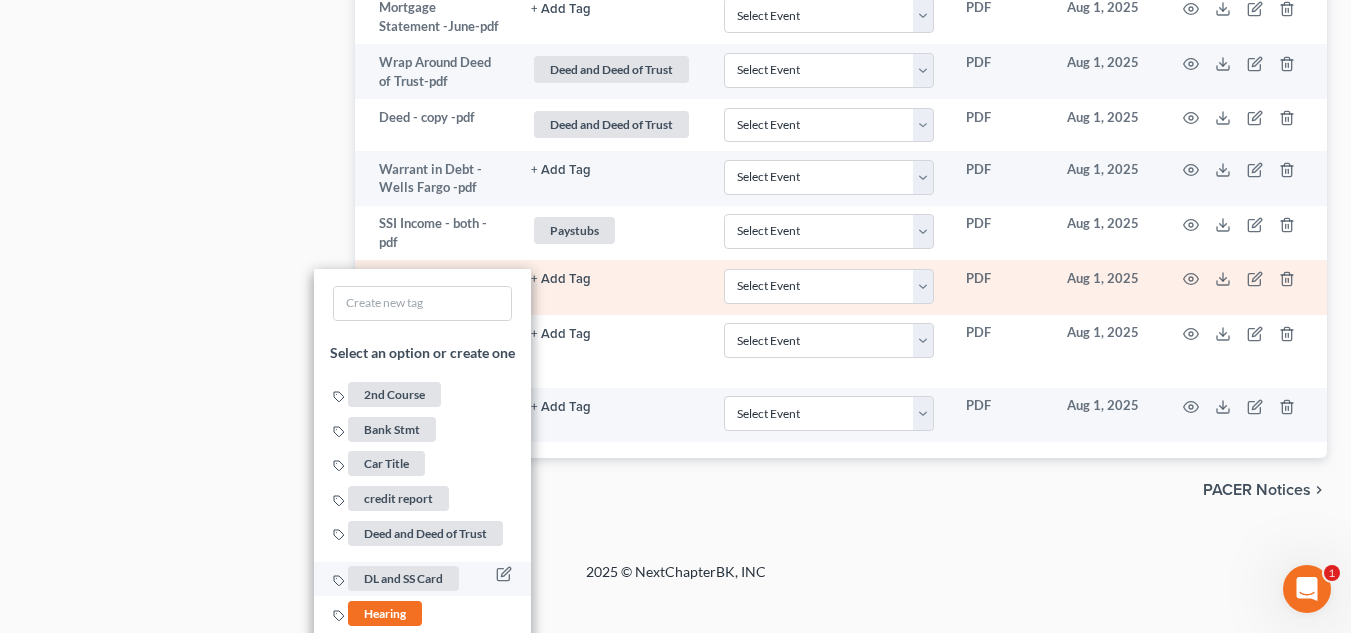 click on "DL and SS Card" at bounding box center (403, 578) 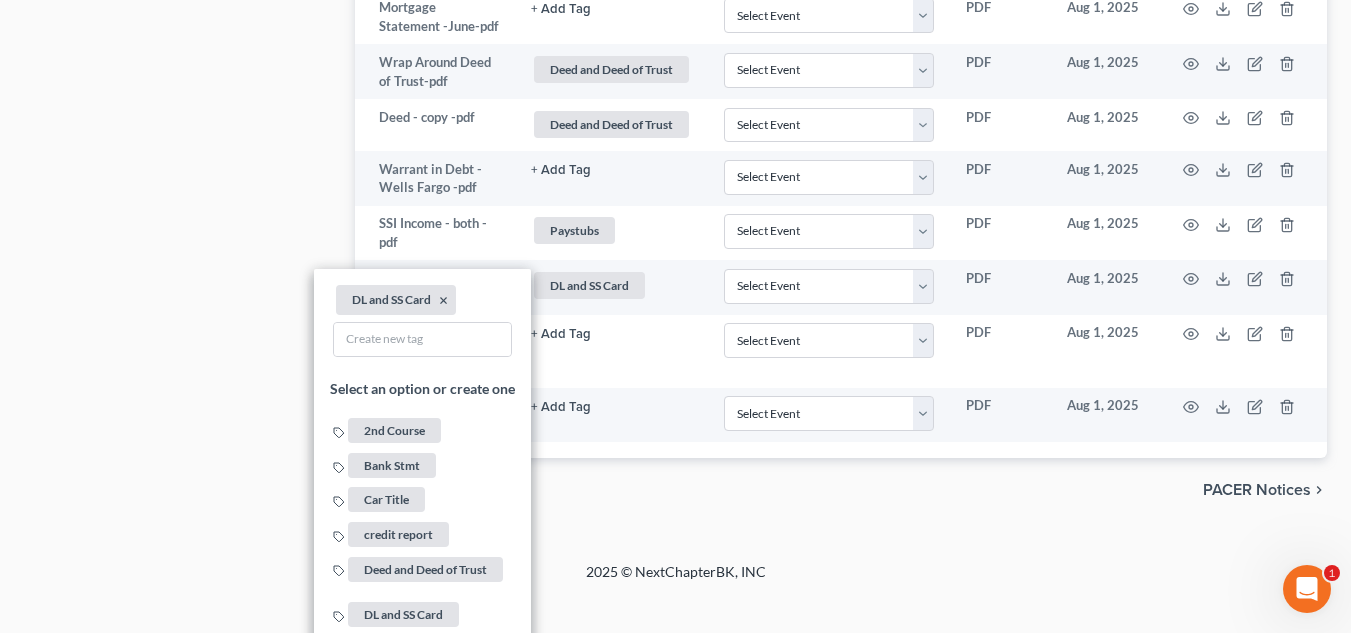 click on "chevron_left
Forms Library
PACER Notices
chevron_right" at bounding box center [841, 490] 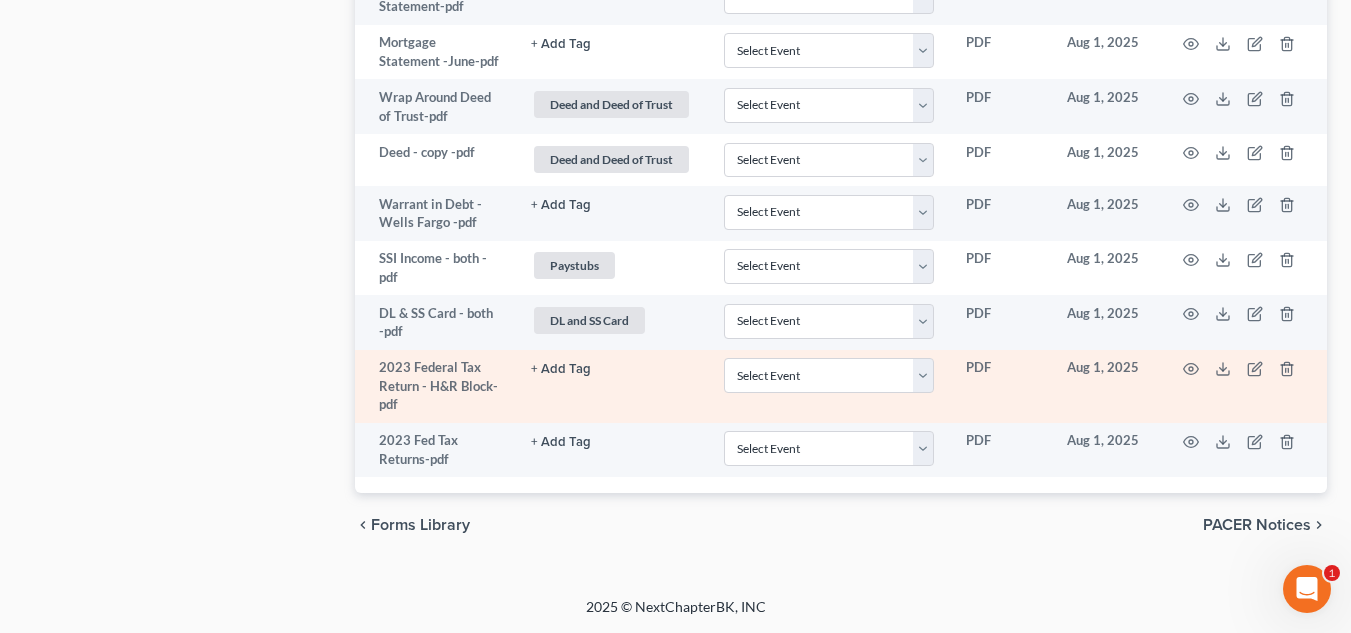 click on "+ Add Tag" at bounding box center [611, -1511] 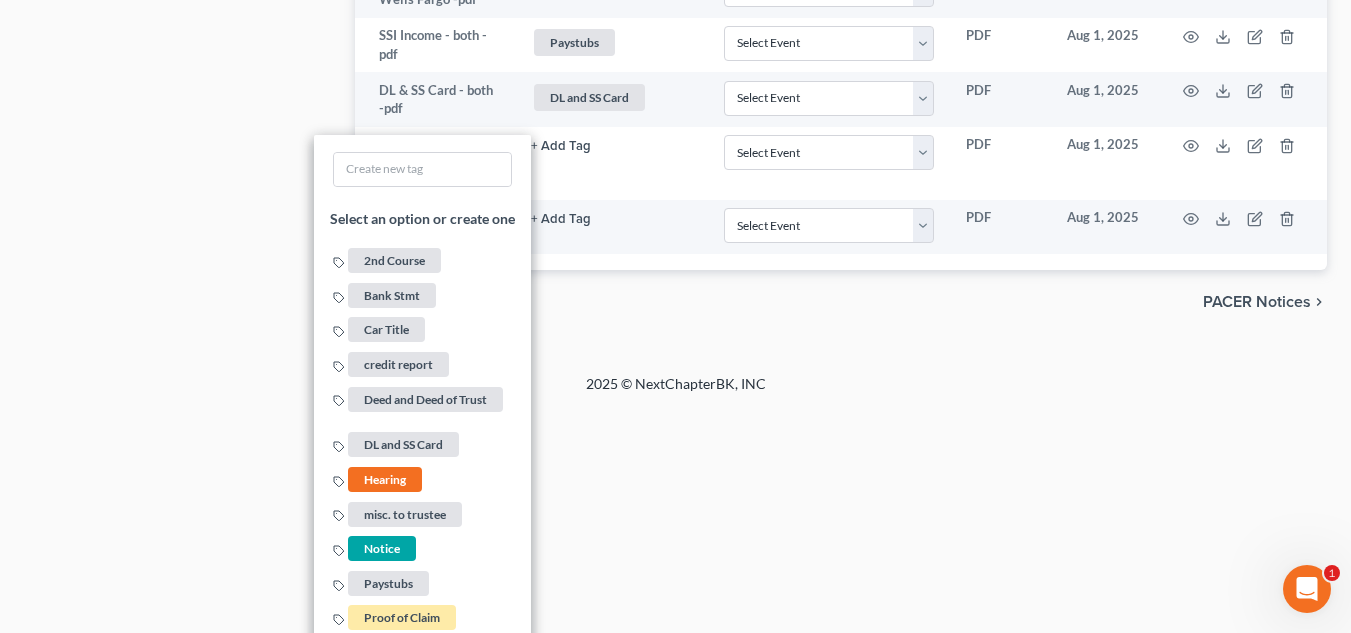 scroll, scrollTop: 2400, scrollLeft: 0, axis: vertical 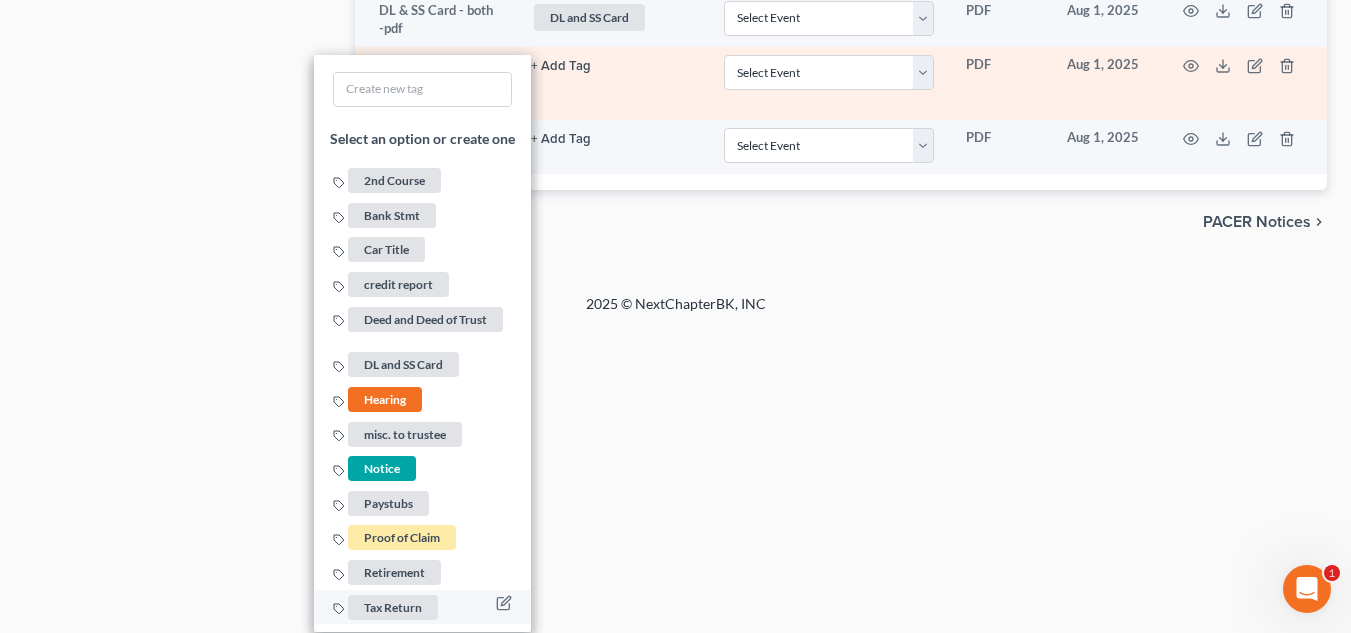 click on "Tax Return" at bounding box center [393, 607] 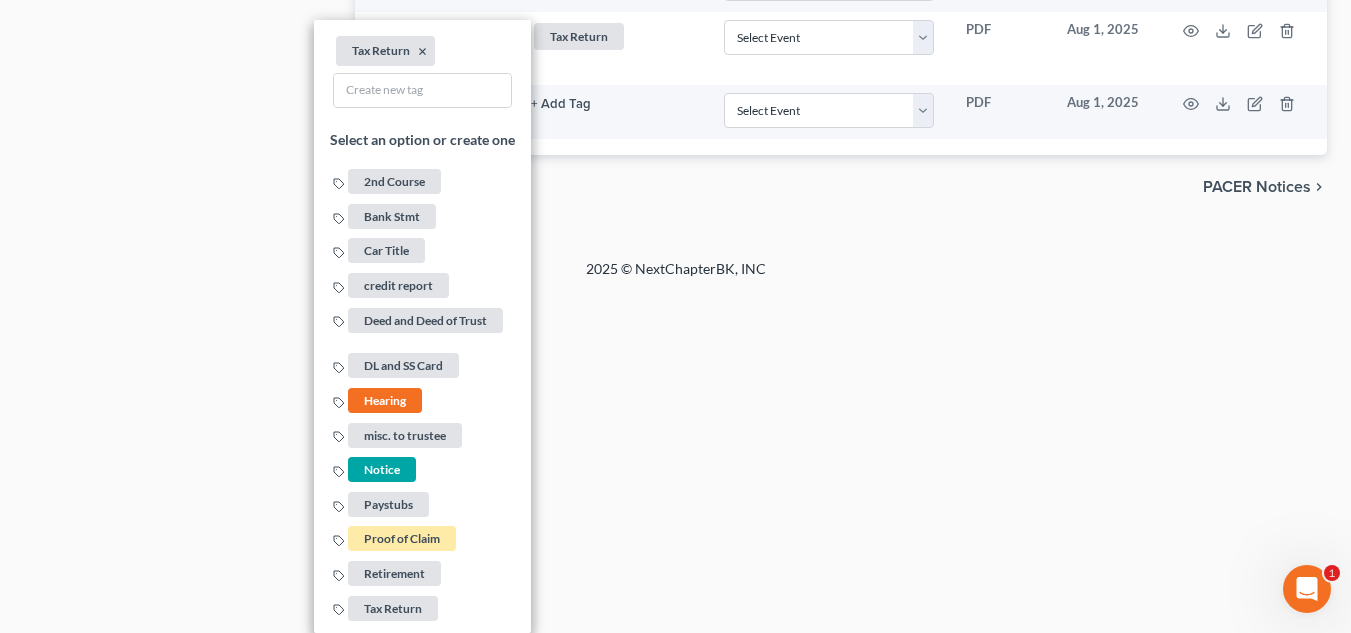 click on "Home New Case Client Portal Directory Cases Farthing Legal, PC mikayla@farthing.legal My Account Settings Plan + Billing Account Add-Ons Help Center Webinars Training Videos What's new Log out New Case Home Client Portal Directory Cases         - No Result - See all results Or Press Enter... Help Help Center Webinars Training Videos What's new Farthing Legal, PC Farthing Legal, PC mikayla@farthing.legal My Account Settings Plan + Billing Account Add-Ons Log out 	 Barnes, John & Polly Upgraded Chapter Chapter  13 Status Lead District VAWB Preview Petition Navigation
Case Dashboard
Payments
Invoices" at bounding box center [675, -1053] 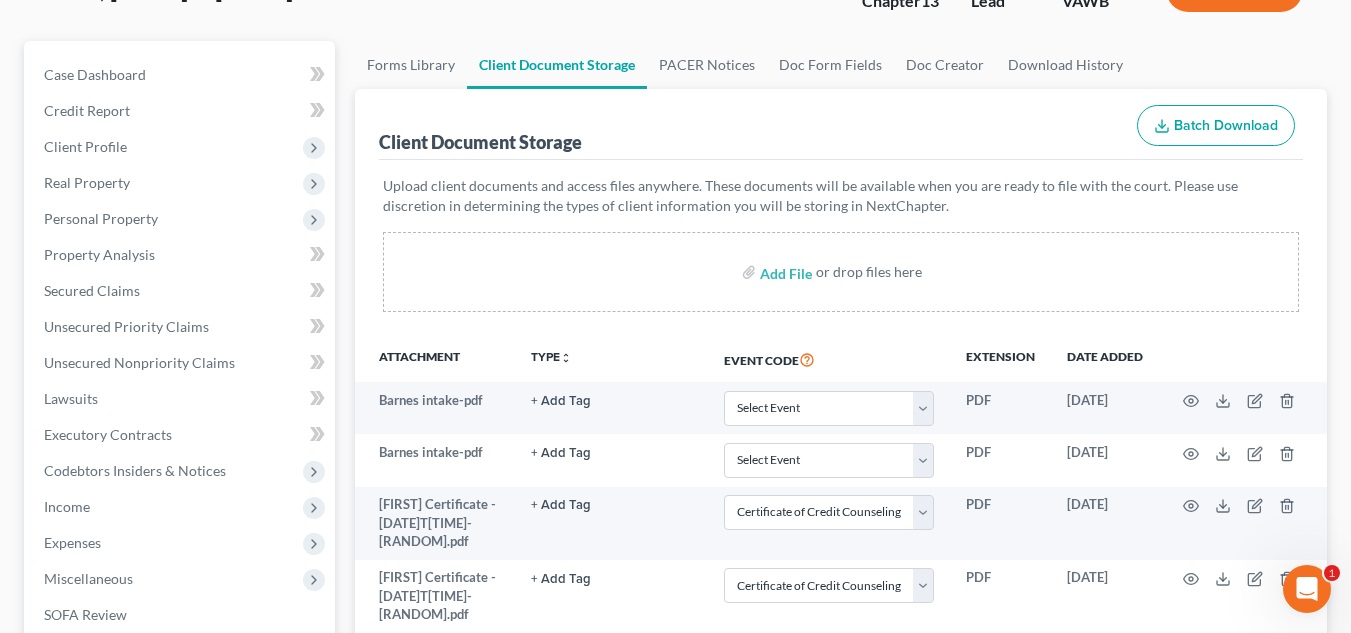 scroll, scrollTop: 0, scrollLeft: 0, axis: both 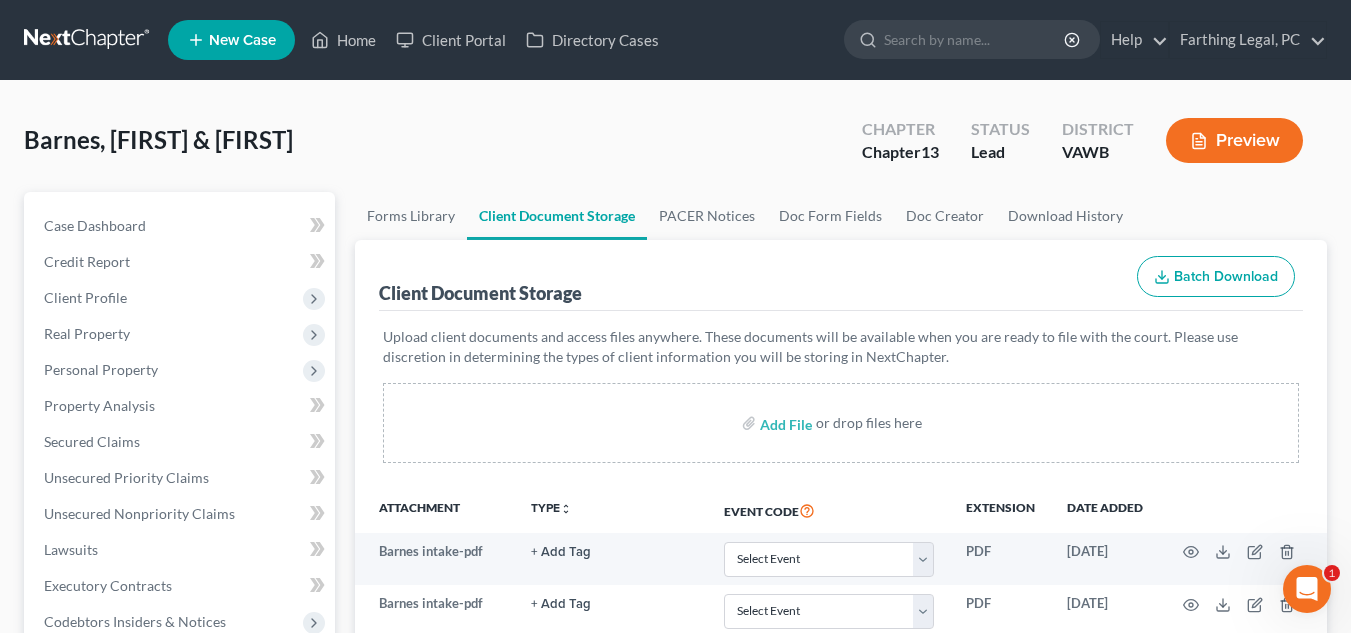 click at bounding box center (88, 40) 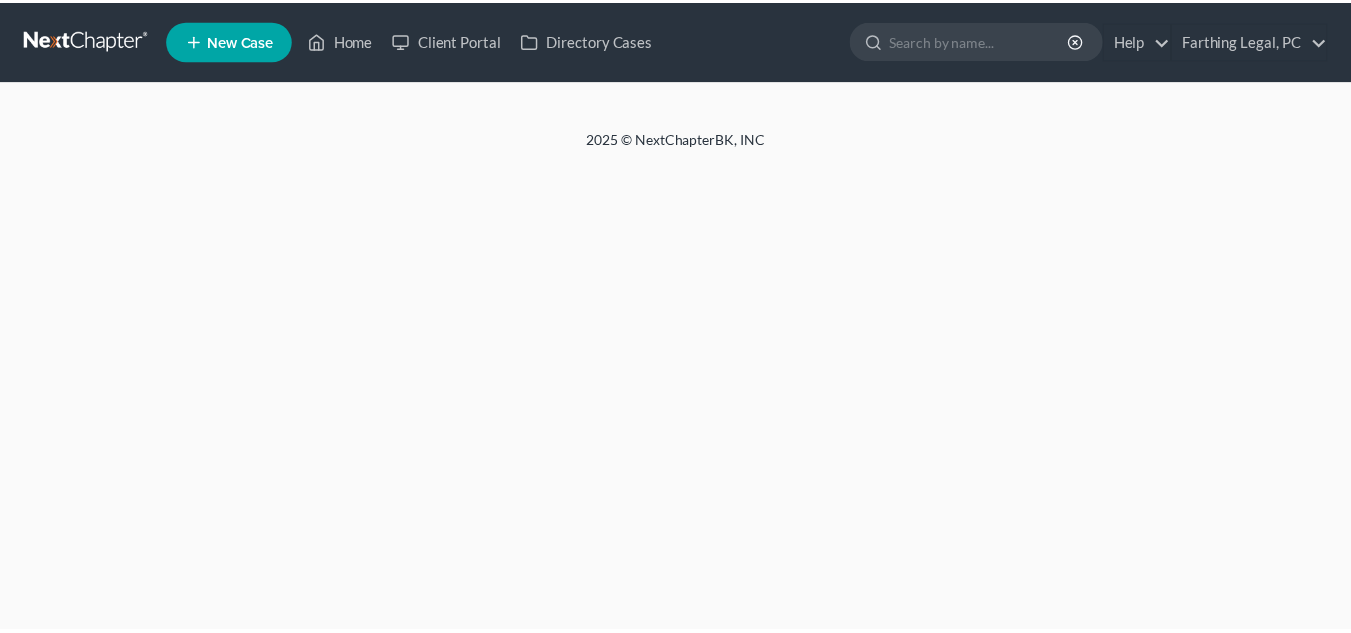 scroll, scrollTop: 0, scrollLeft: 0, axis: both 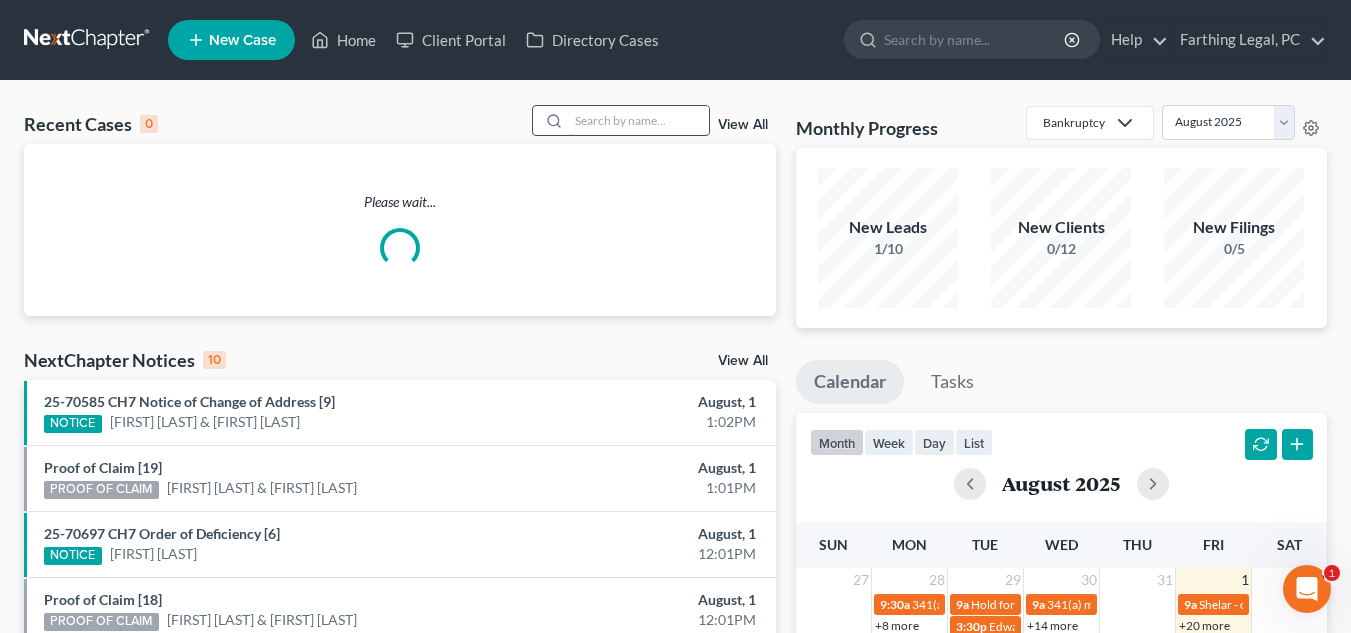 click at bounding box center [639, 120] 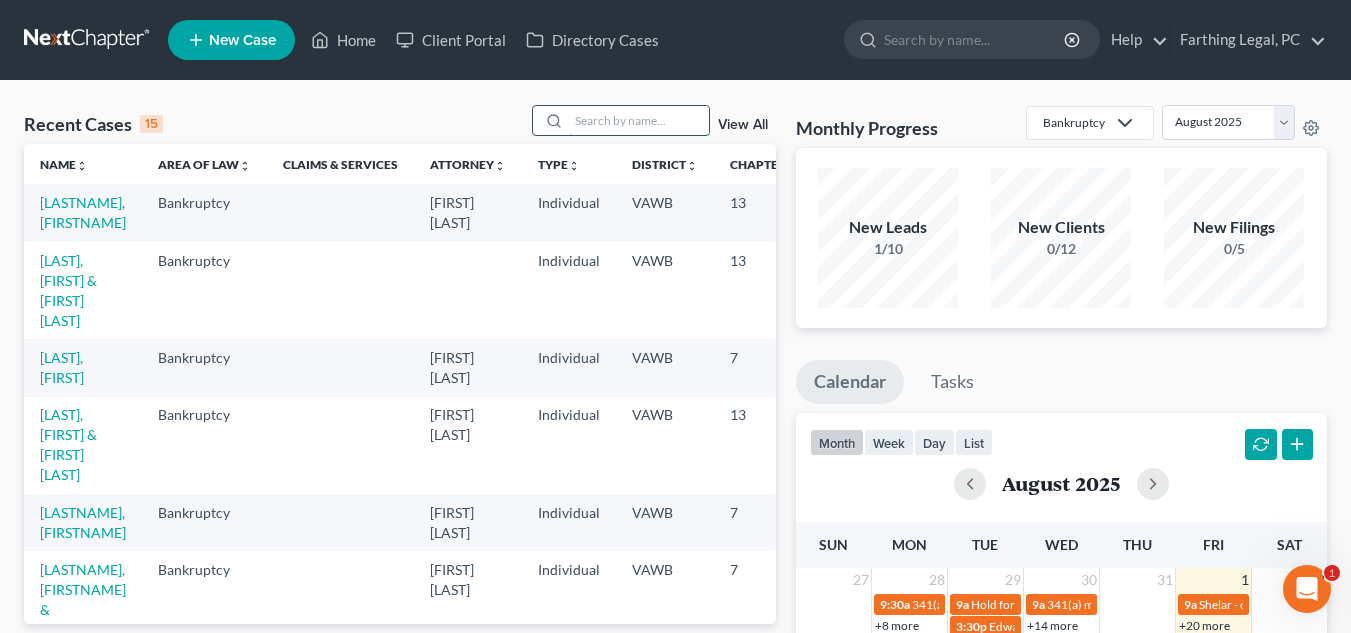 click at bounding box center [639, 120] 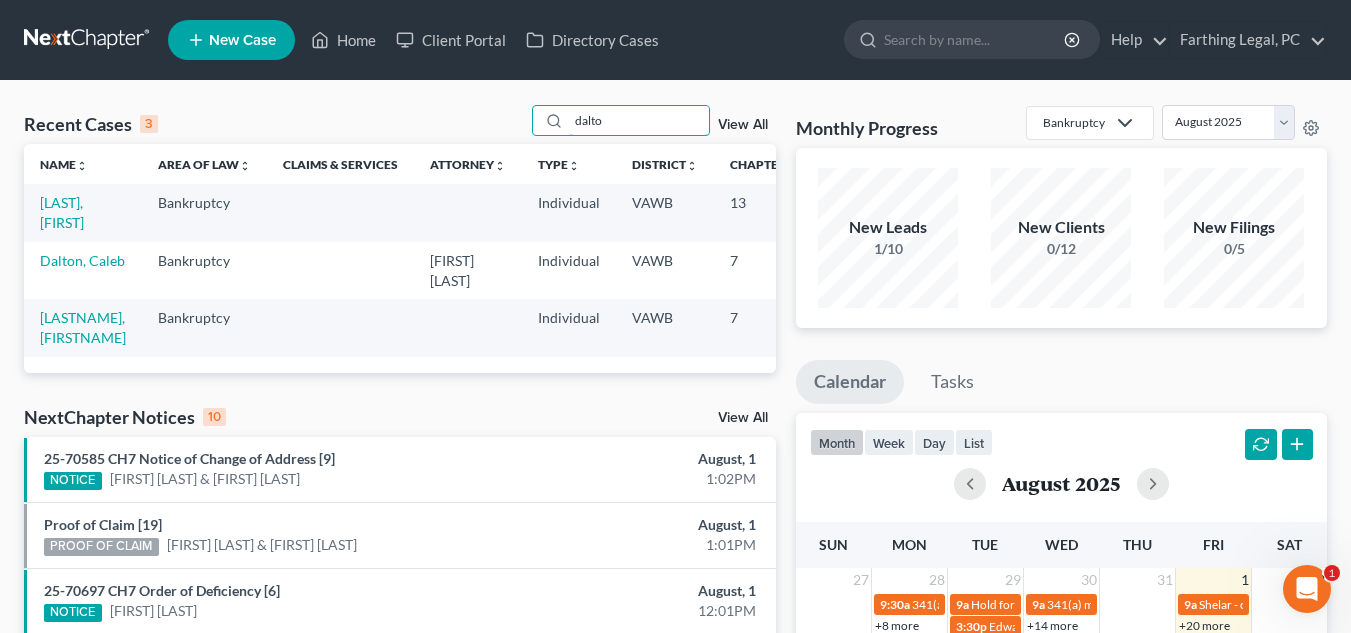 type on "dalto" 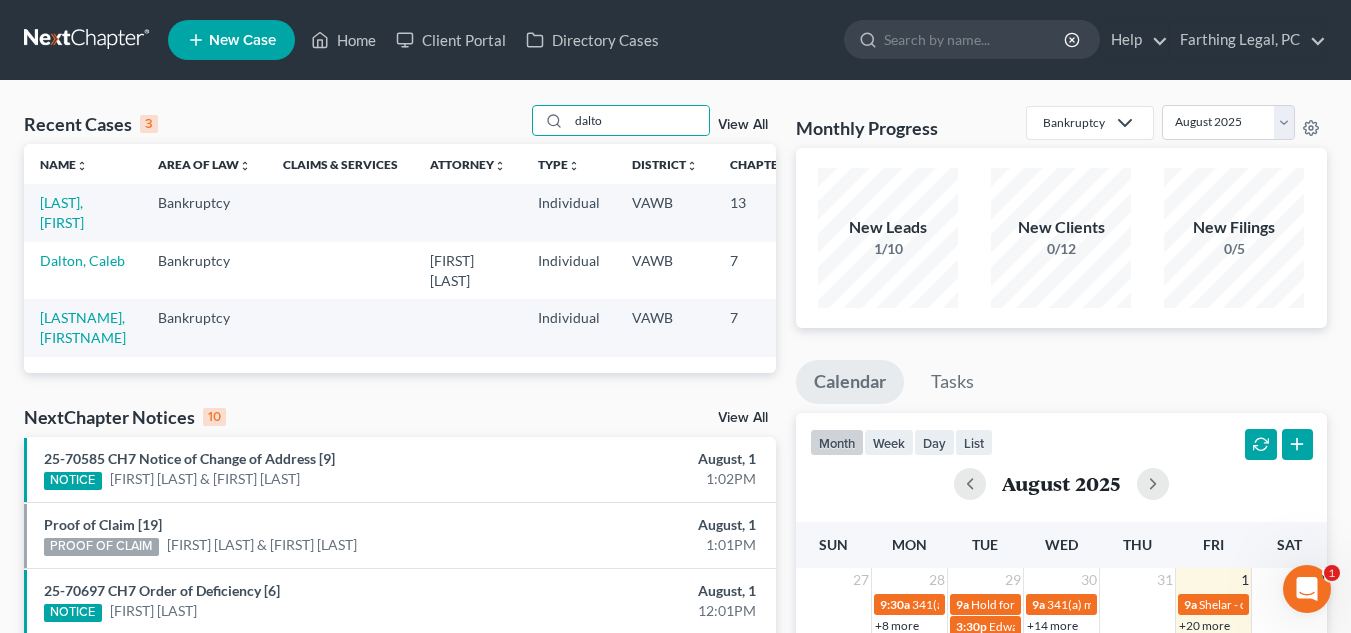 click on "Dalton, Misty" at bounding box center (83, 212) 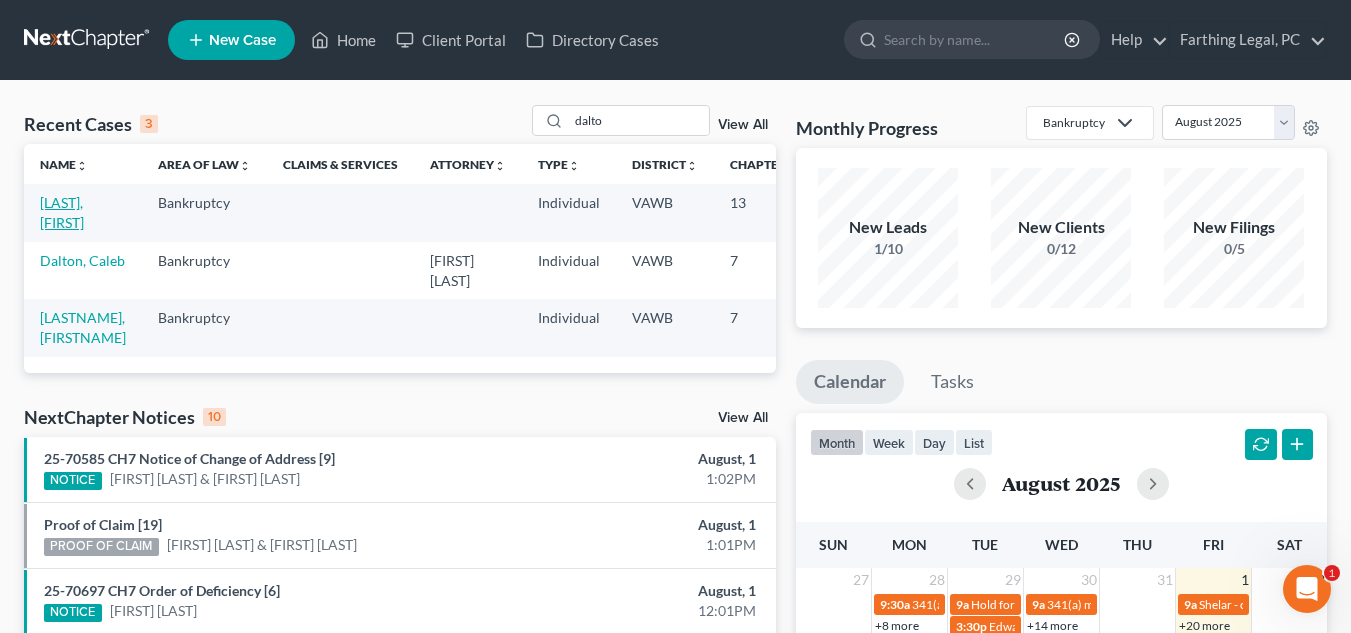 click on "Dalton, Misty" at bounding box center [62, 212] 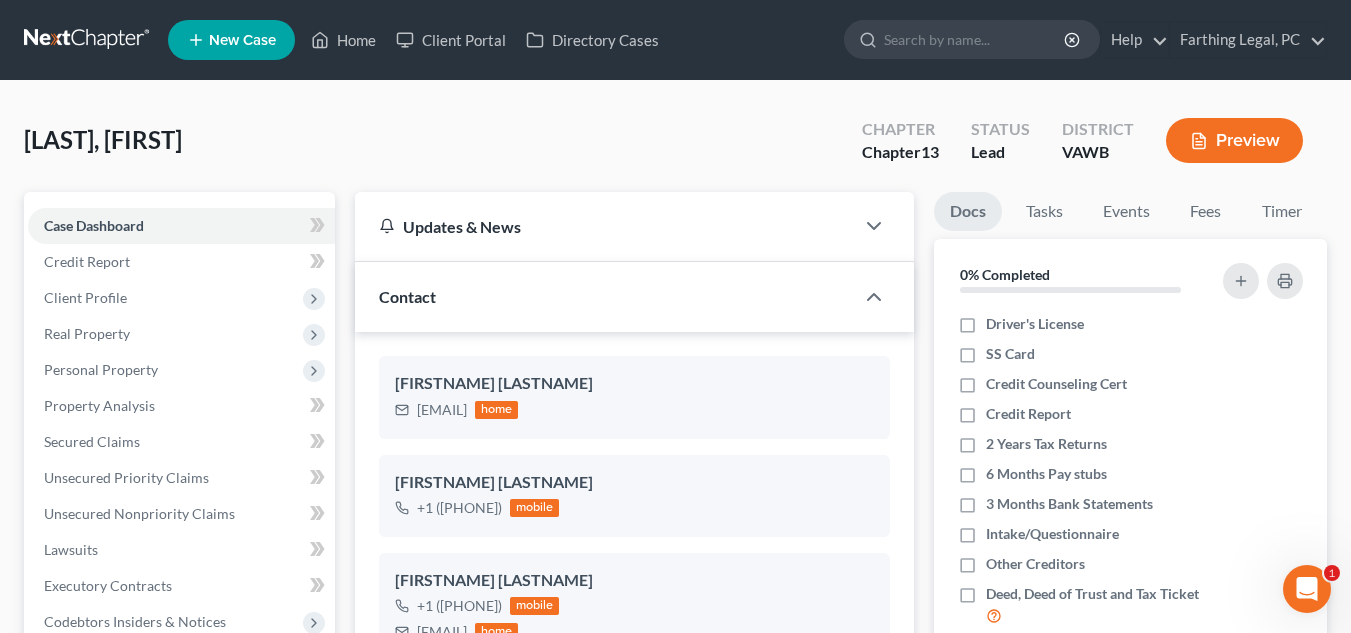 scroll, scrollTop: 493, scrollLeft: 0, axis: vertical 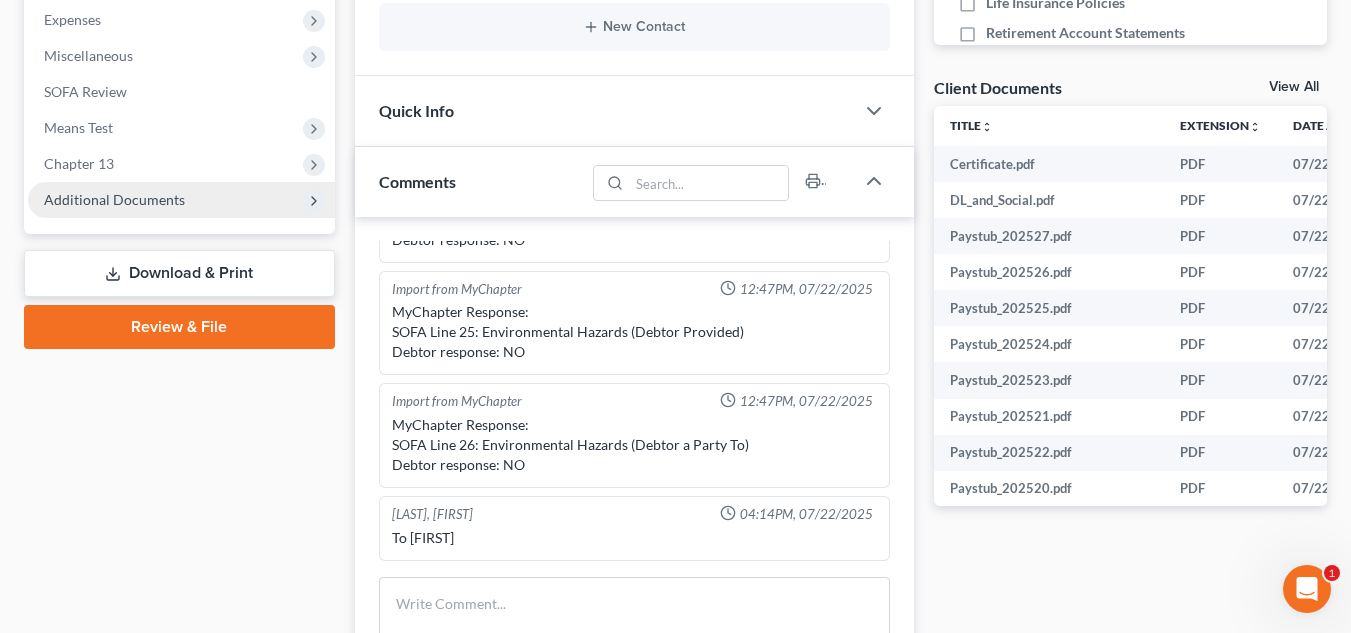 click on "Additional Documents" at bounding box center (114, 199) 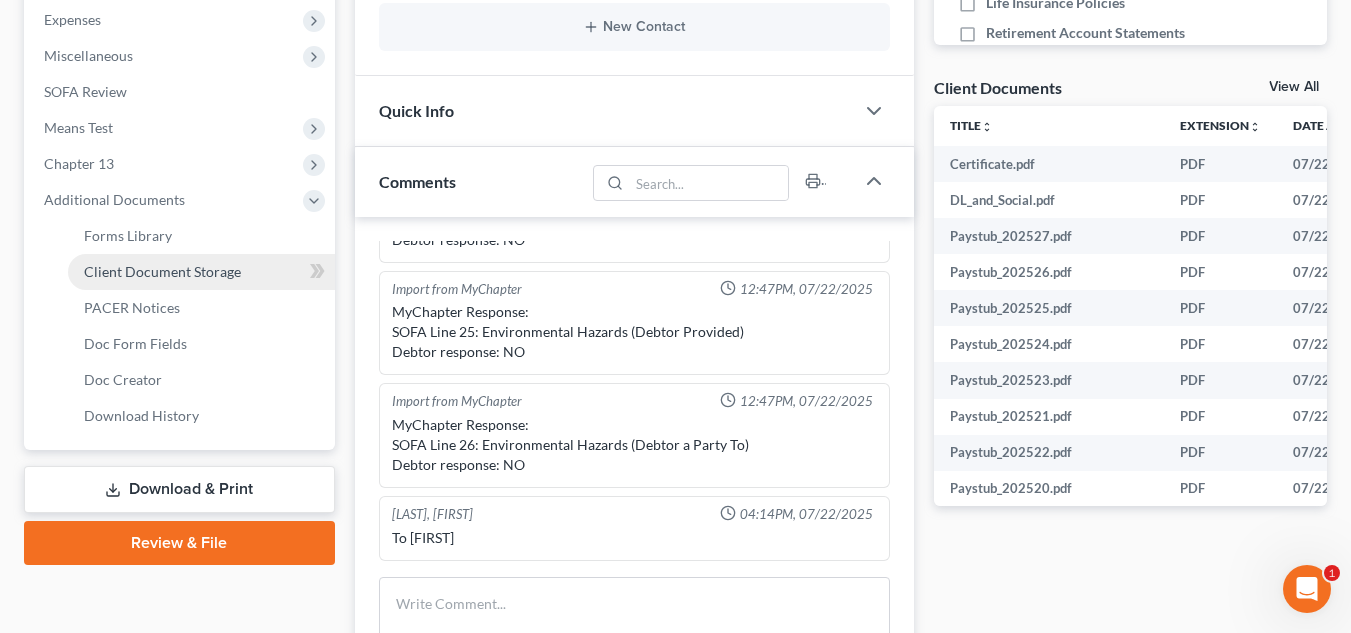 click on "Client Document Storage" at bounding box center [162, 271] 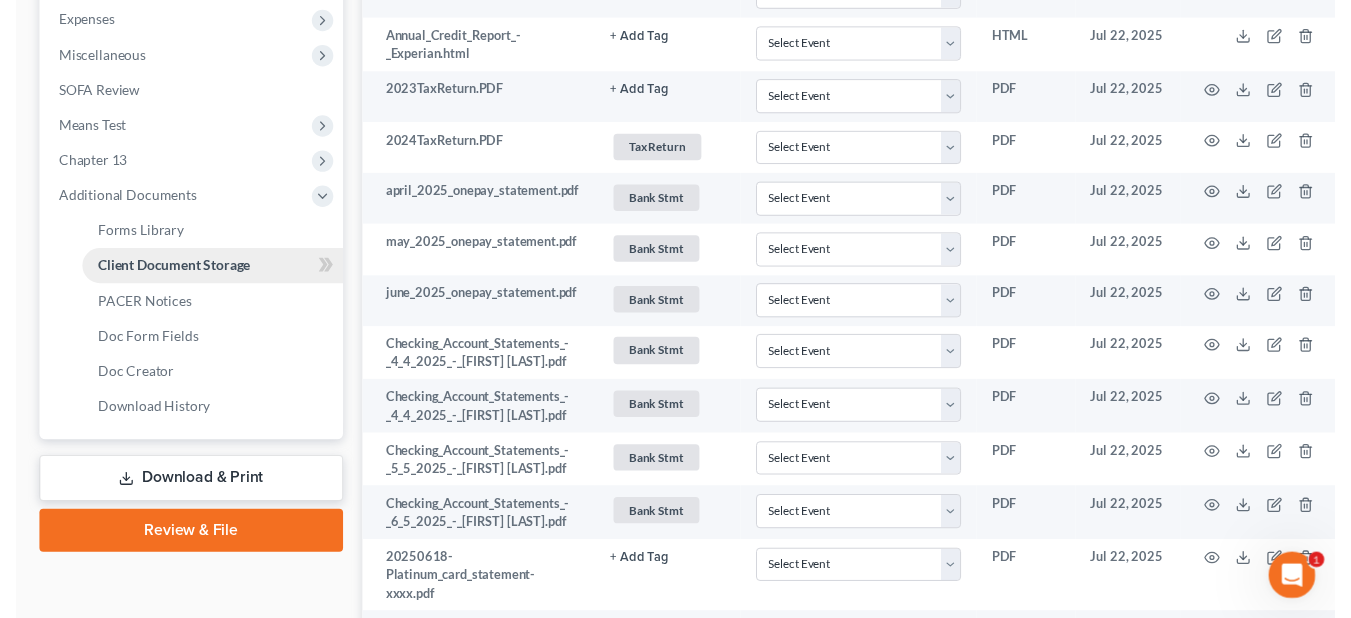 scroll, scrollTop: 0, scrollLeft: 0, axis: both 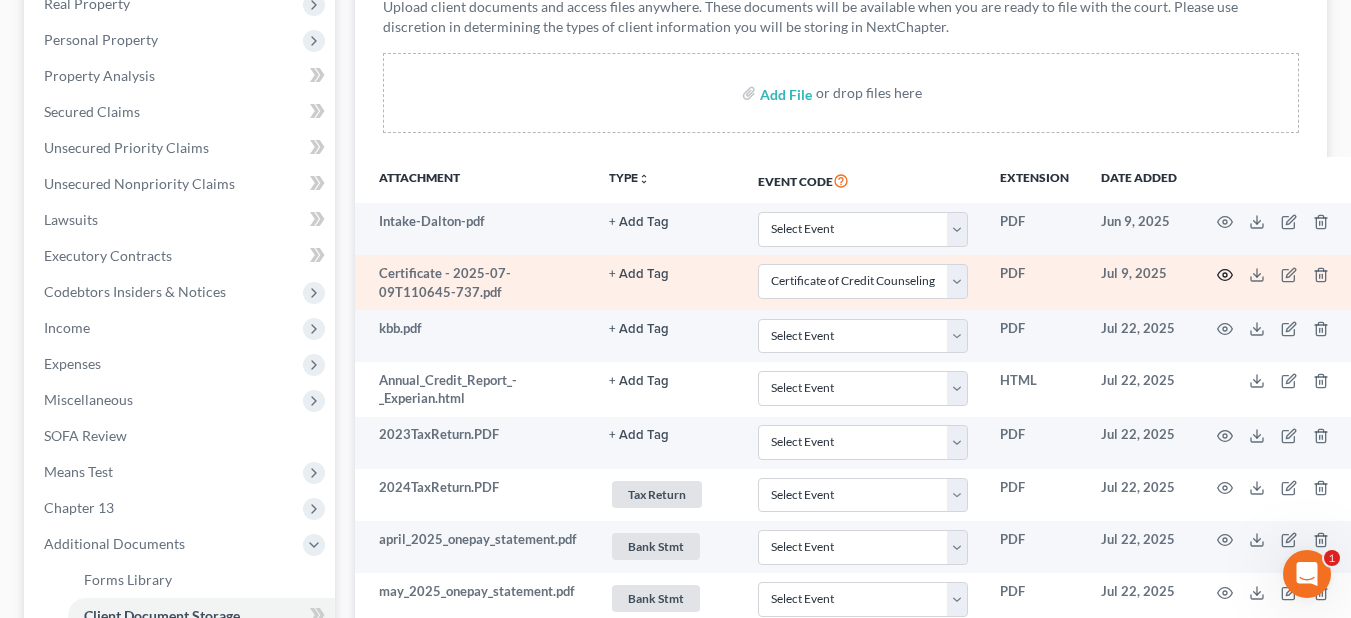 click 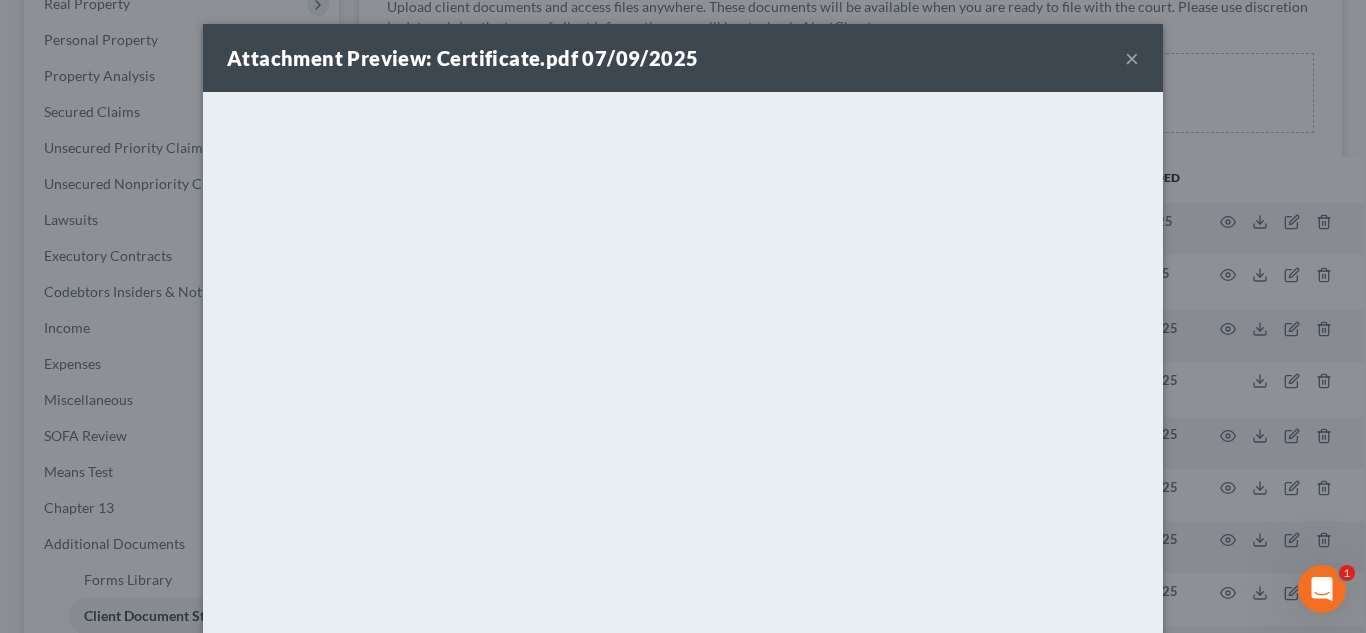 click on "×" at bounding box center [1132, 58] 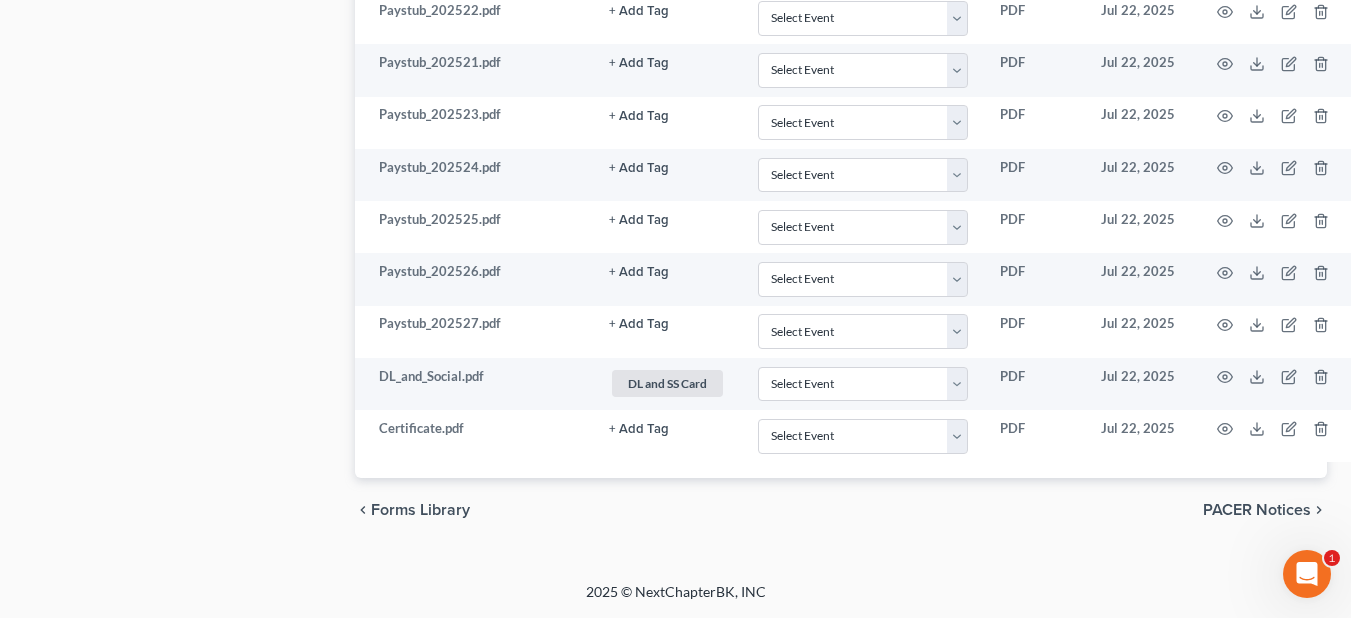 scroll, scrollTop: 2481, scrollLeft: 0, axis: vertical 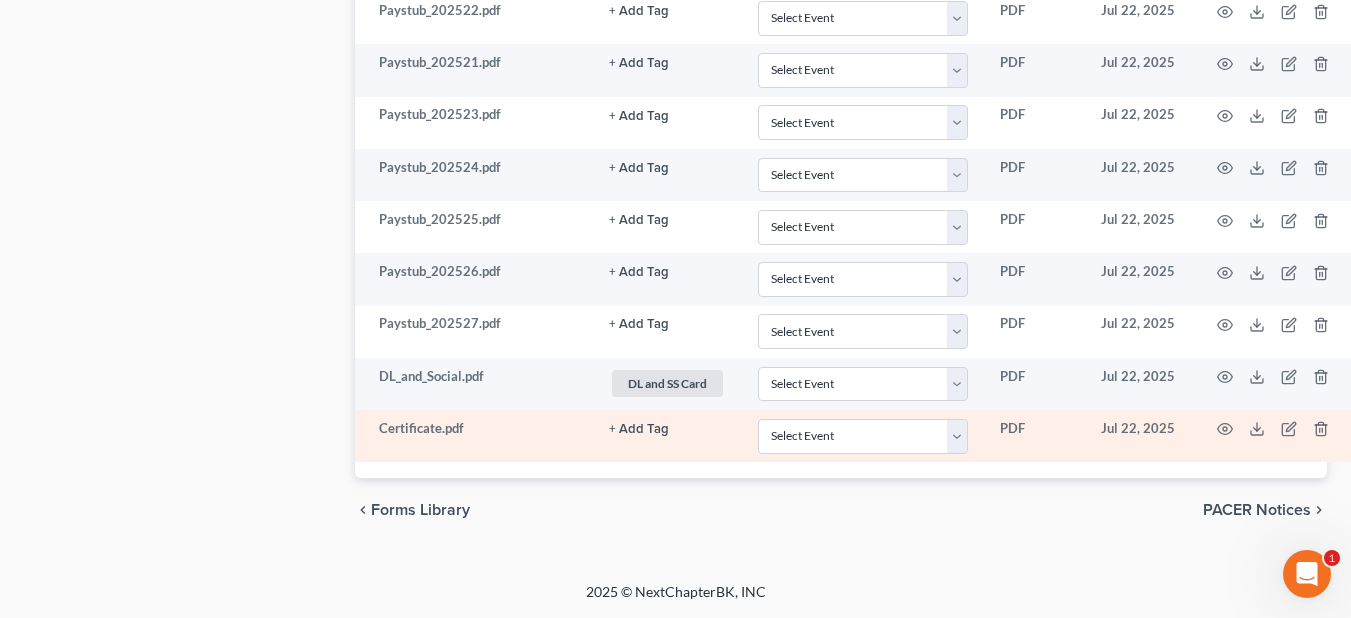 click at bounding box center (1277, 436) 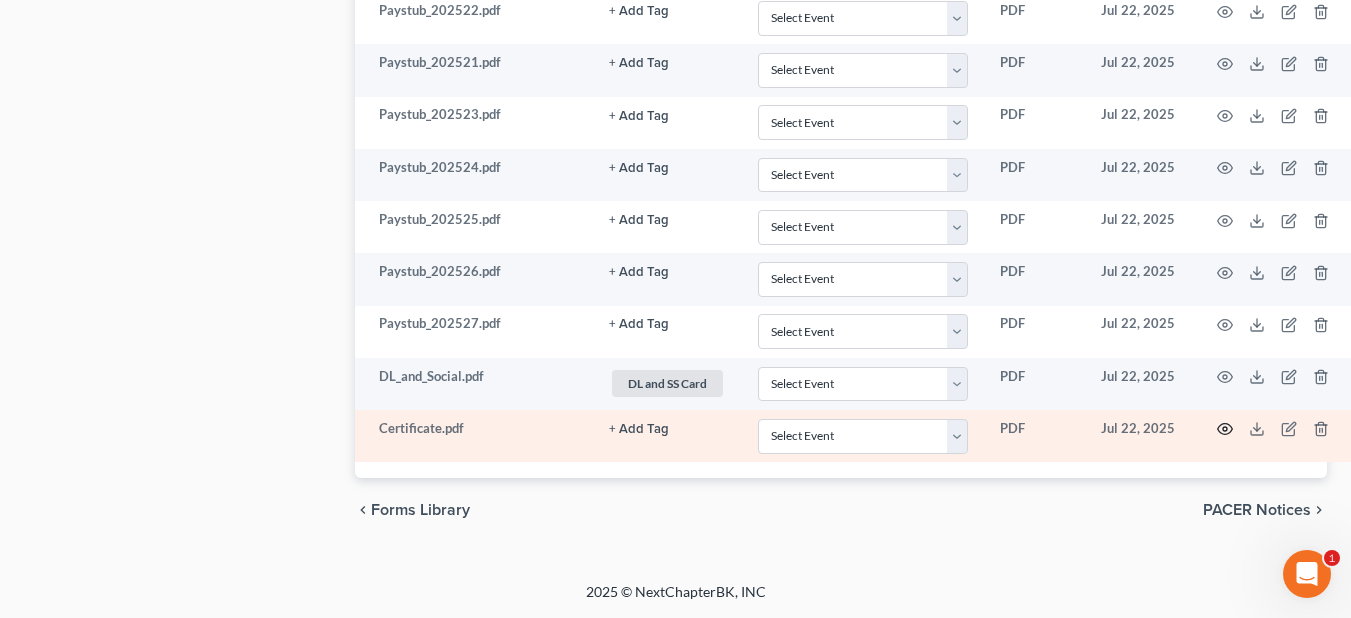 click 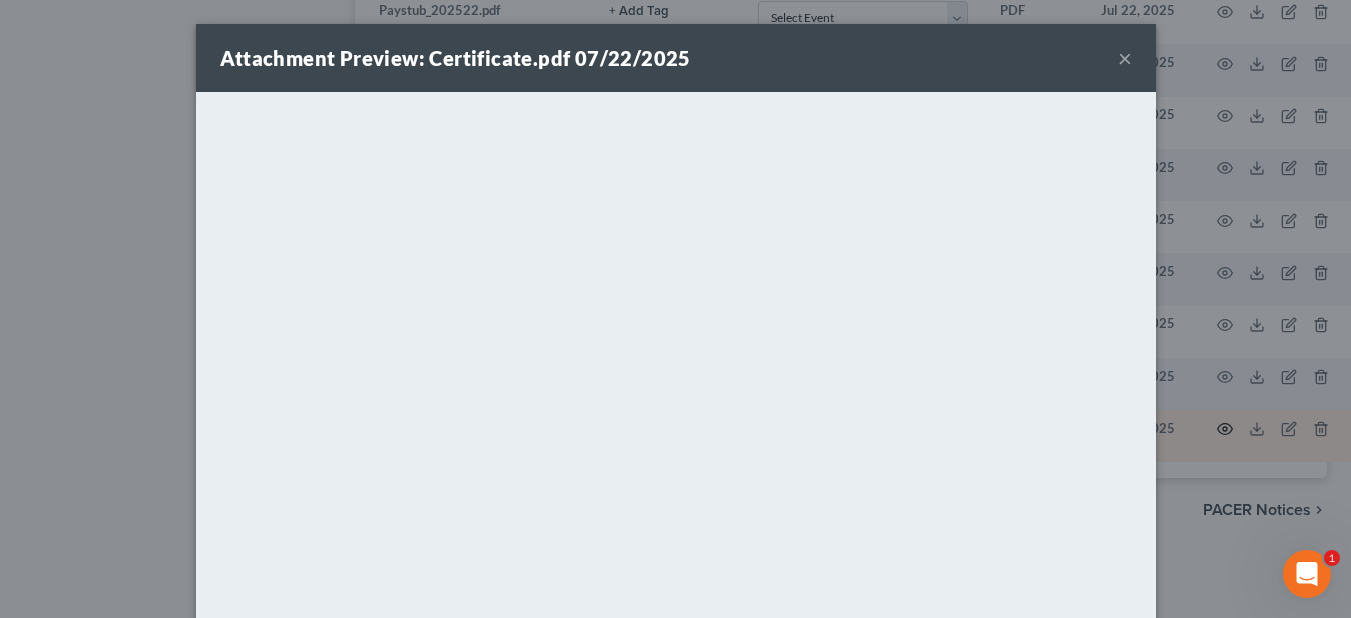 scroll, scrollTop: 2466, scrollLeft: 0, axis: vertical 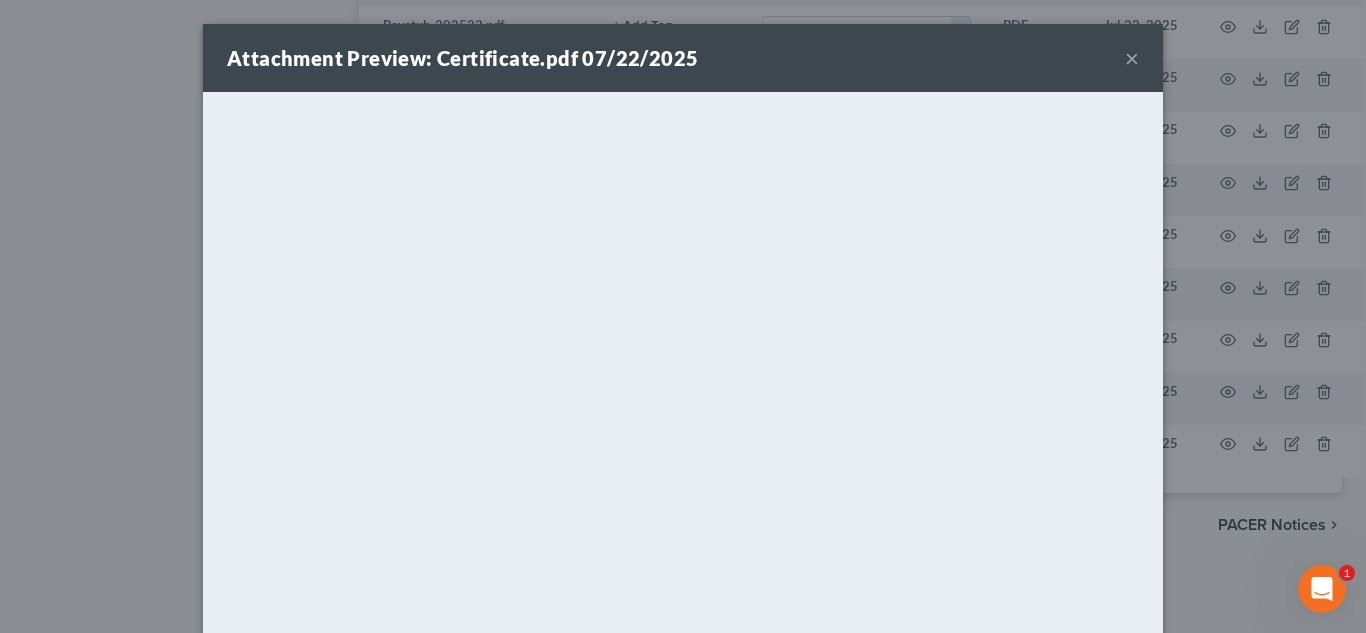 click on "Attachment Preview: Certificate.pdf 07/22/2025 ×" at bounding box center [683, 58] 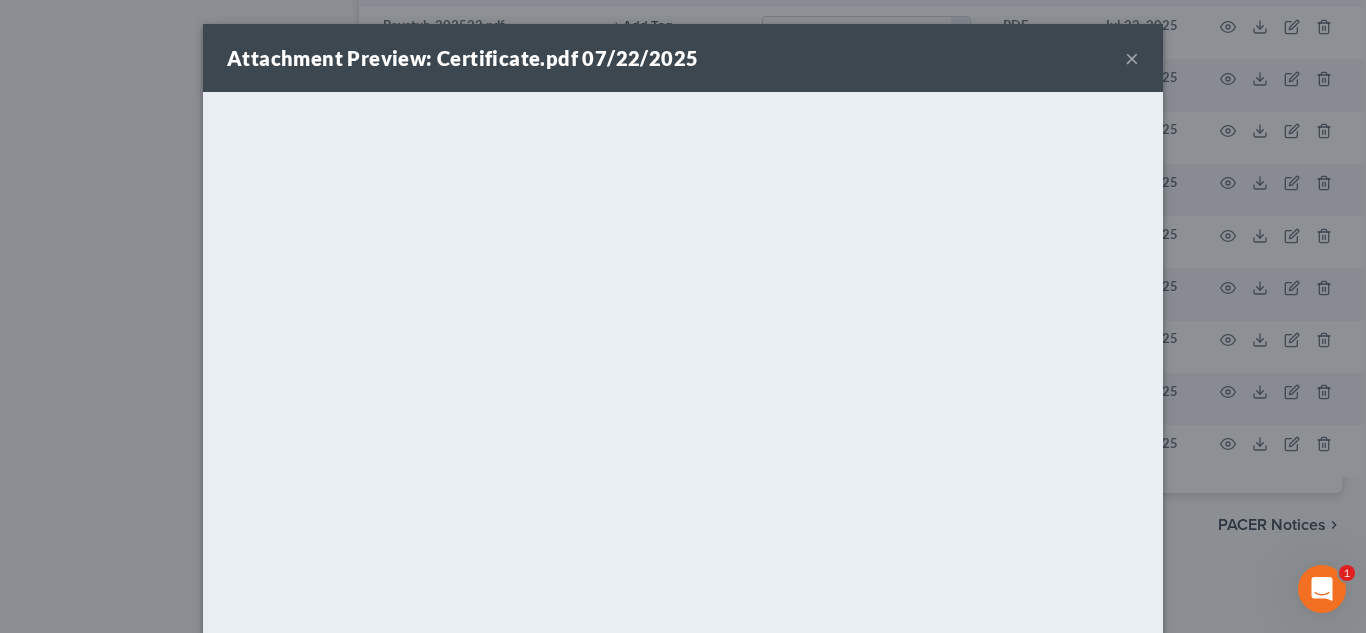 click on "×" at bounding box center [1132, 58] 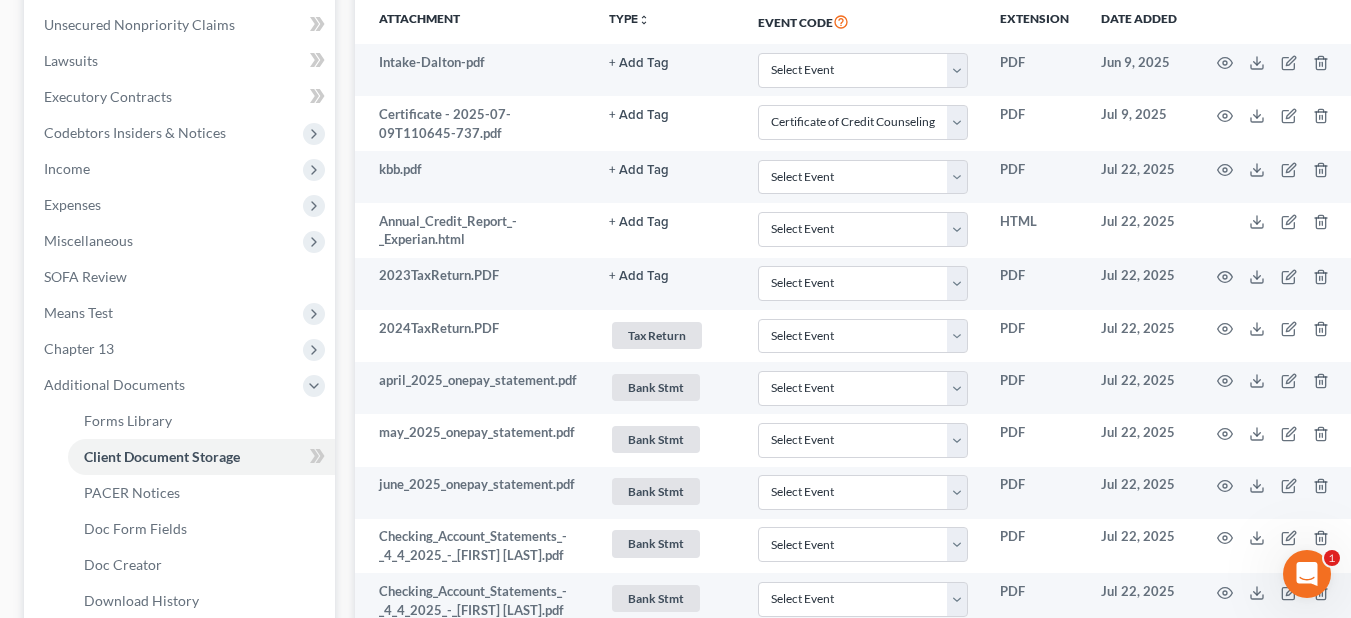 scroll, scrollTop: 495, scrollLeft: 0, axis: vertical 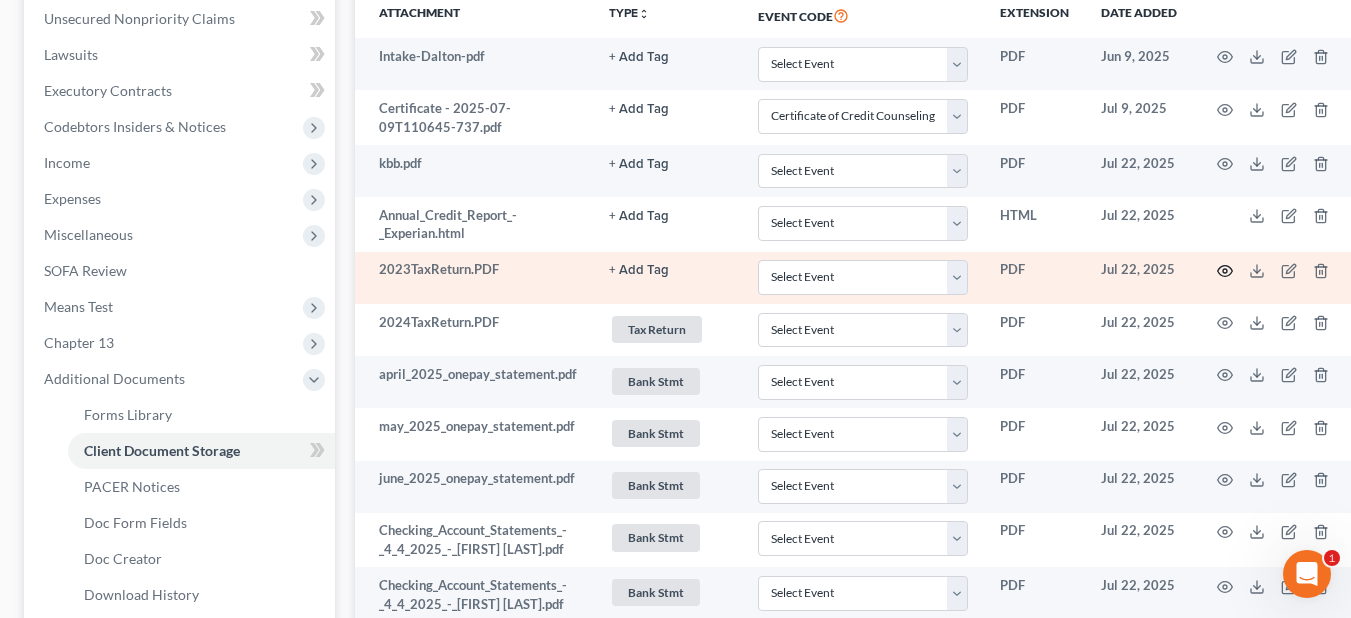 click 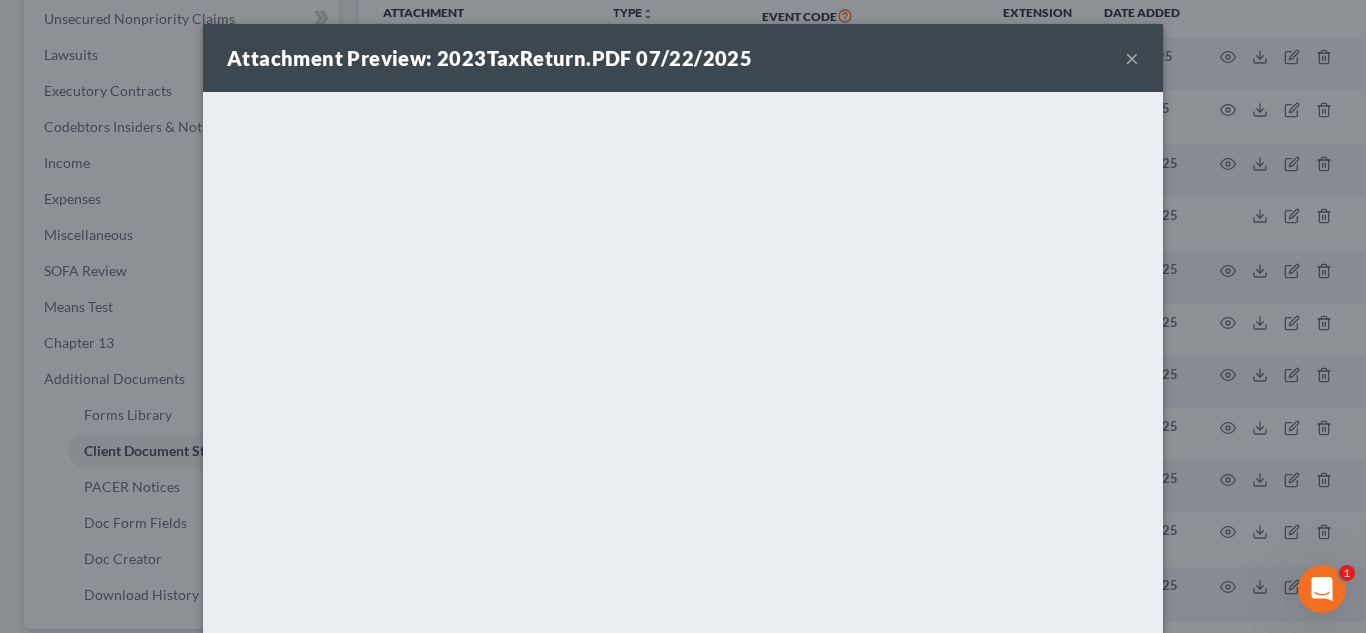 click on "×" at bounding box center [1132, 58] 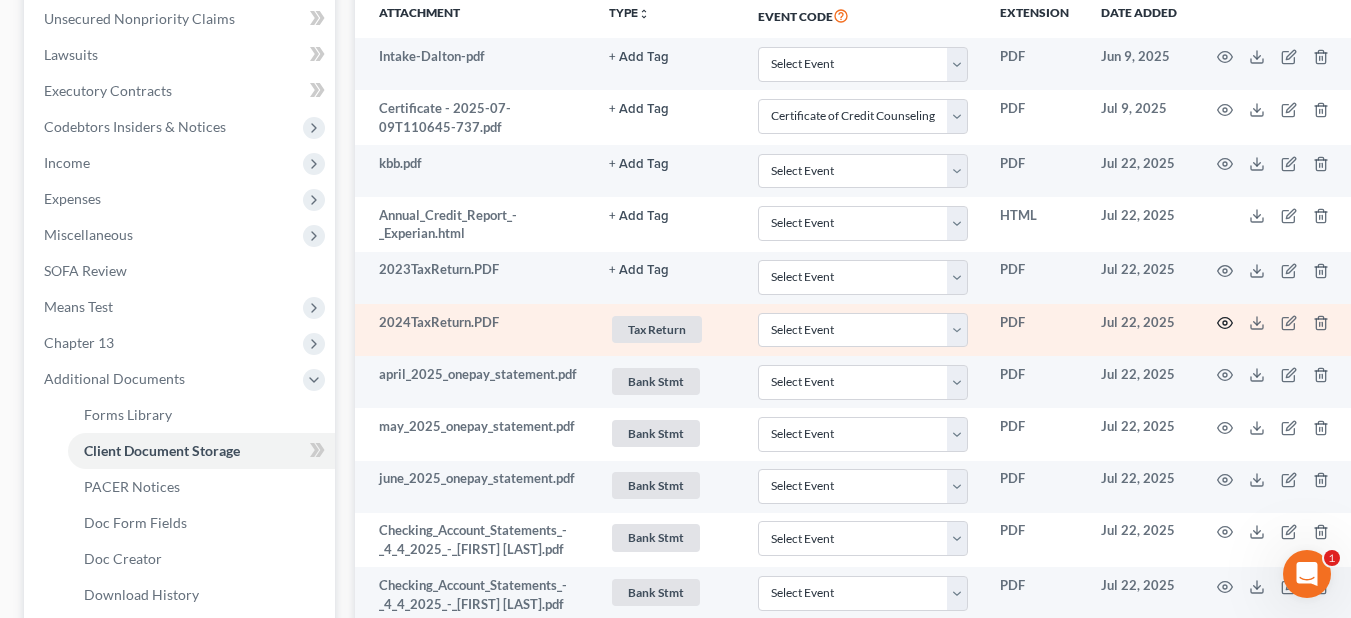 click 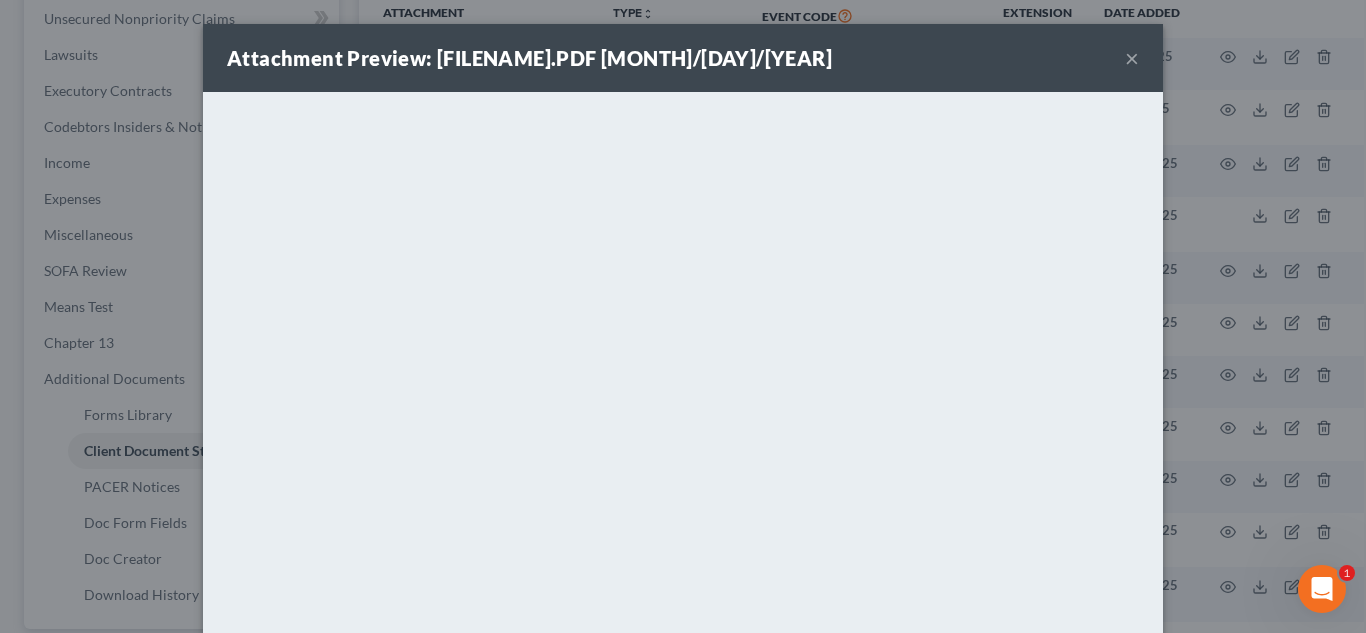 click on "×" at bounding box center (1132, 58) 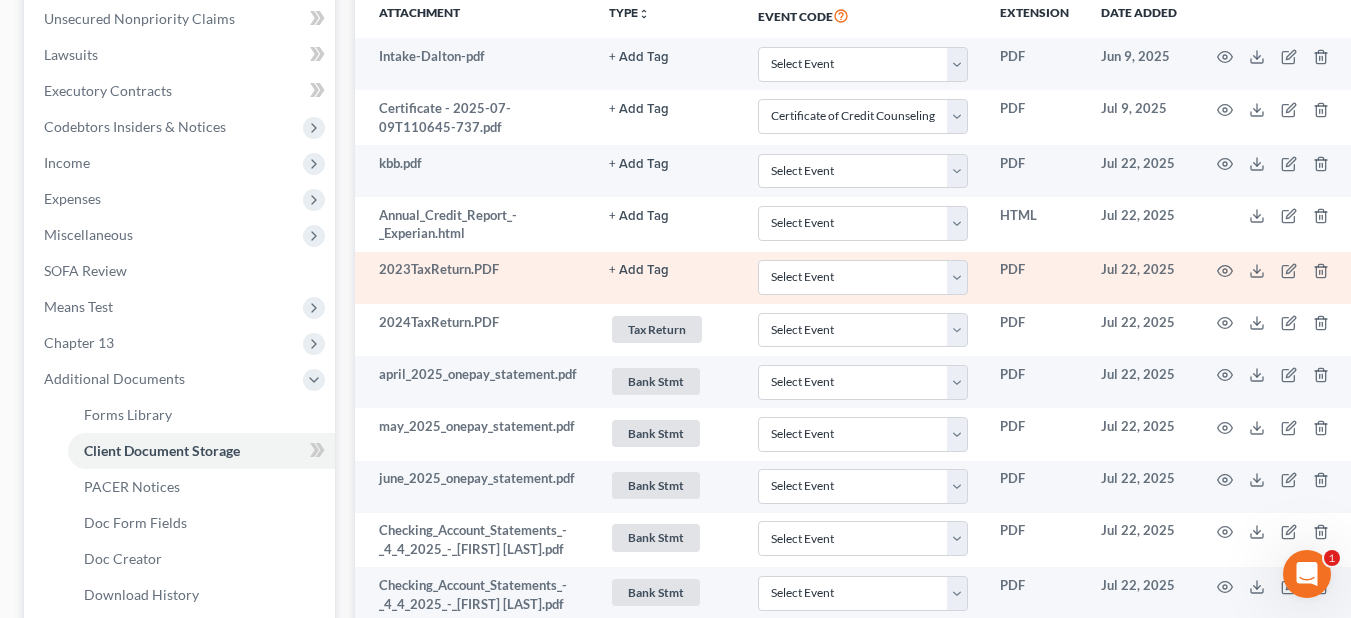 click on "+ Add Tag" at bounding box center [639, 57] 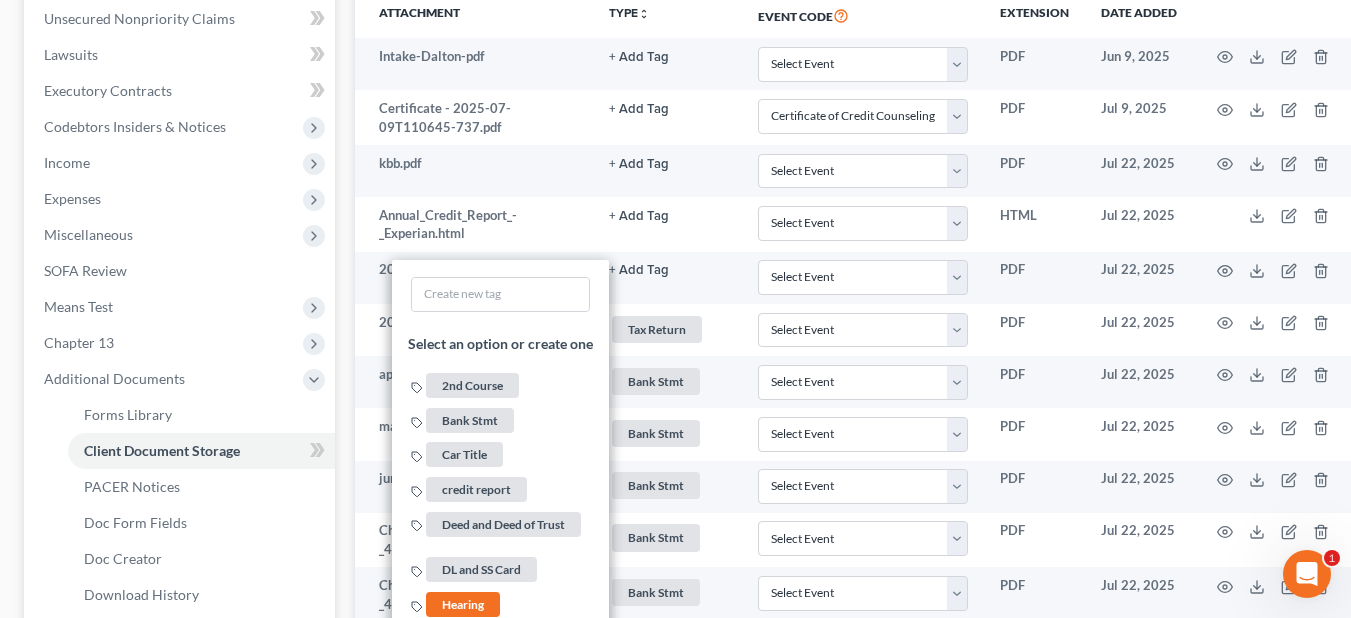 scroll, scrollTop: 1035, scrollLeft: 0, axis: vertical 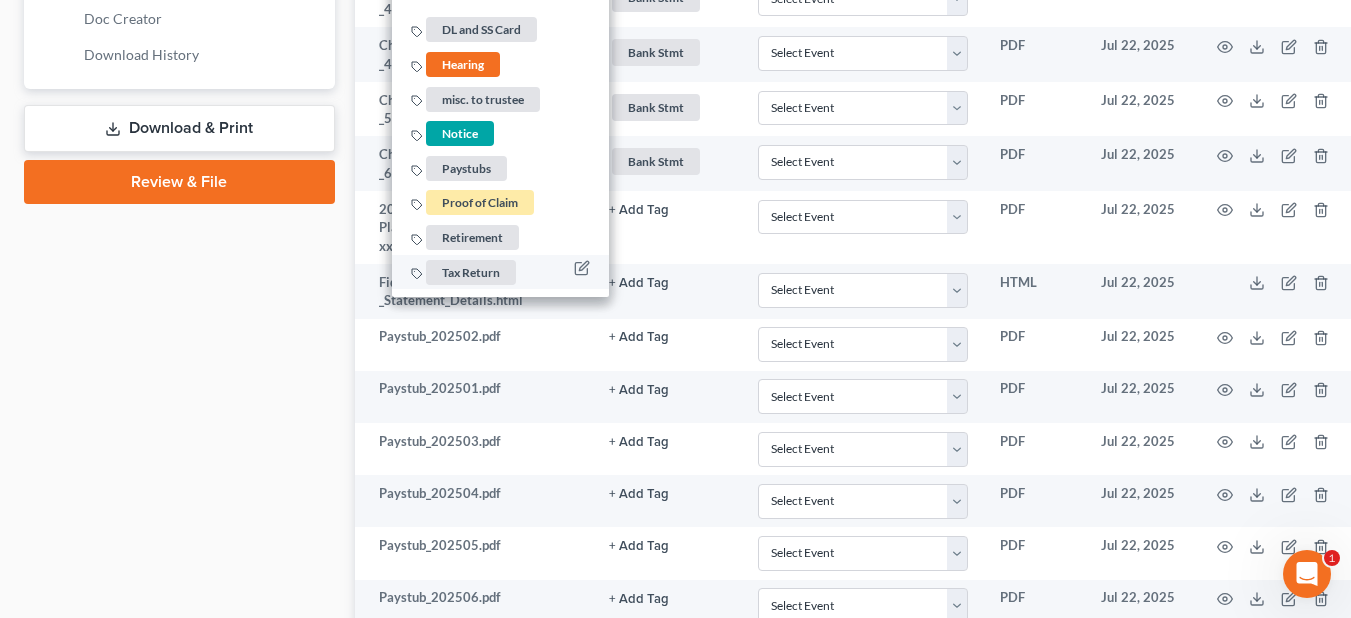 click on "Tax Return" at bounding box center (471, 272) 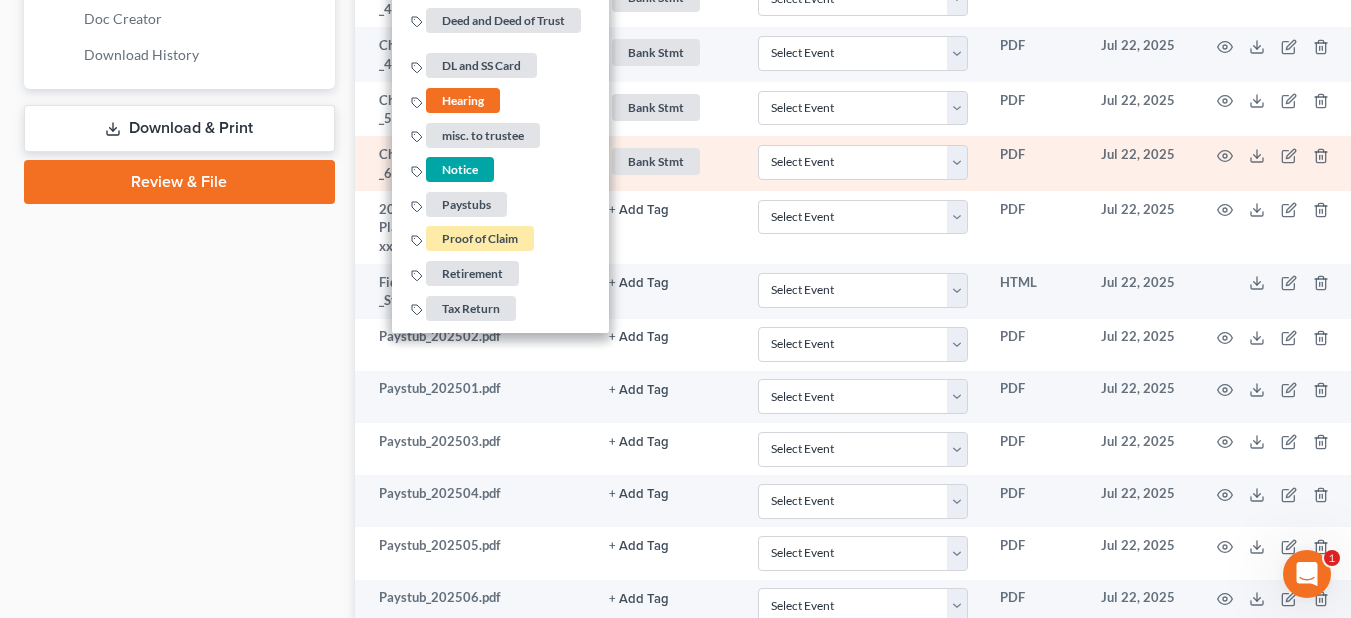 click on "Bank Stmt + Add Tag Bank Stmt × Select an option or create one 2nd Course Bank Stmt Car Title credit report Deed and Deed of Trust DL and SS Card Hearing misc. to trustee Notice Paystubs Proof of Claim Retirement Tax Return" at bounding box center (667, 163) 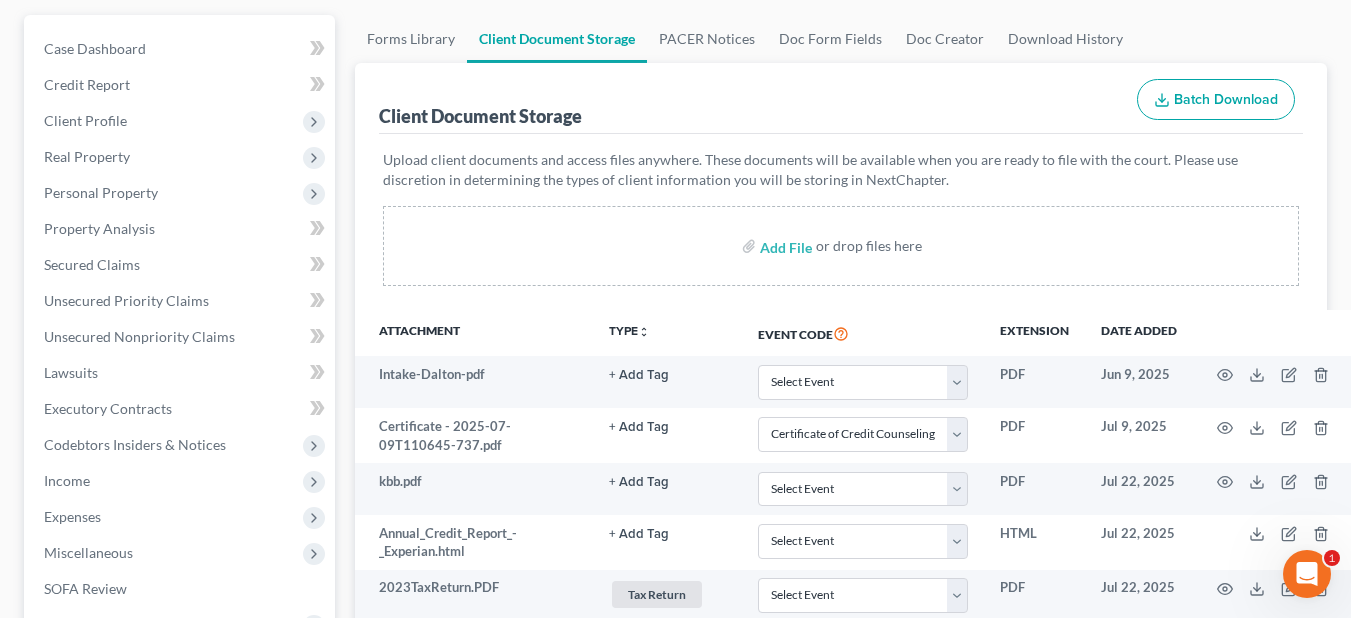 scroll, scrollTop: 0, scrollLeft: 0, axis: both 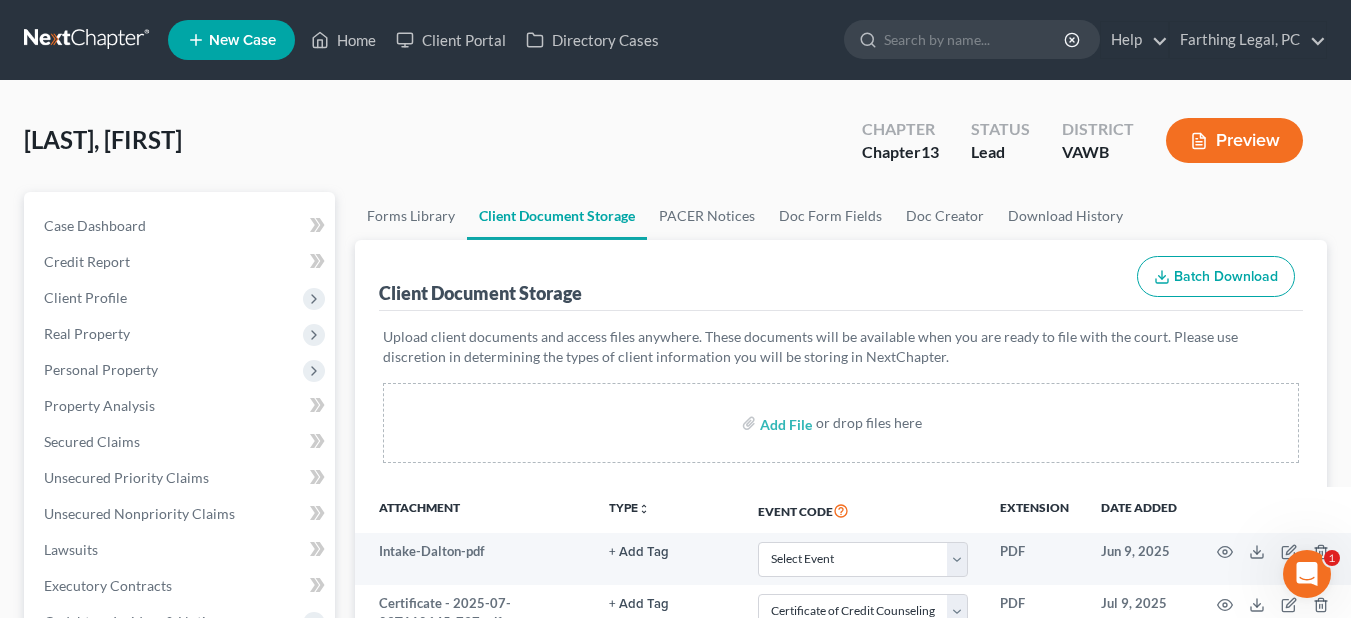 click on "Client Document Storage
Batch Download" at bounding box center [841, 276] 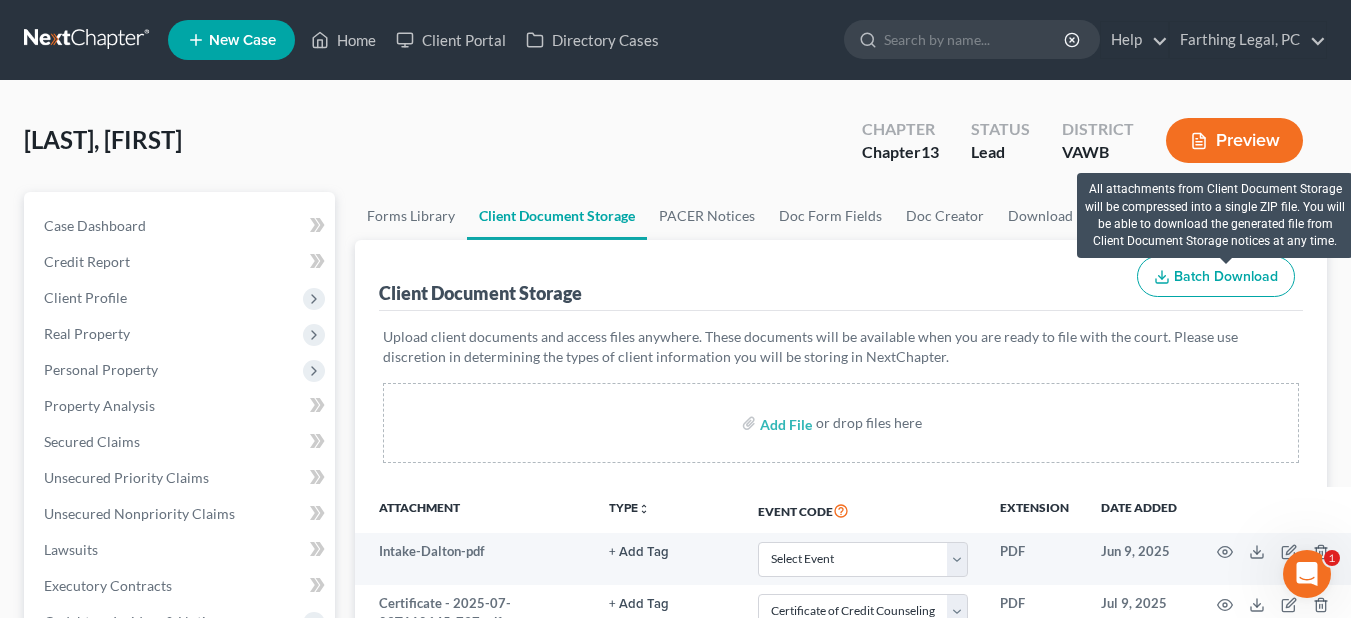 click on "Batch Download" at bounding box center (1226, 276) 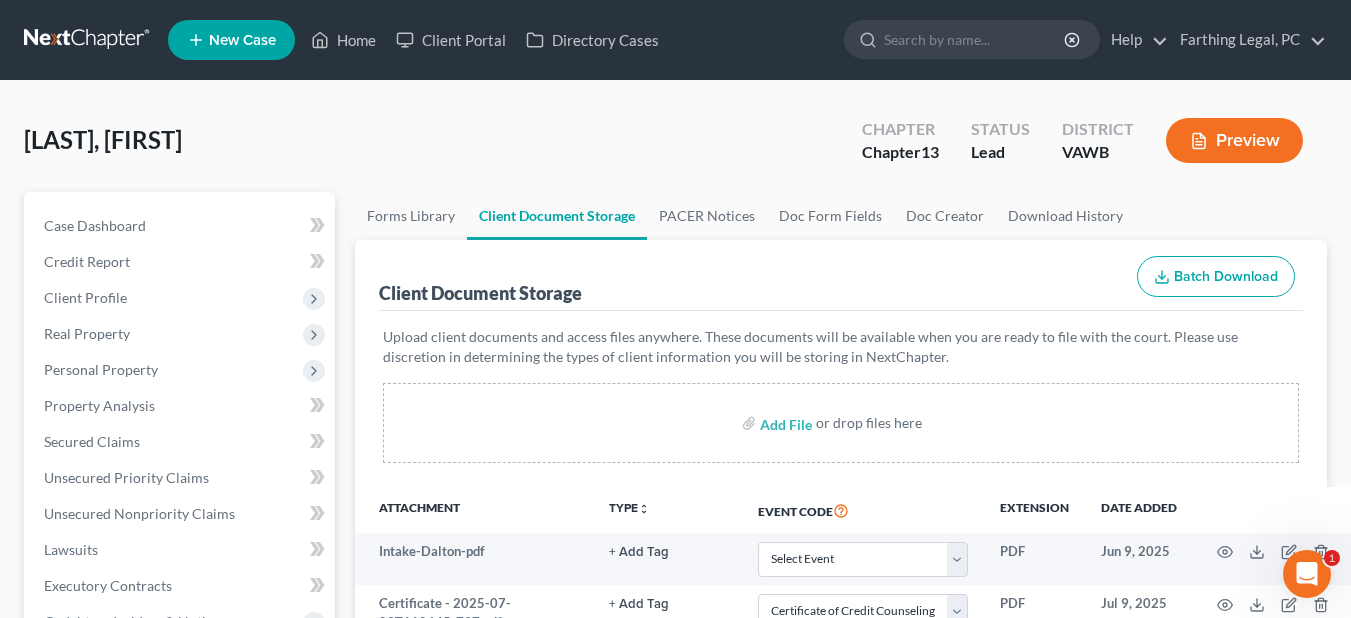 select on "0" 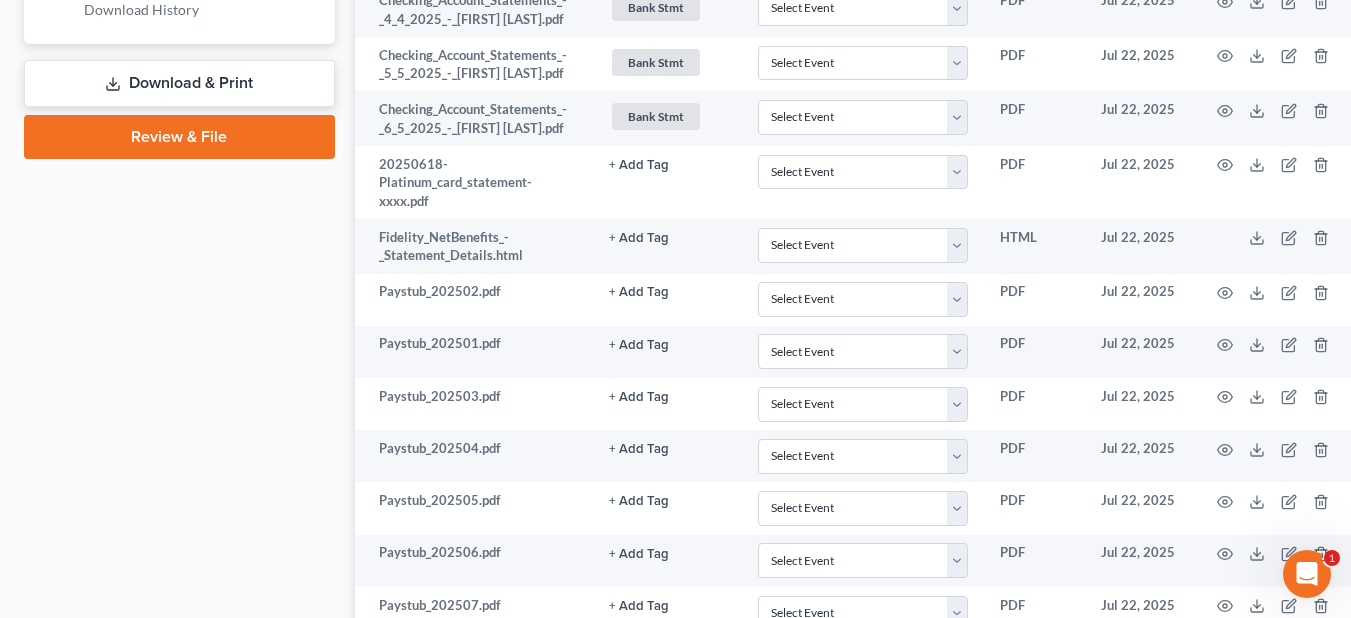 scroll, scrollTop: 2533, scrollLeft: 0, axis: vertical 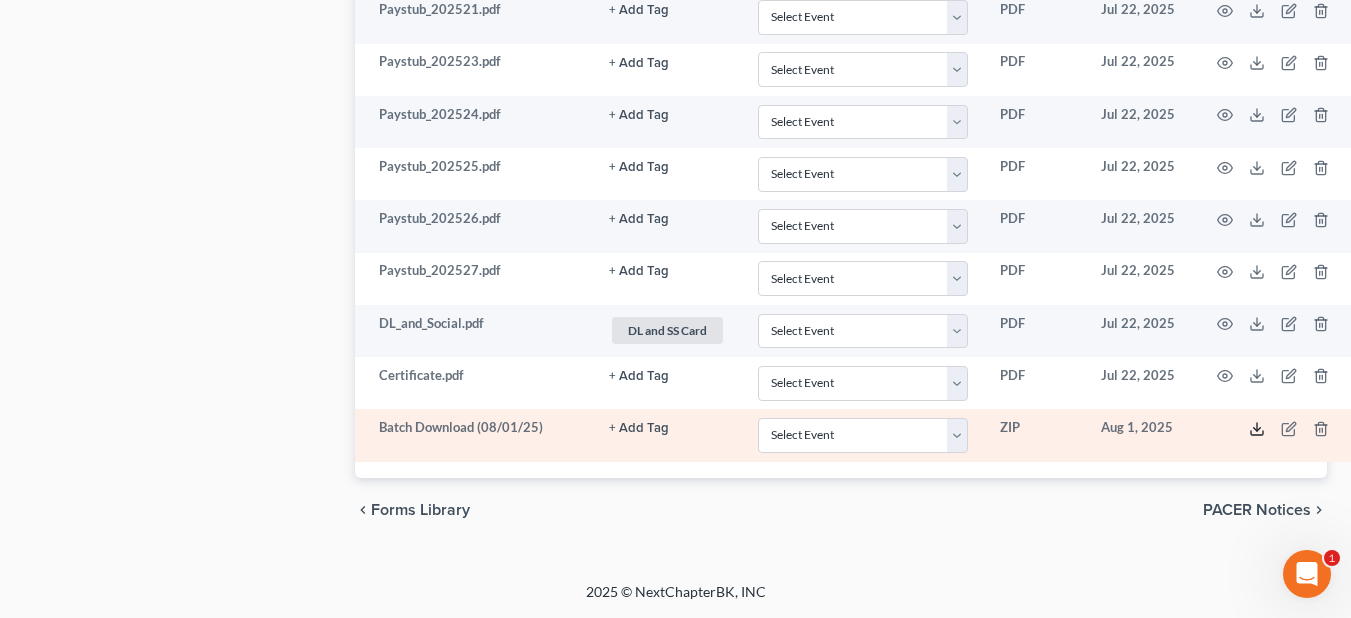click 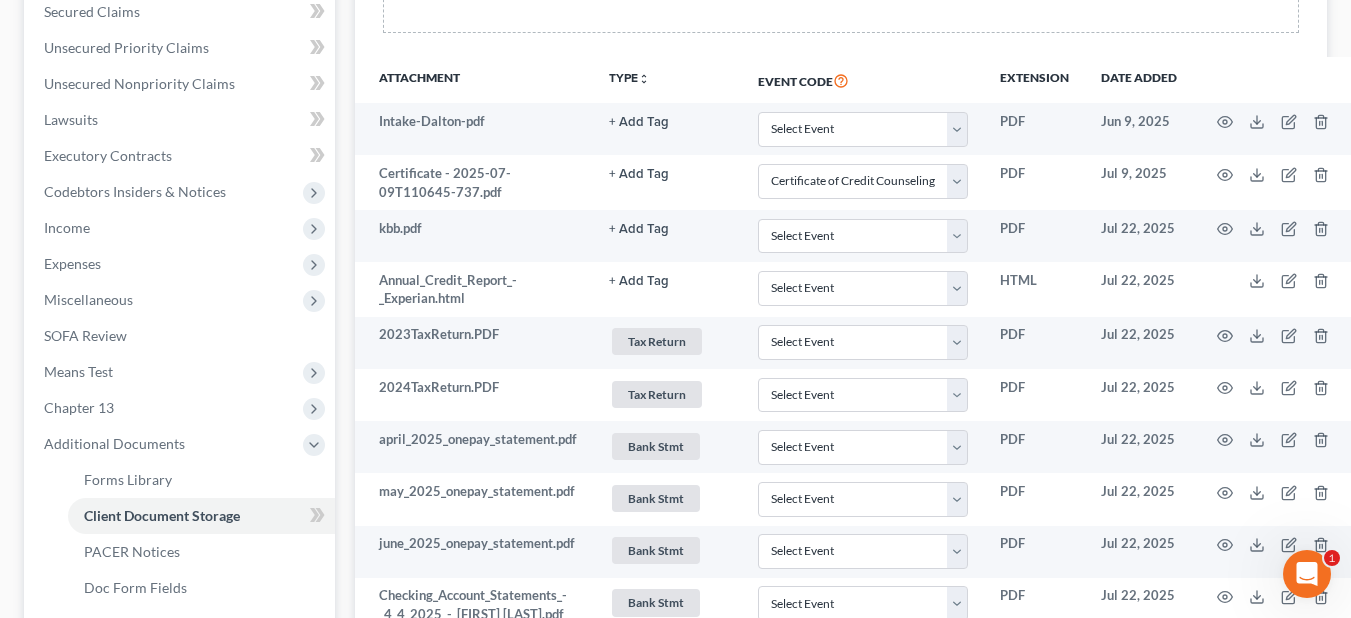 scroll, scrollTop: 435, scrollLeft: 0, axis: vertical 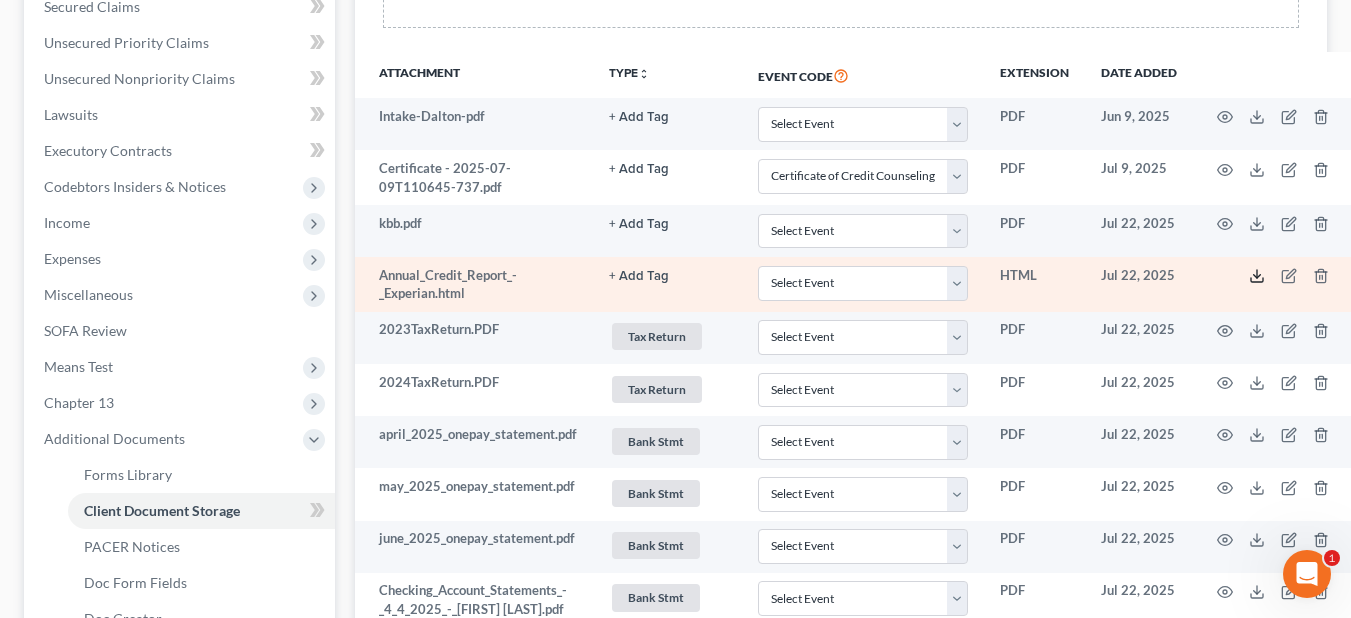 click 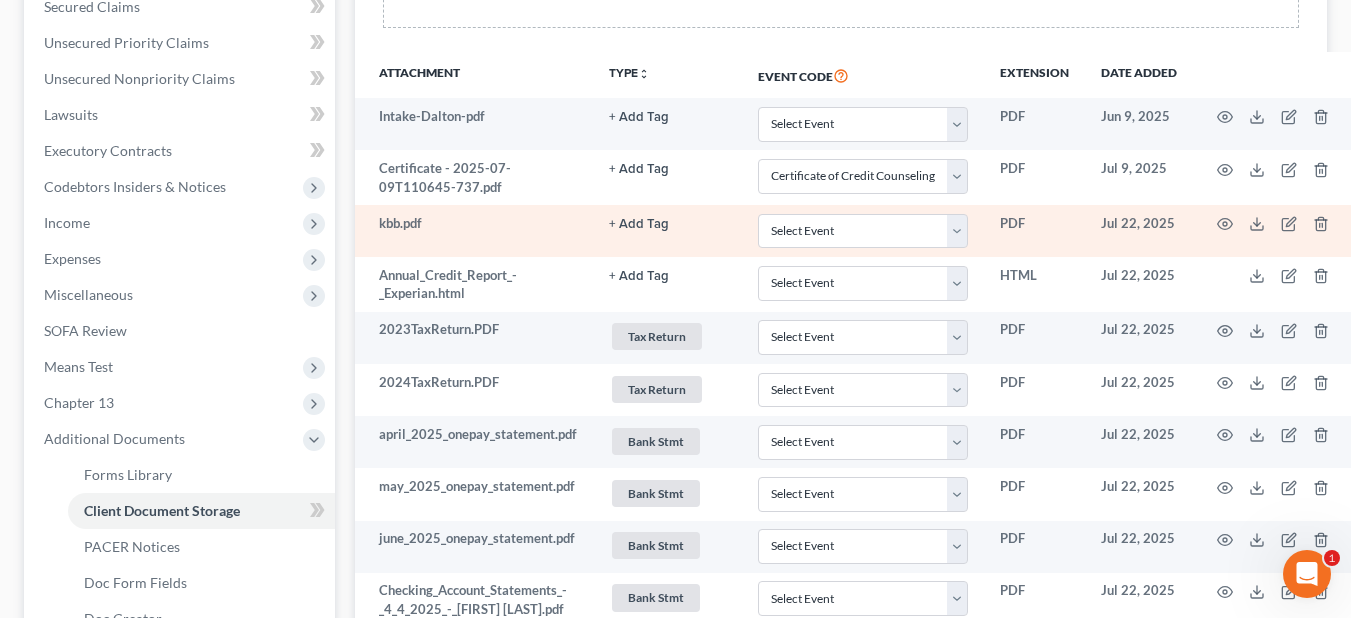 click at bounding box center (1277, 231) 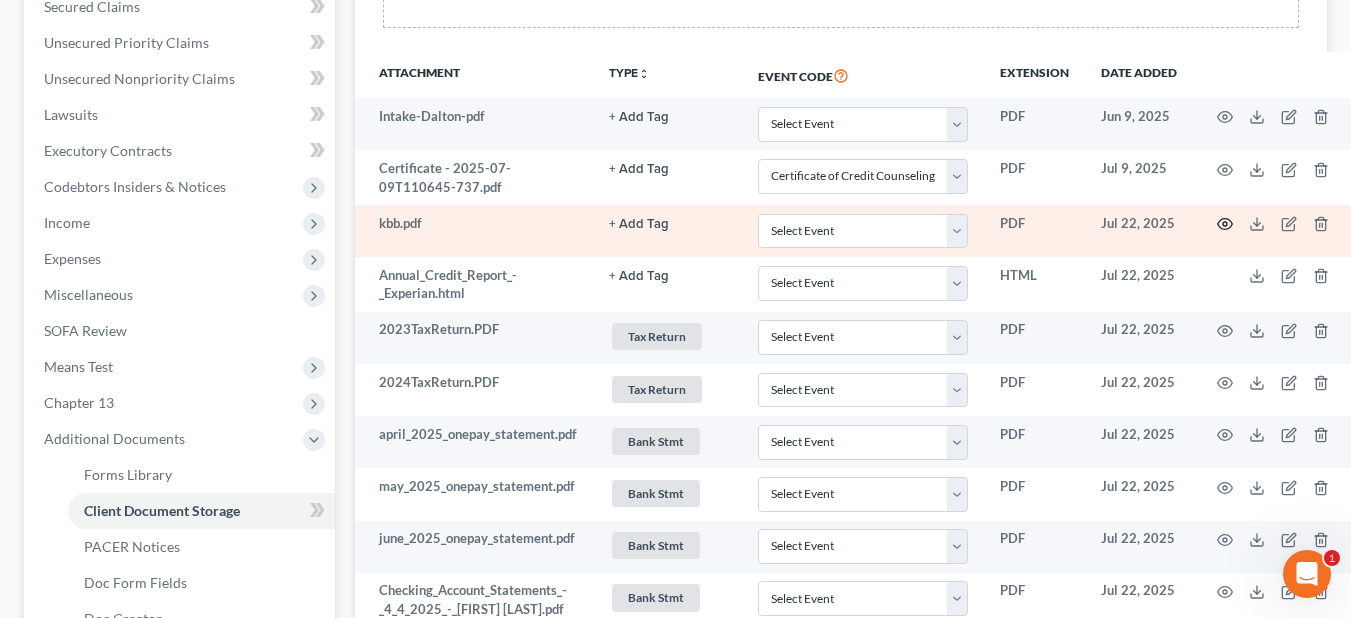 click 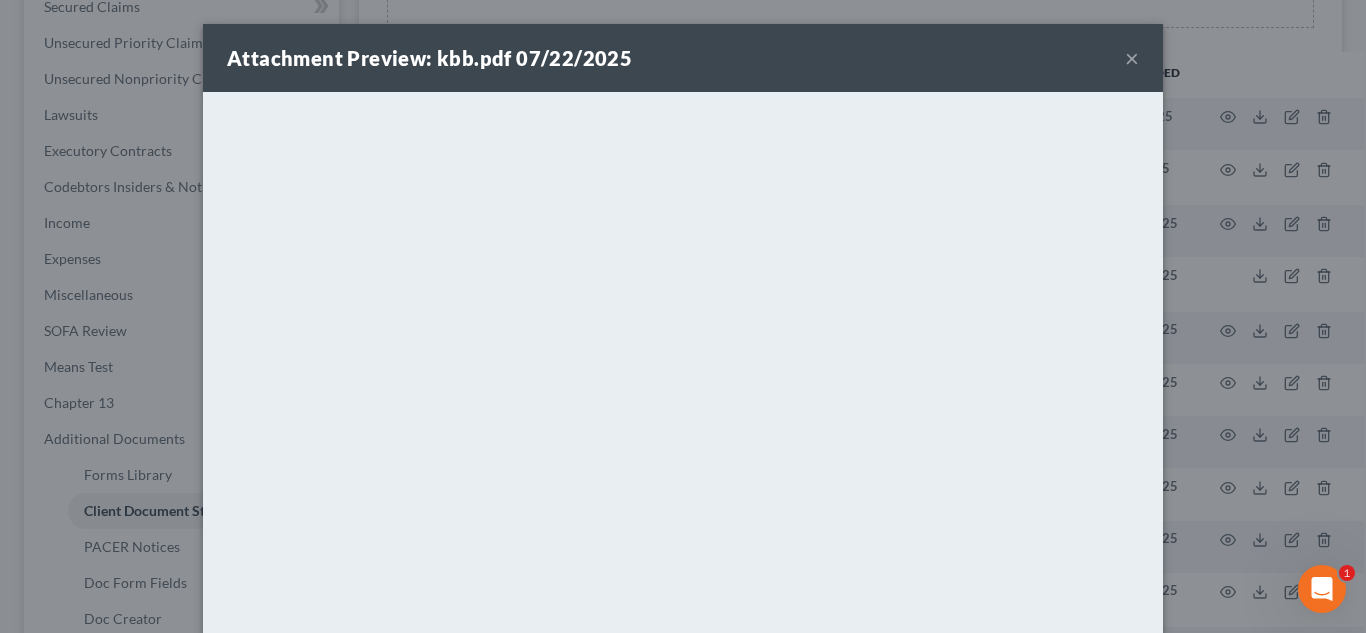 click on "×" at bounding box center [1132, 58] 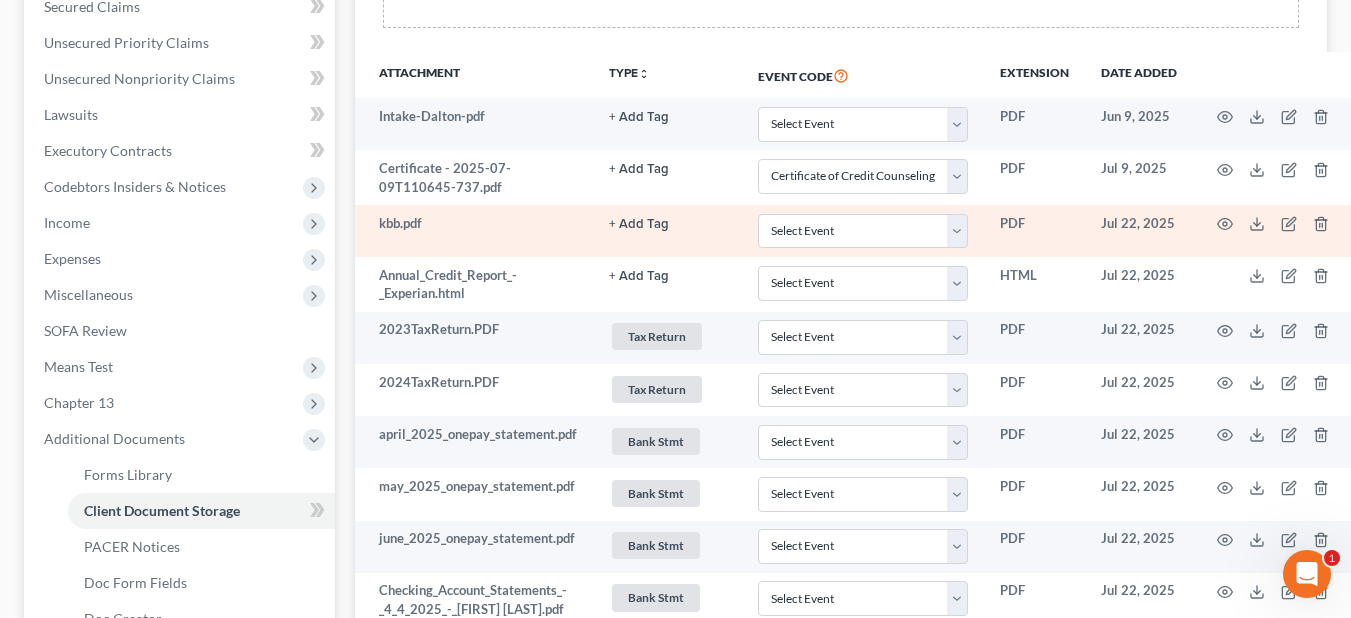 click on "+ Add Tag" at bounding box center [639, 117] 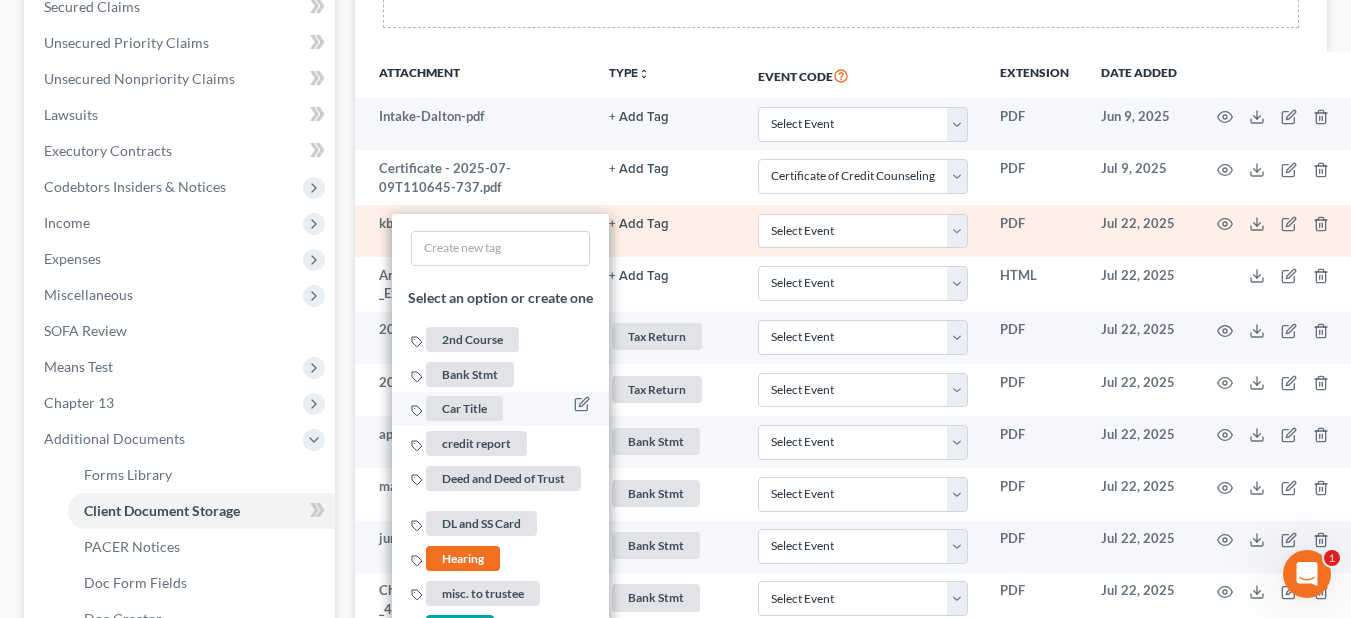 click on "Car Title" at bounding box center [464, 408] 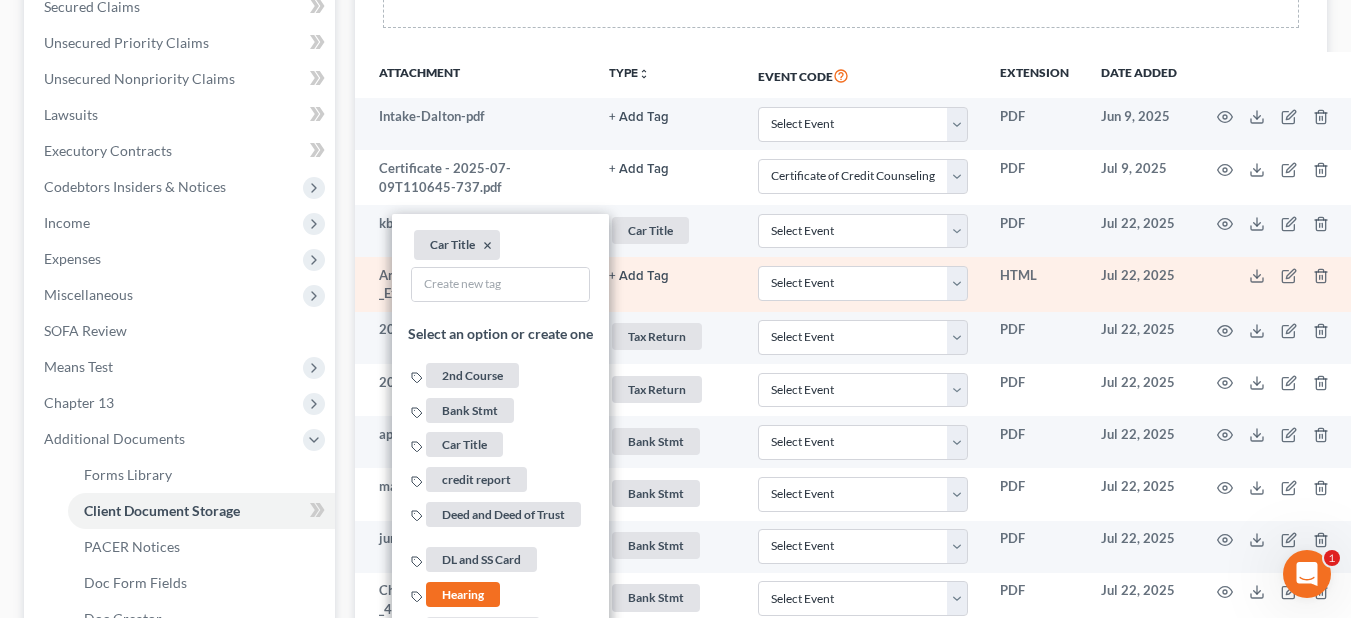 click on "+ Add Tag Select an option or create one 2nd Course Bank Stmt Car Title credit report Deed and Deed of Trust DL and SS Card Hearing misc. to trustee Notice Paystubs Proof of Claim Retirement Tax Return" at bounding box center [667, 284] 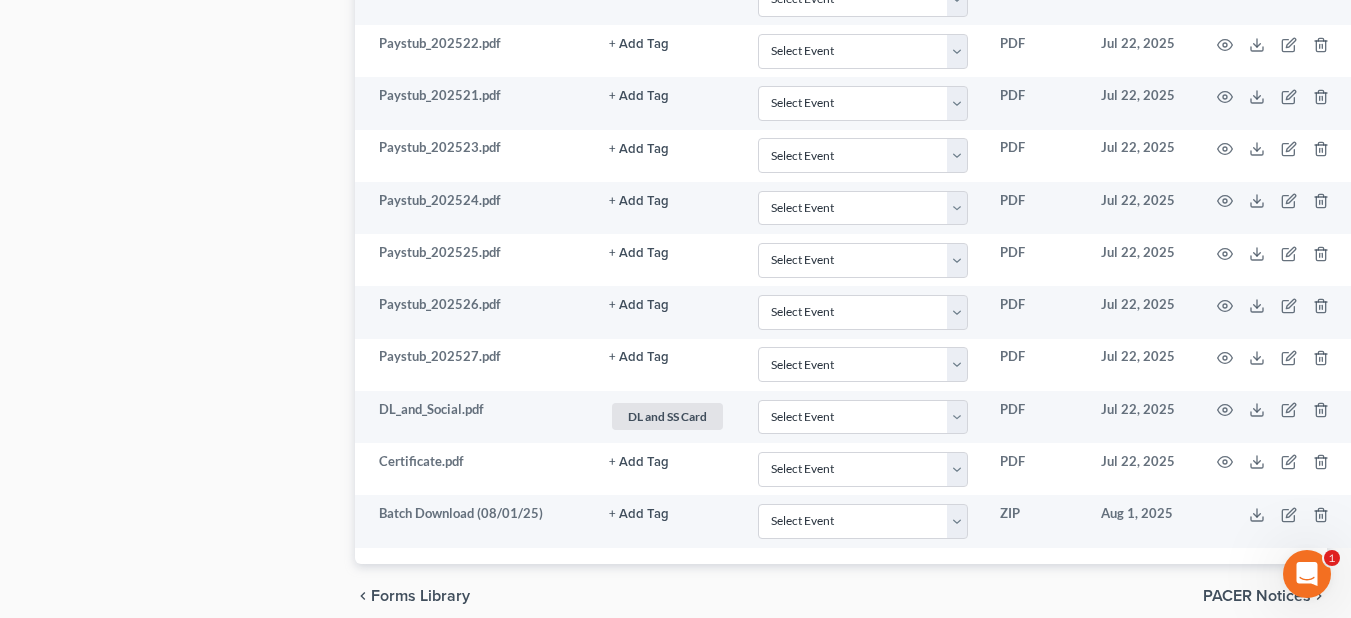 scroll, scrollTop: 2533, scrollLeft: 0, axis: vertical 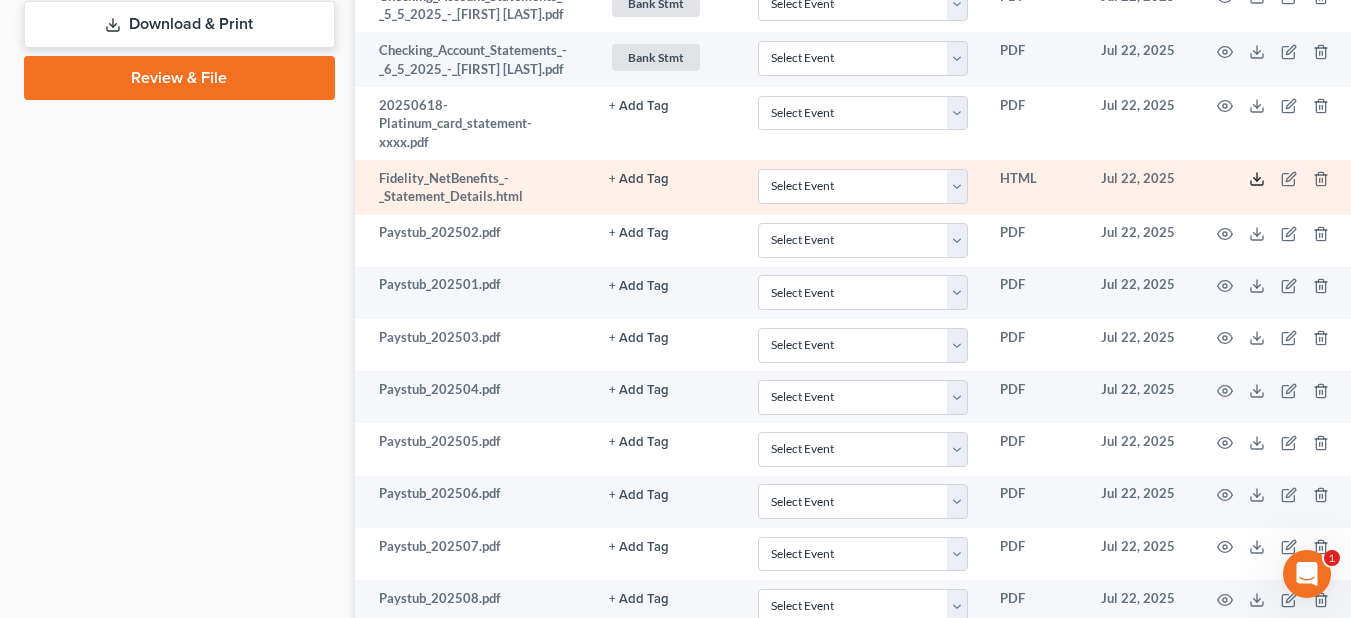 click 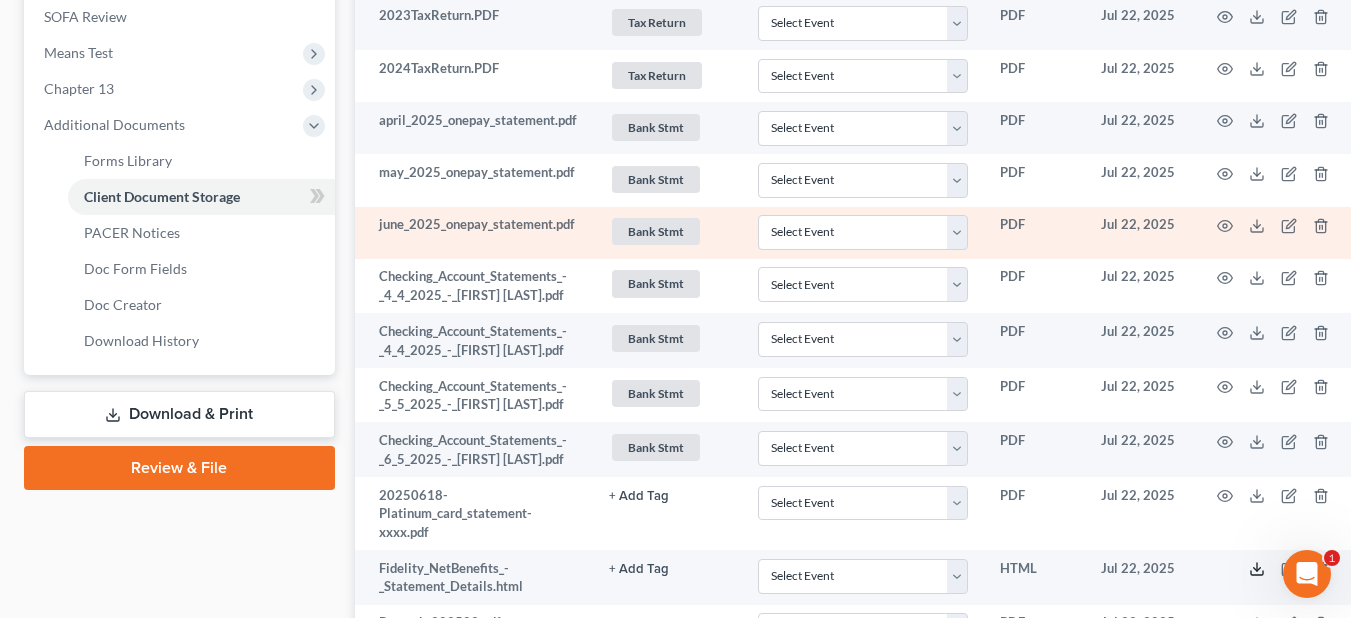 scroll, scrollTop: 744, scrollLeft: 0, axis: vertical 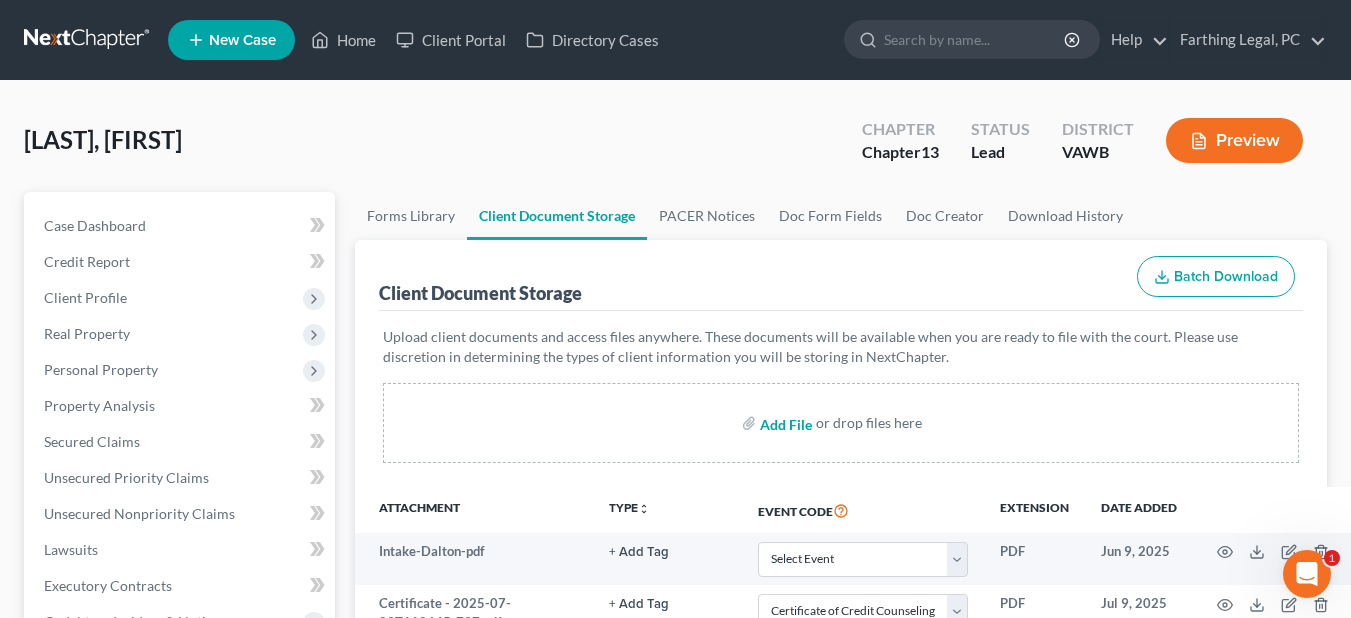 click at bounding box center [784, 423] 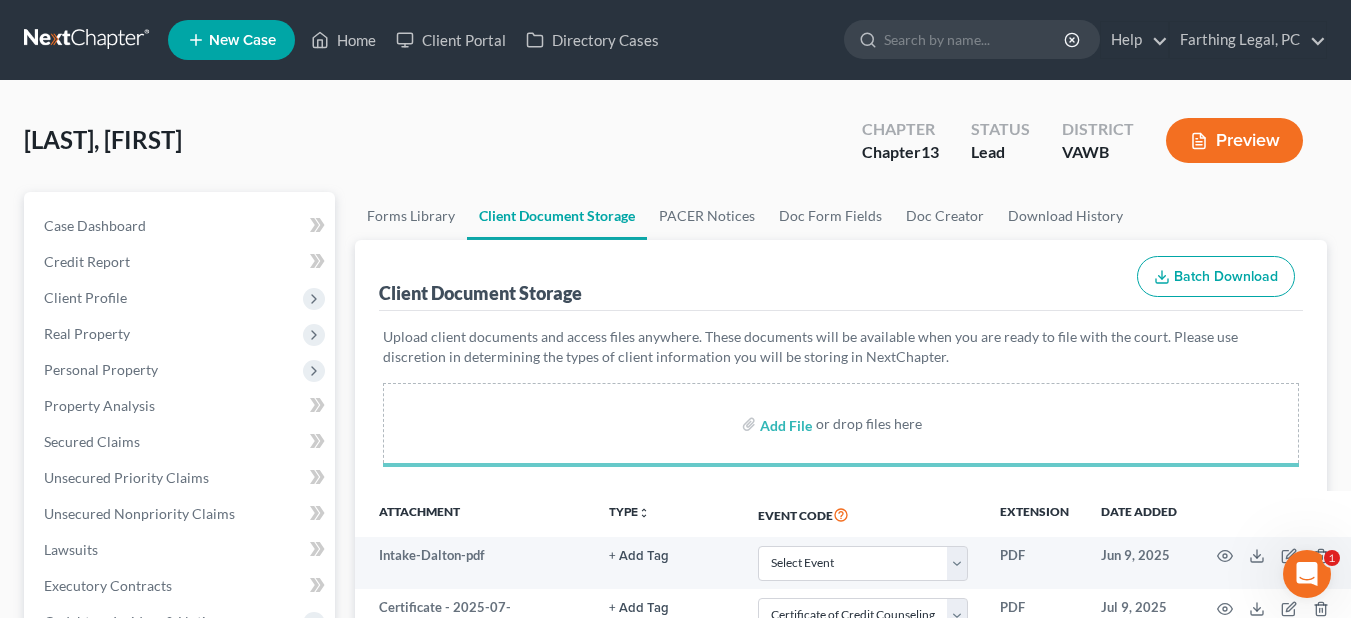 select on "0" 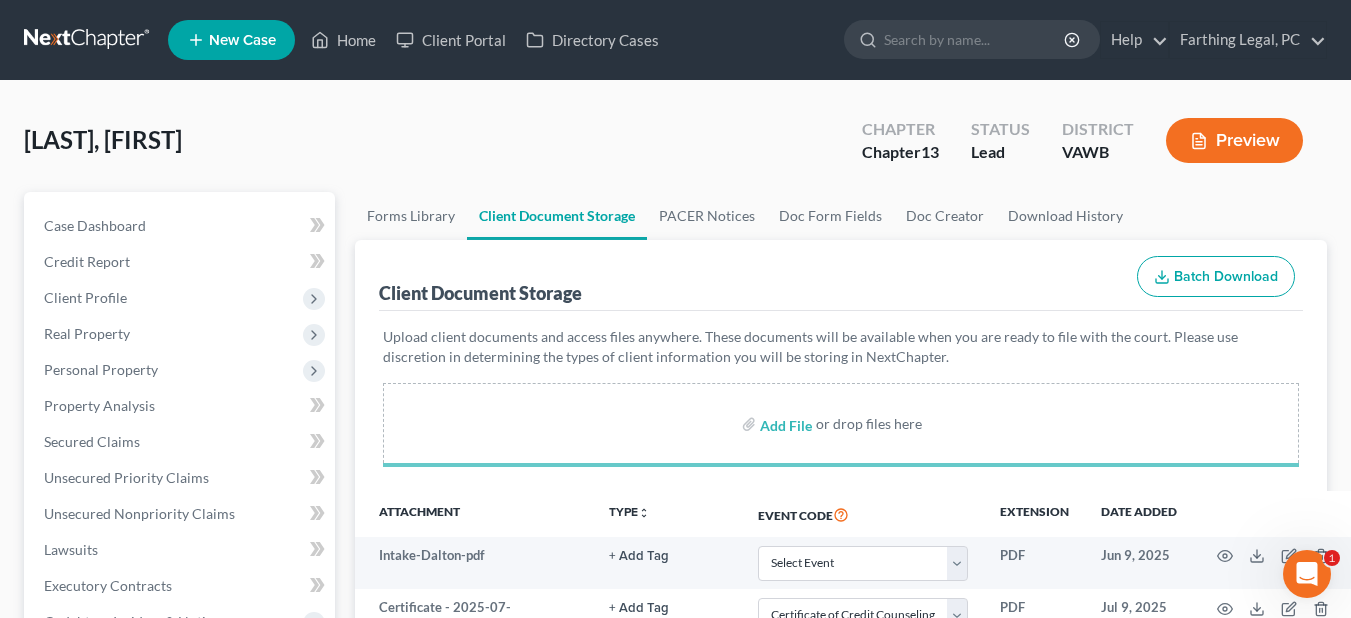 select on "0" 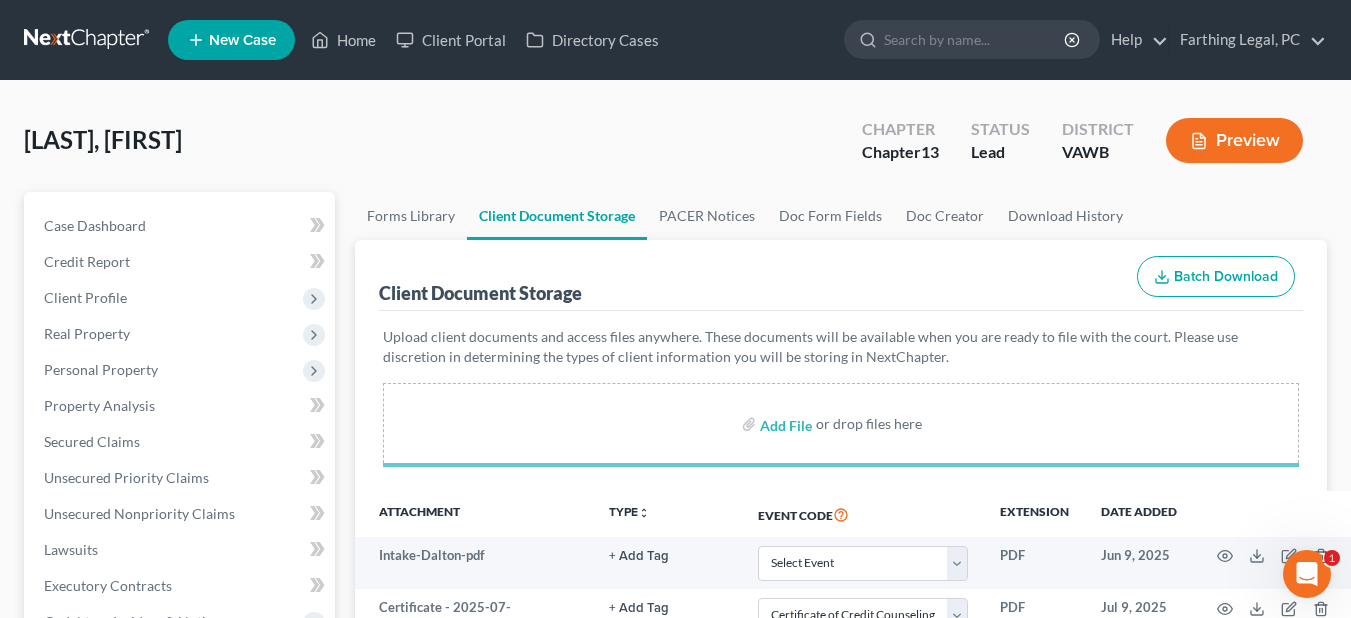 select on "0" 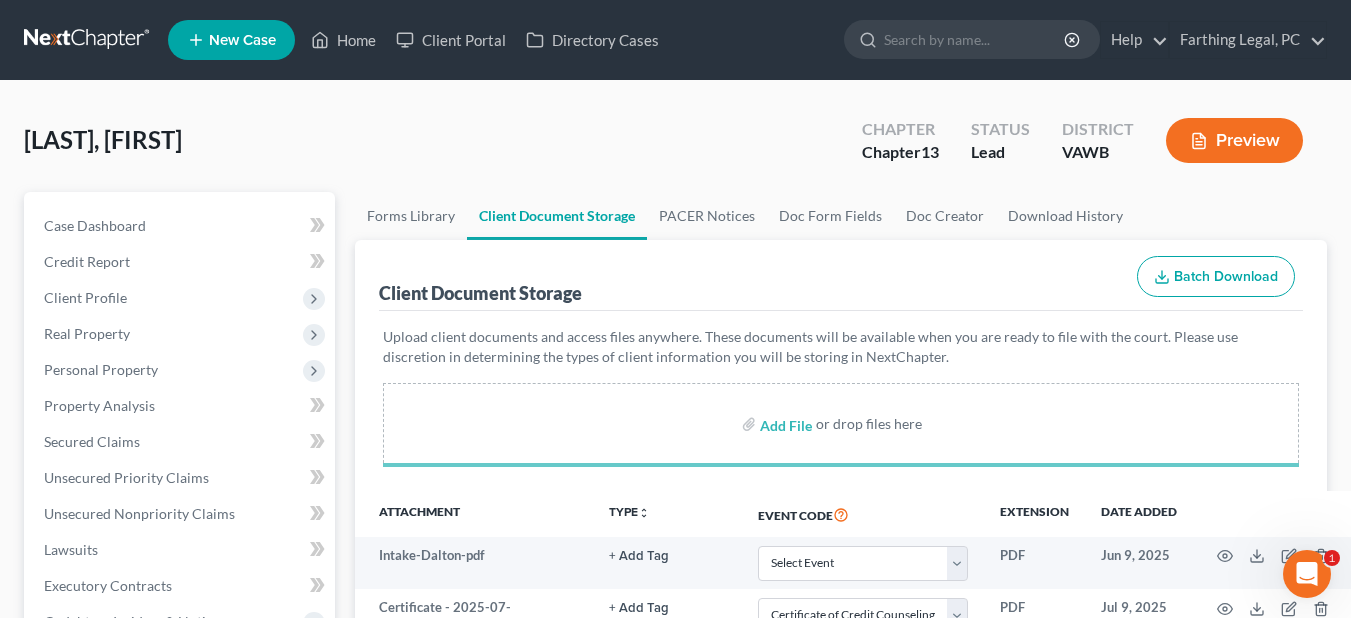 select on "0" 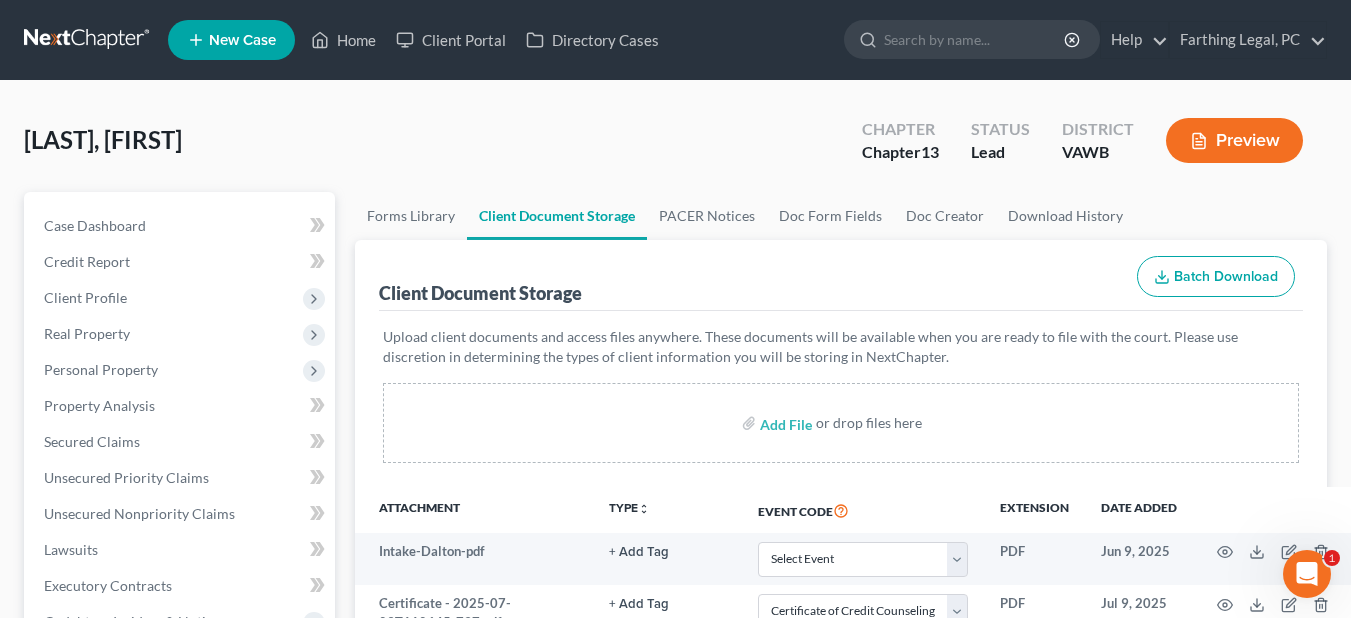 select on "0" 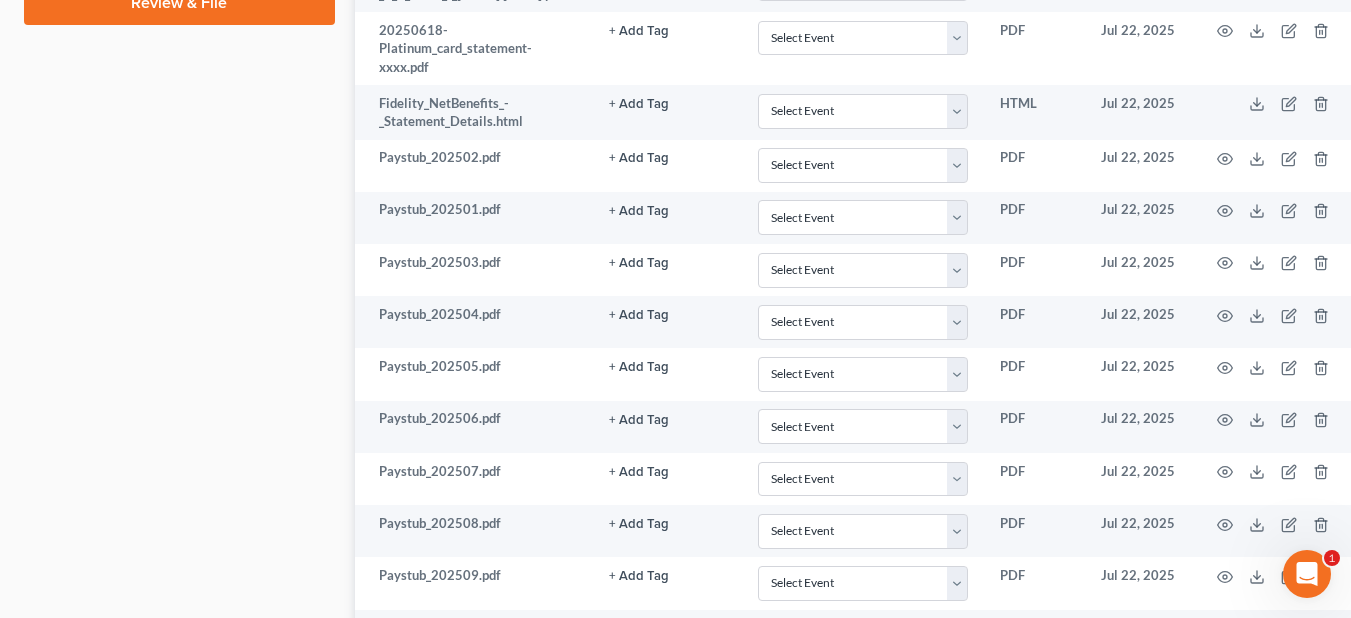 scroll, scrollTop: 1221, scrollLeft: 0, axis: vertical 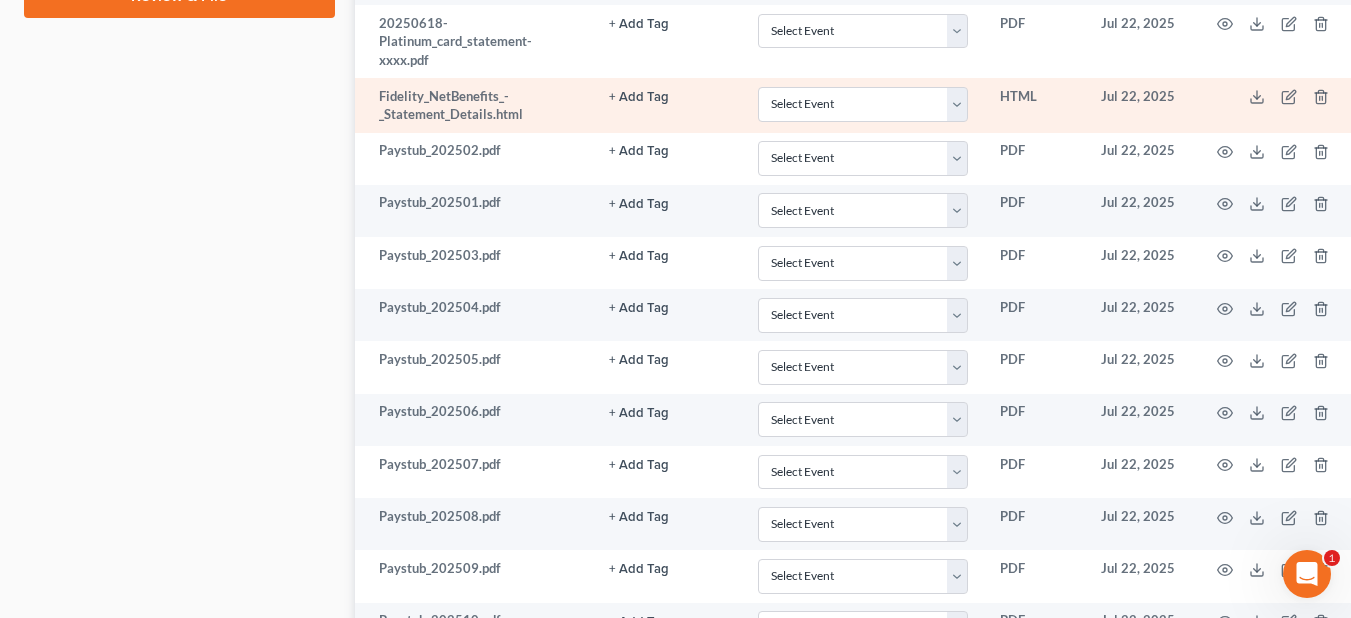 click on "+ Add Tag" at bounding box center (639, -669) 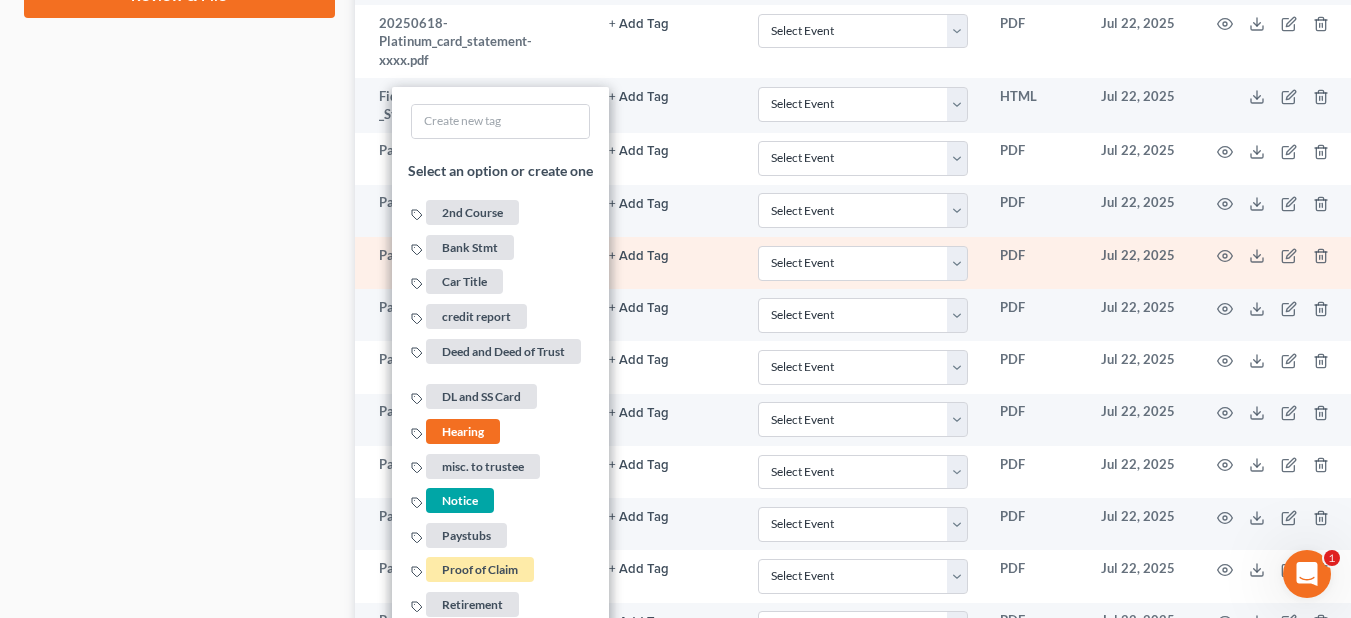 click on "+ Add Tag Select an option or create one 2nd Course Bank Stmt Car Title credit report Deed and Deed of Trust DL and SS Card Hearing misc. to trustee Notice Paystubs Proof of Claim Retirement Tax Return" at bounding box center (667, 263) 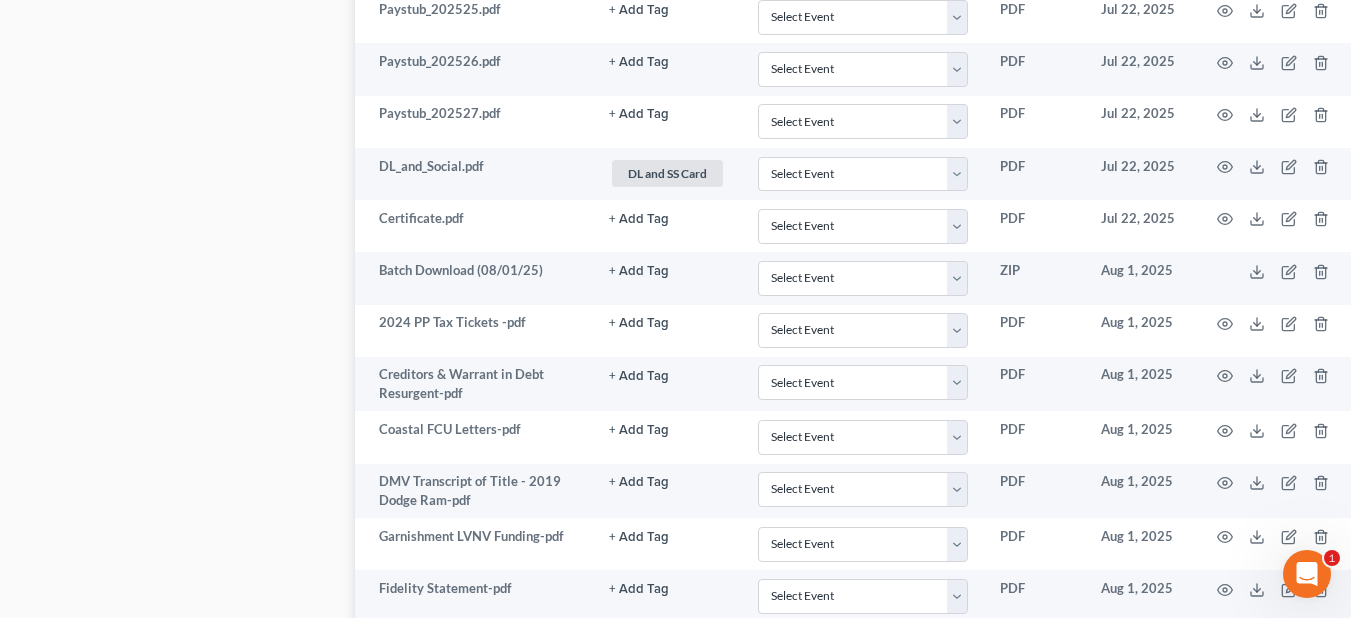 scroll, scrollTop: 2647, scrollLeft: 0, axis: vertical 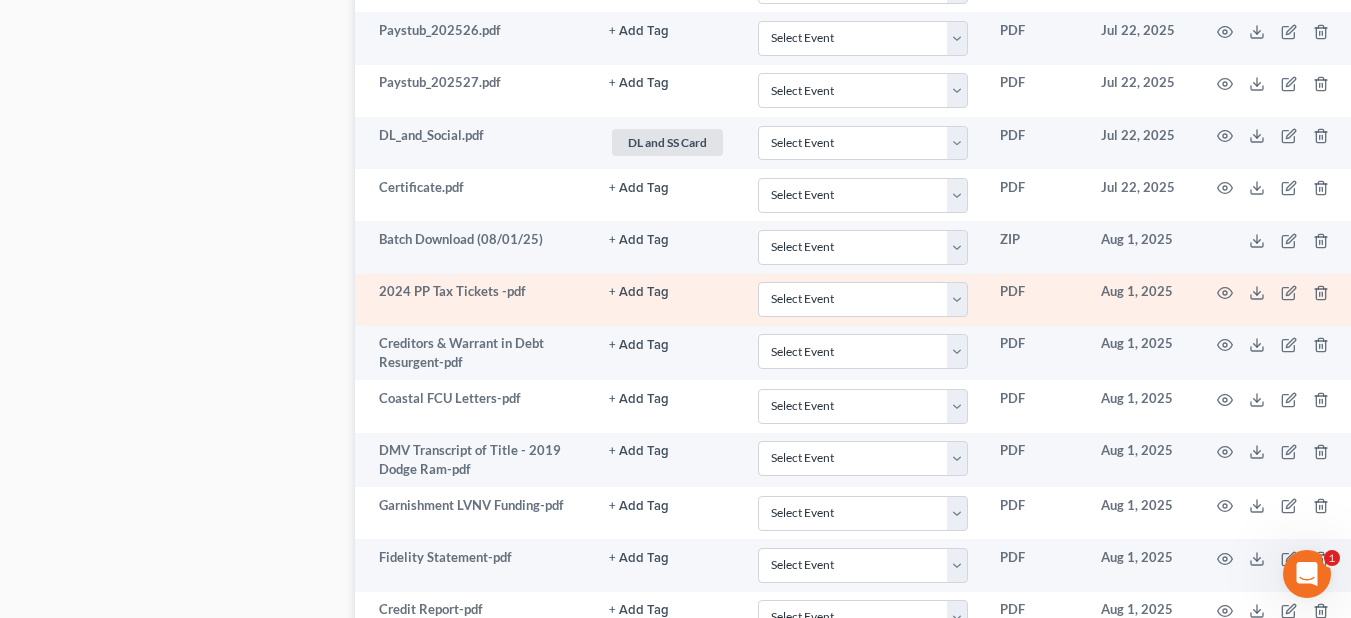 click on "+ Add Tag" at bounding box center [639, -2095] 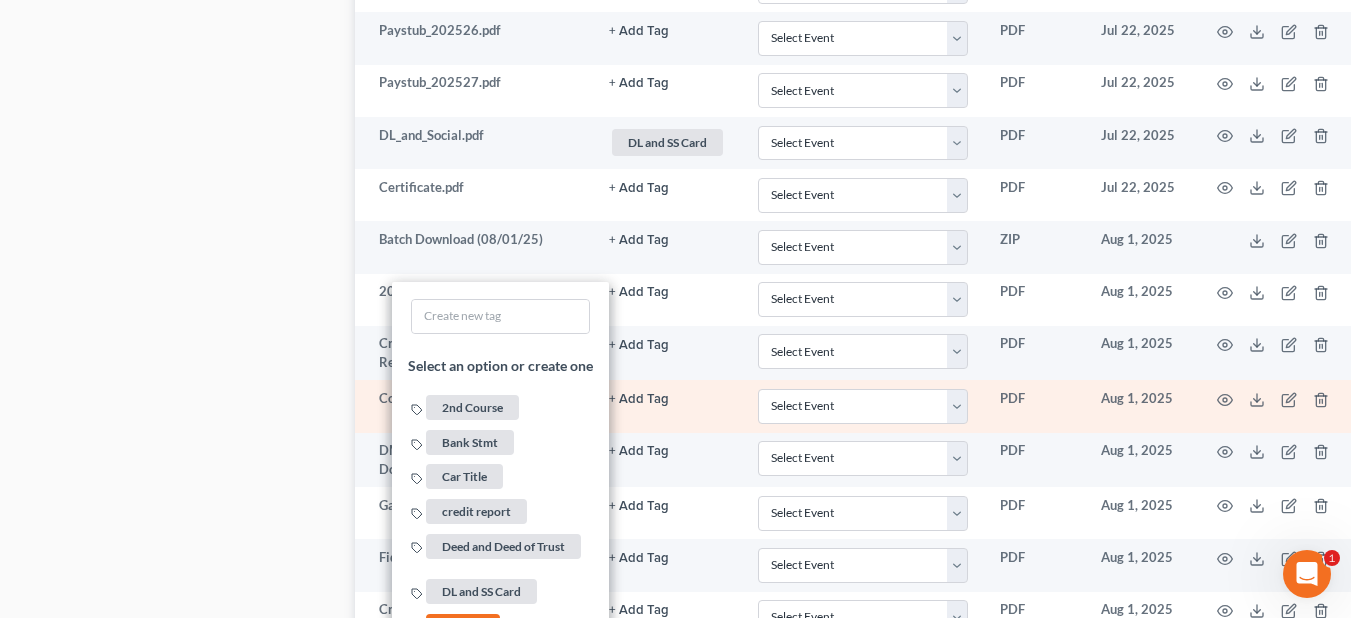 click at bounding box center [1277, 406] 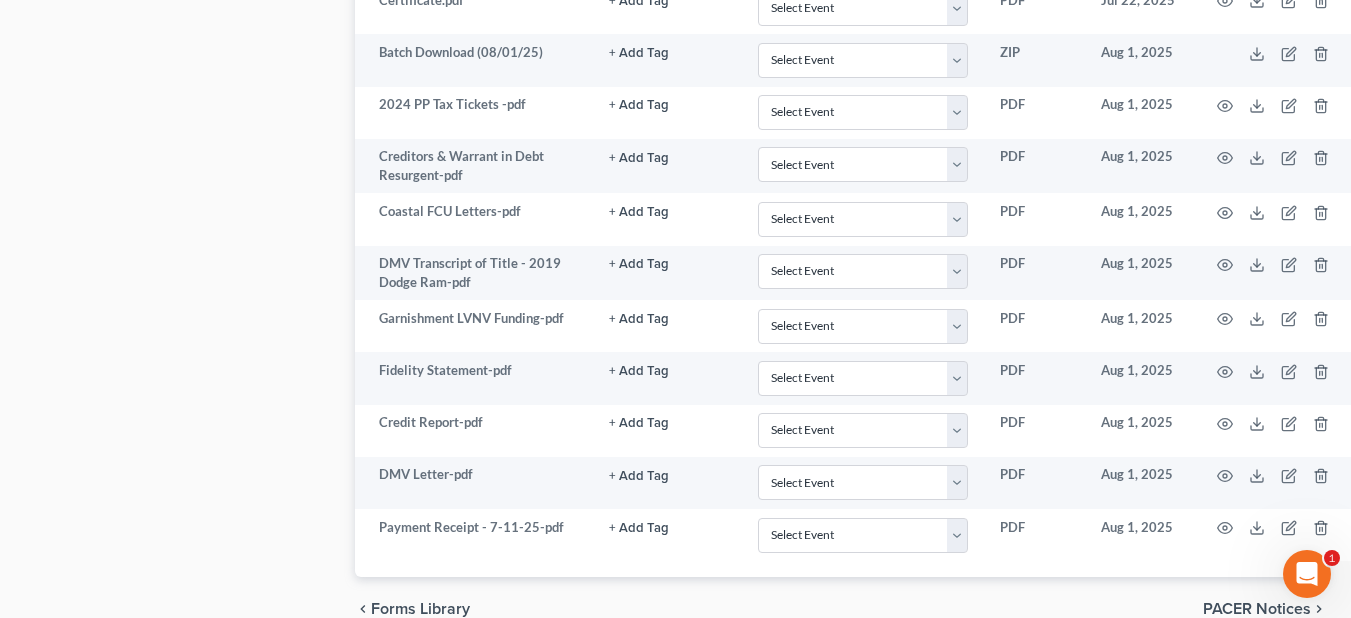 scroll, scrollTop: 2939, scrollLeft: 0, axis: vertical 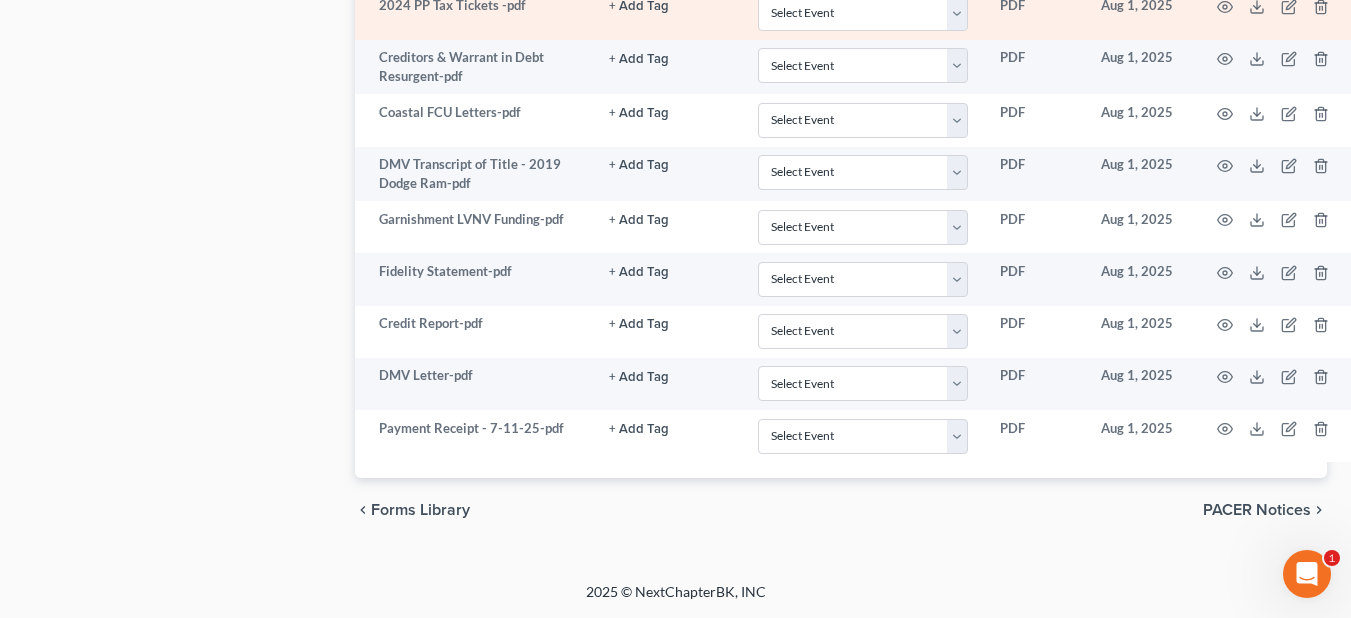click on "+ Add Tag" at bounding box center (639, -2381) 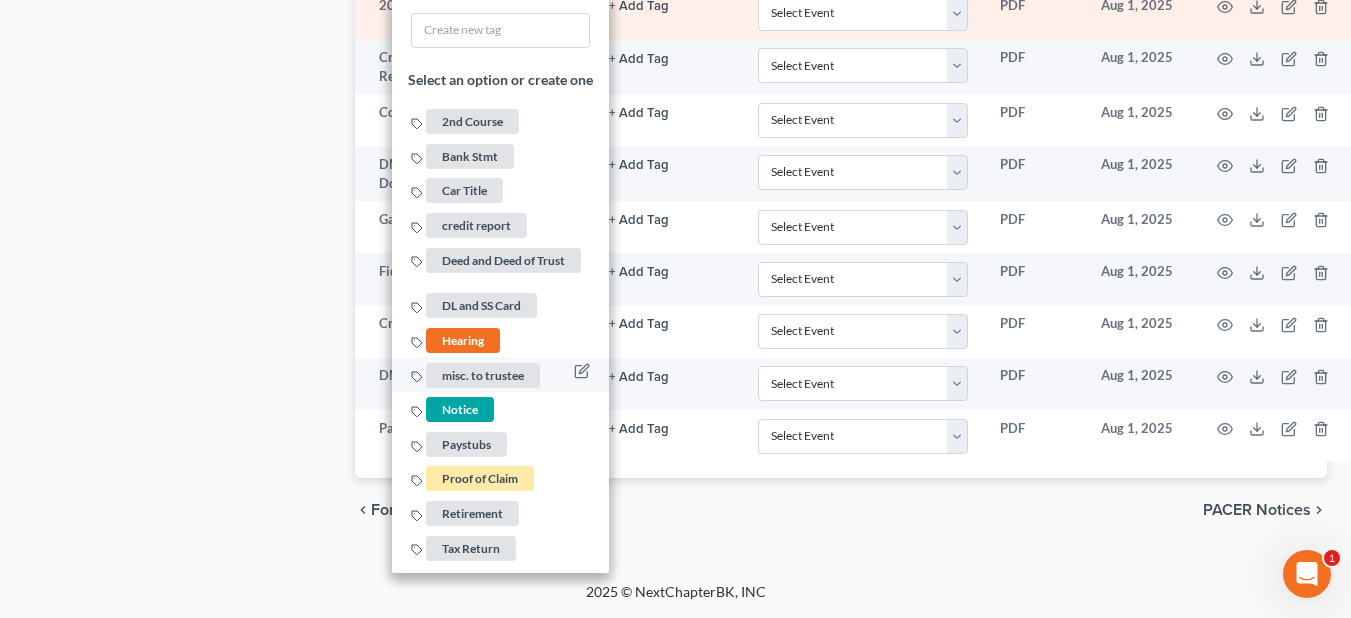 click on "misc. to trustee" at bounding box center [483, 375] 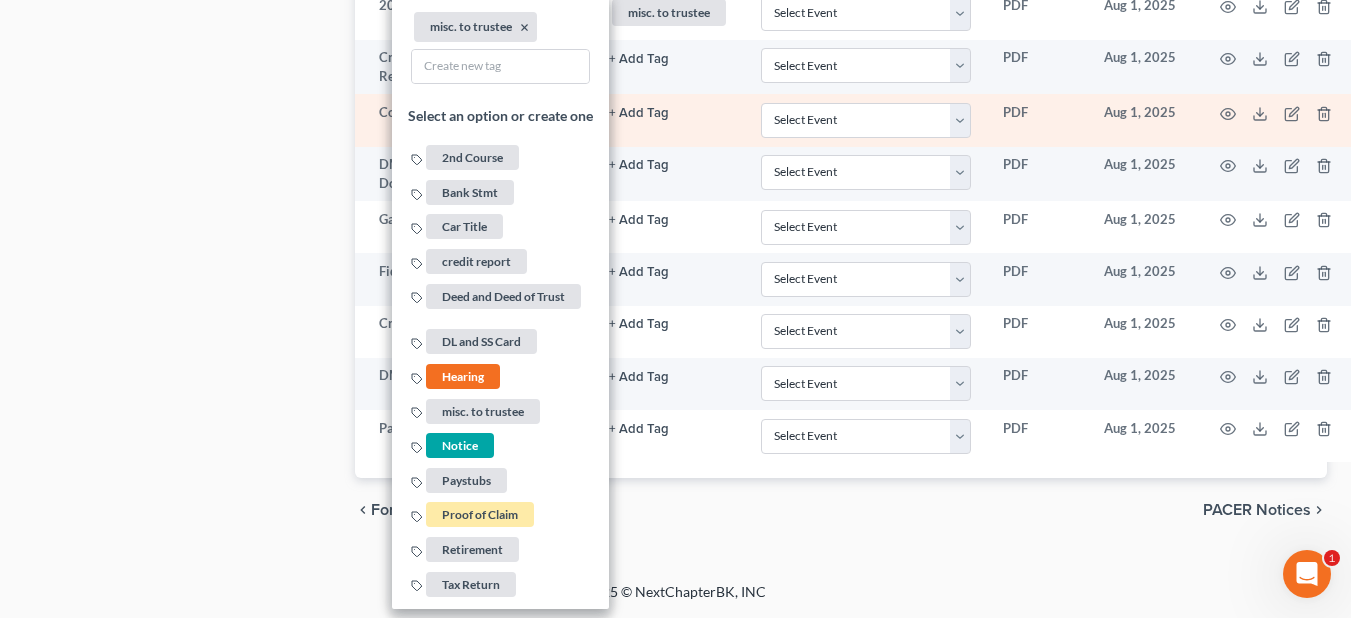 click on "+ Add Tag Select an option or create one 2nd Course Bank Stmt Car Title credit report Deed and Deed of Trust DL and SS Card Hearing misc. to trustee Notice Paystubs Proof of Claim Retirement Tax Return" at bounding box center (669, 120) 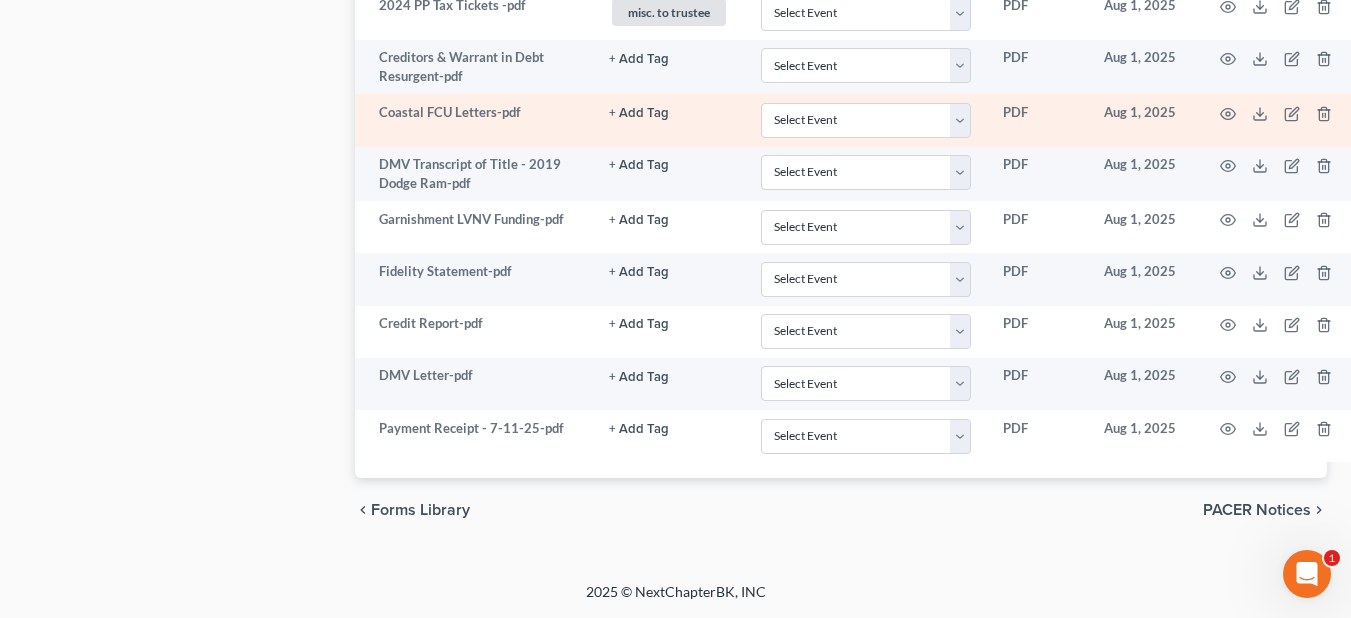 click on "+ Add Tag" at bounding box center [639, -2381] 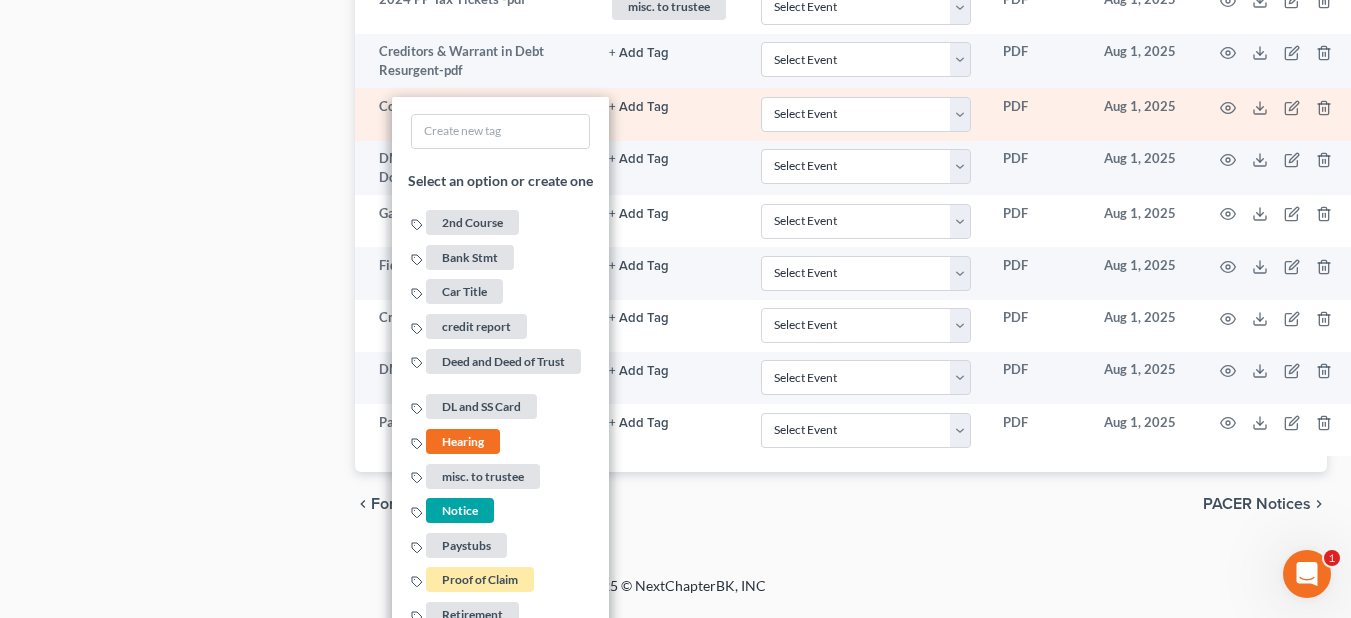click on "+ Add Tag Select an option or create one 2nd Course Bank Stmt Car Title credit report Deed and Deed of Trust DL and SS Card Hearing misc. to trustee Notice Paystubs Proof of Claim Retirement Tax Return" at bounding box center [669, 114] 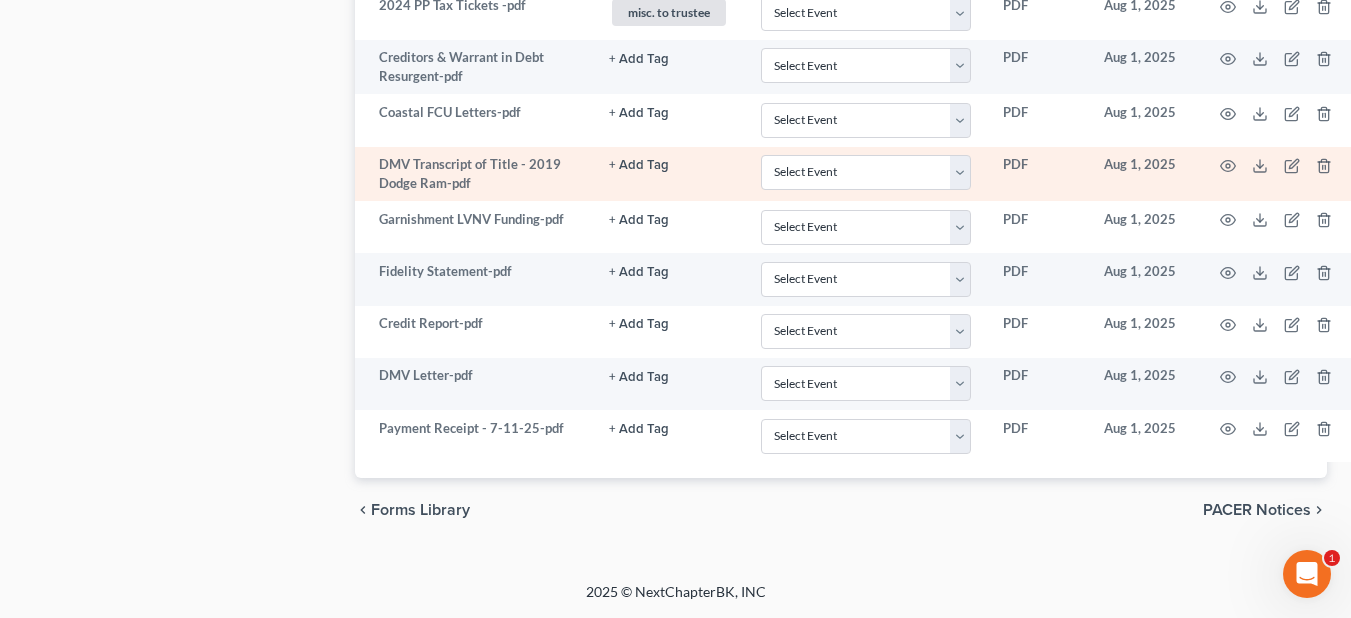 click on "+ Add Tag" at bounding box center (639, -2381) 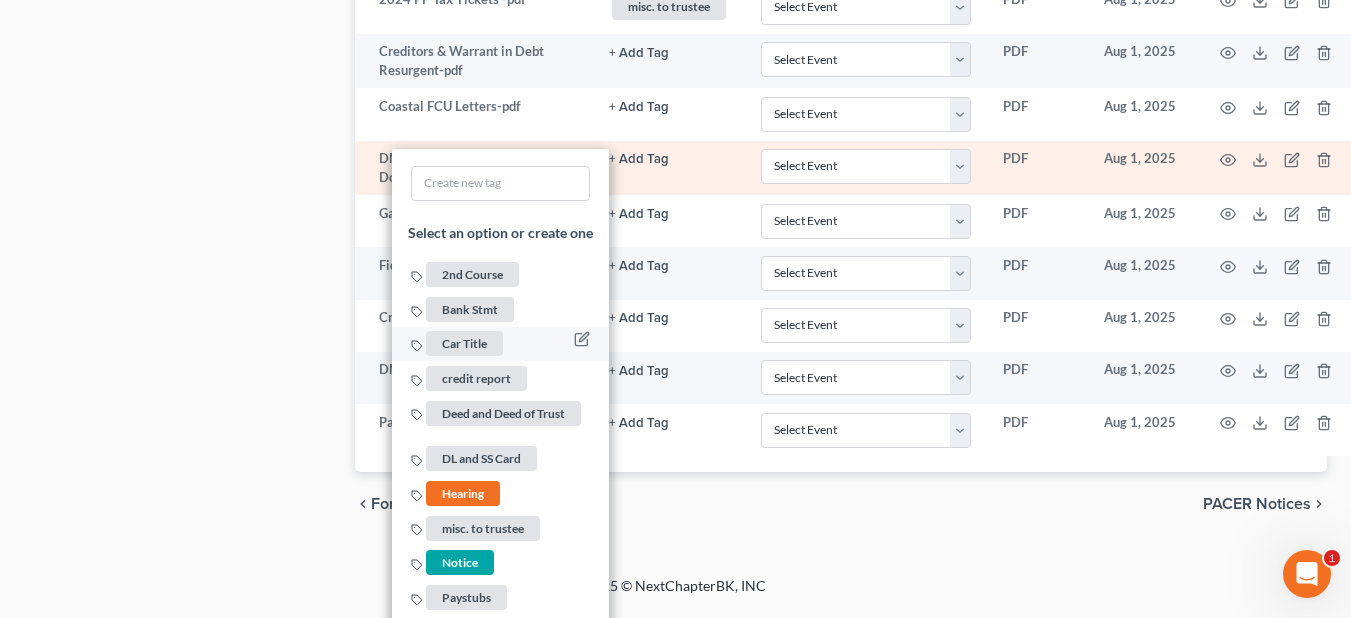 click on "Car Title" at bounding box center [464, 344] 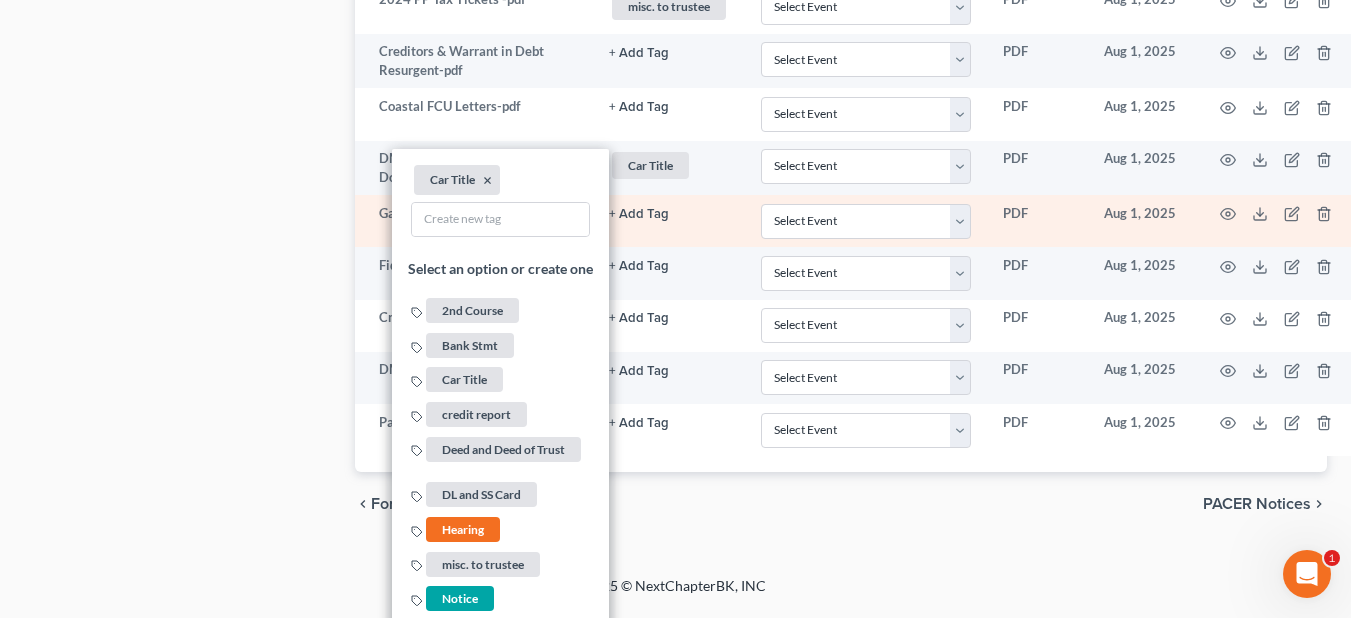 click on "+ Add Tag Select an option or create one 2nd Course Bank Stmt Car Title credit report Deed and Deed of Trust DL and SS Card Hearing misc. to trustee Notice Paystubs Proof of Claim Retirement Tax Return" at bounding box center (669, 221) 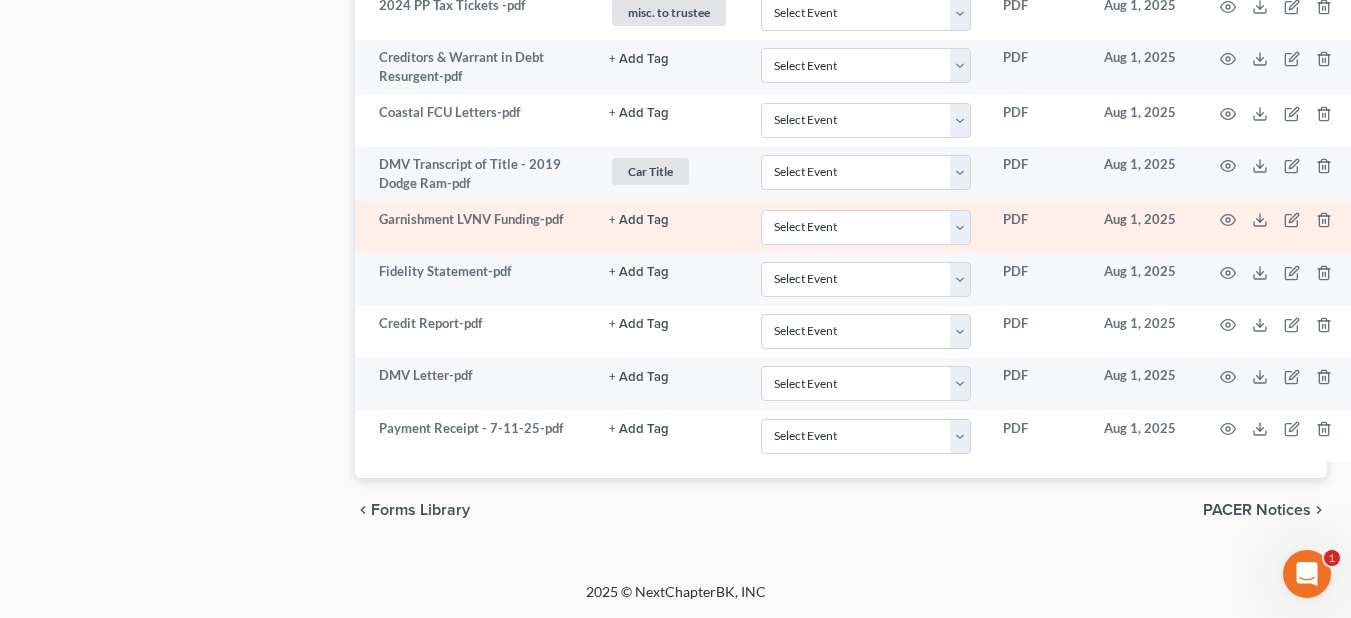 click on "+ Add Tag" at bounding box center [639, -2381] 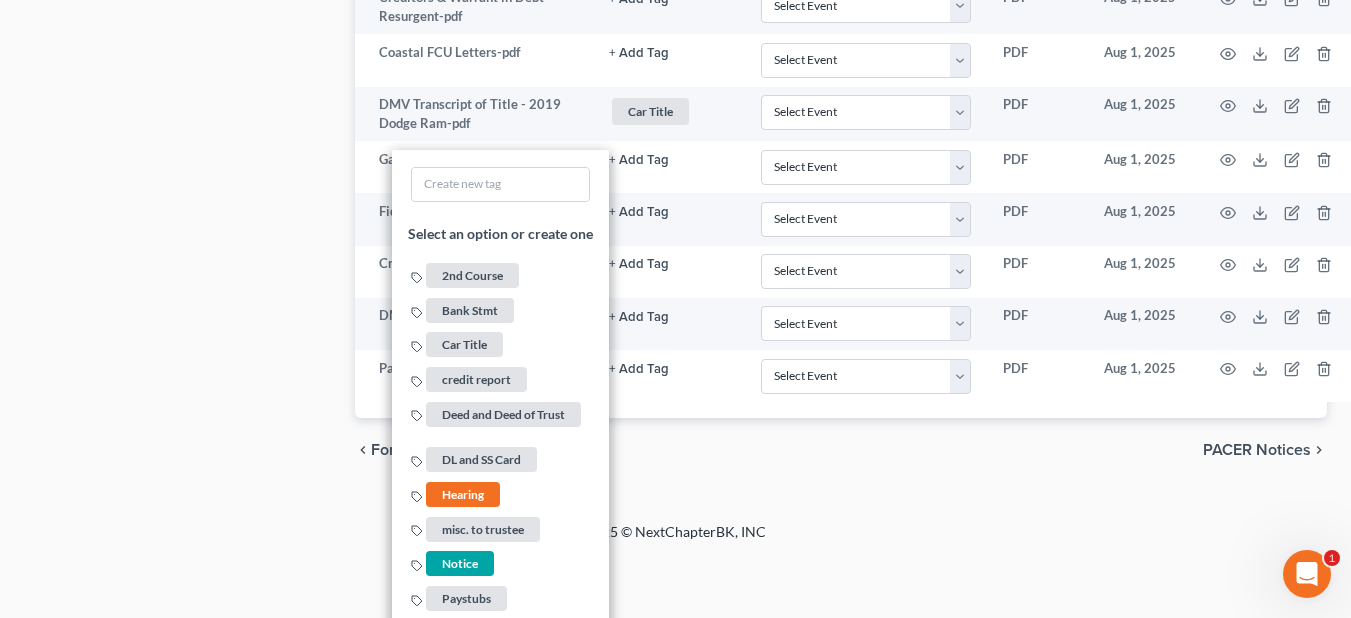 scroll, scrollTop: 3149, scrollLeft: 0, axis: vertical 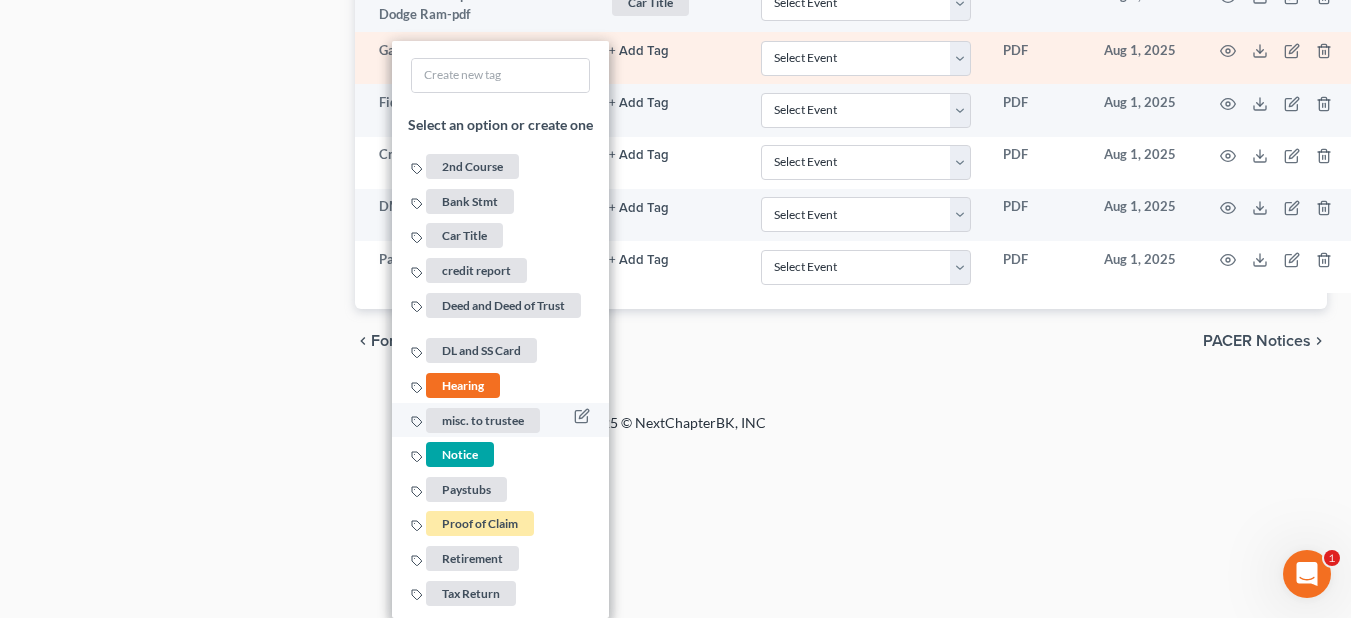 click on "misc. to trustee" at bounding box center (483, 419) 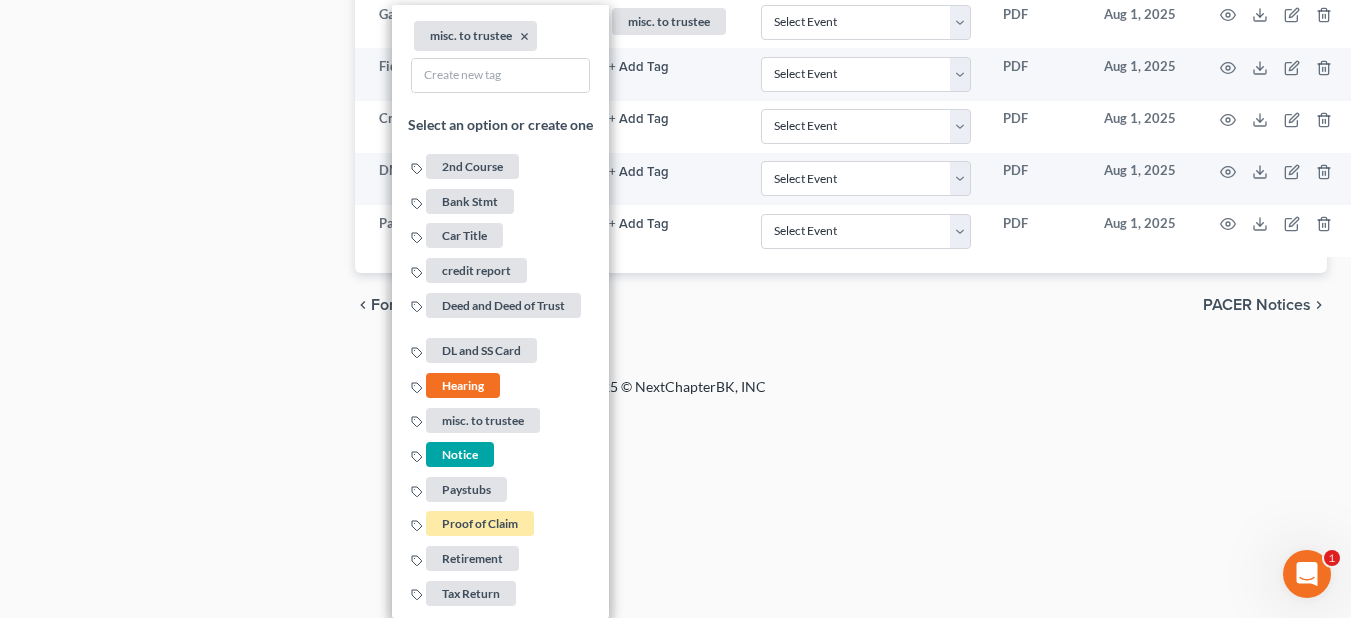 click on "Dalton, Misty Upgraded Chapter Chapter  13 Status Lead District VAWB Preview Petition Navigation
Case Dashboard
Payments
Invoices
Payments
Payments
Credit Report
Home" at bounding box center [675, -1340] 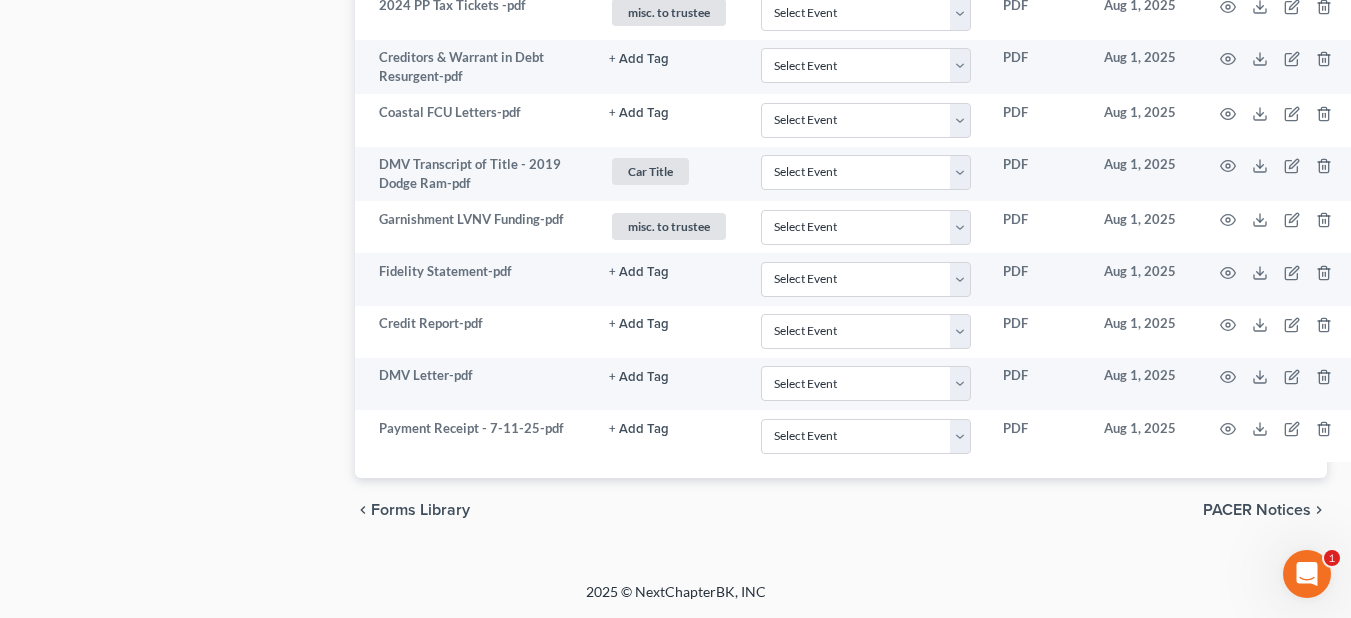 scroll, scrollTop: 3008, scrollLeft: 0, axis: vertical 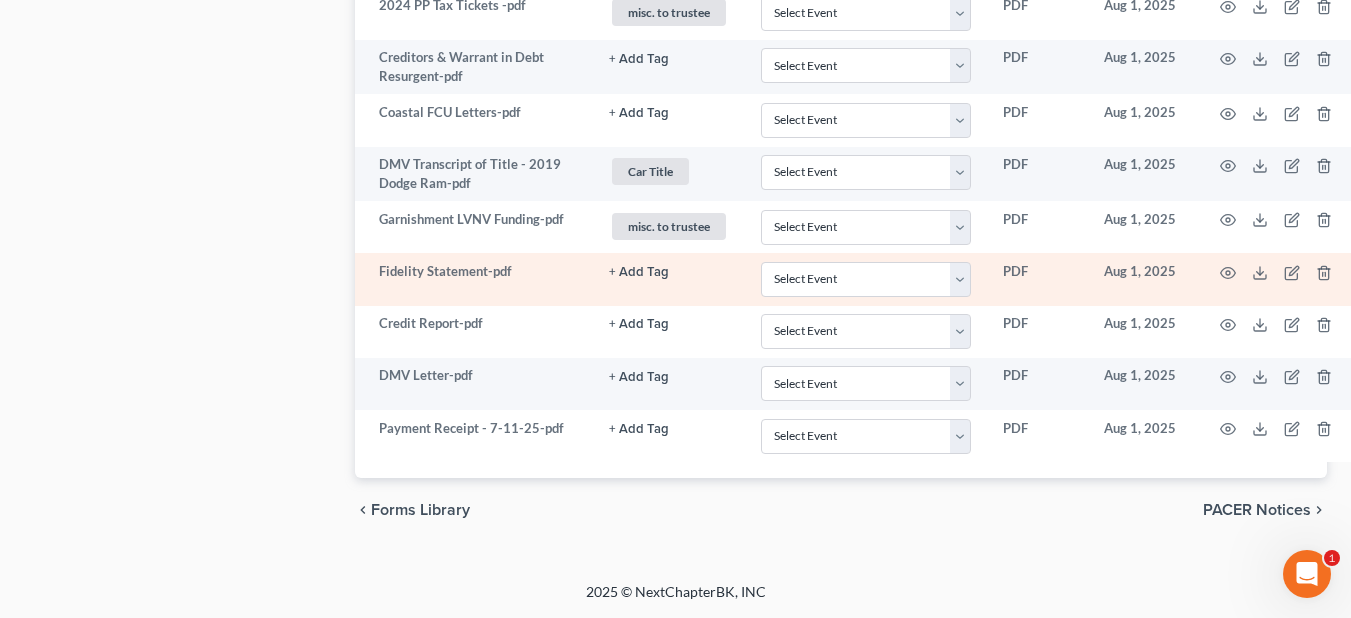 click on "+ Add Tag" at bounding box center (639, -2381) 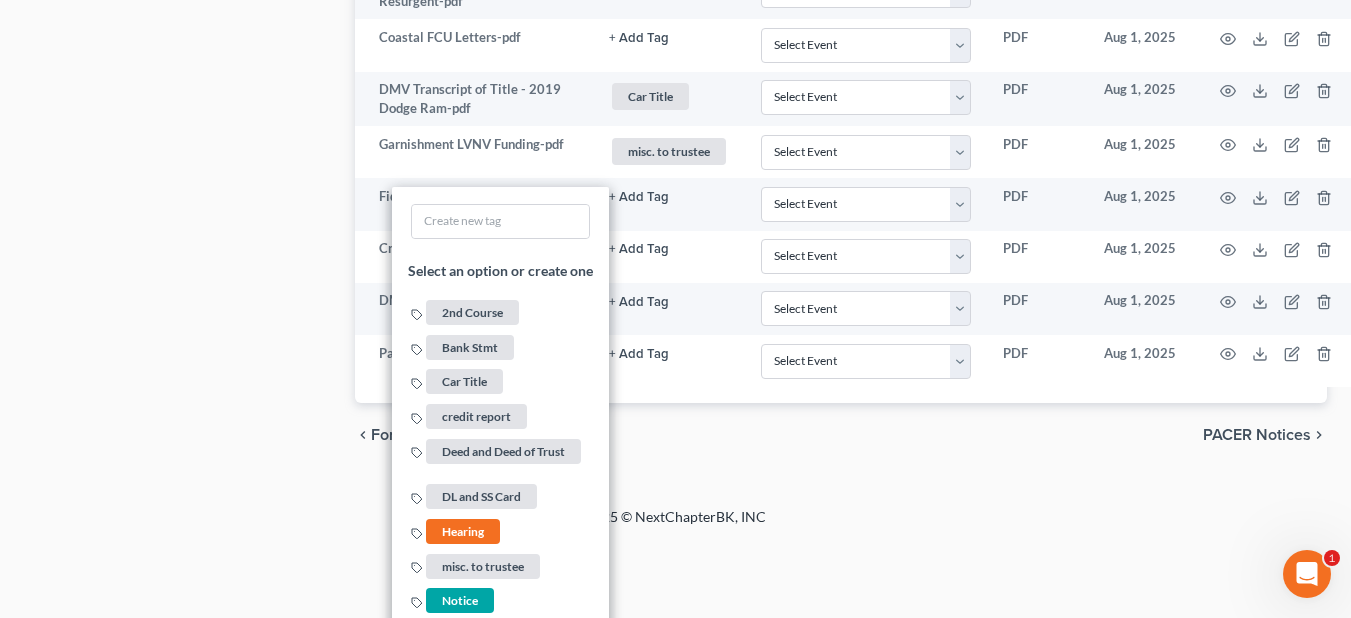 scroll, scrollTop: 3229, scrollLeft: 0, axis: vertical 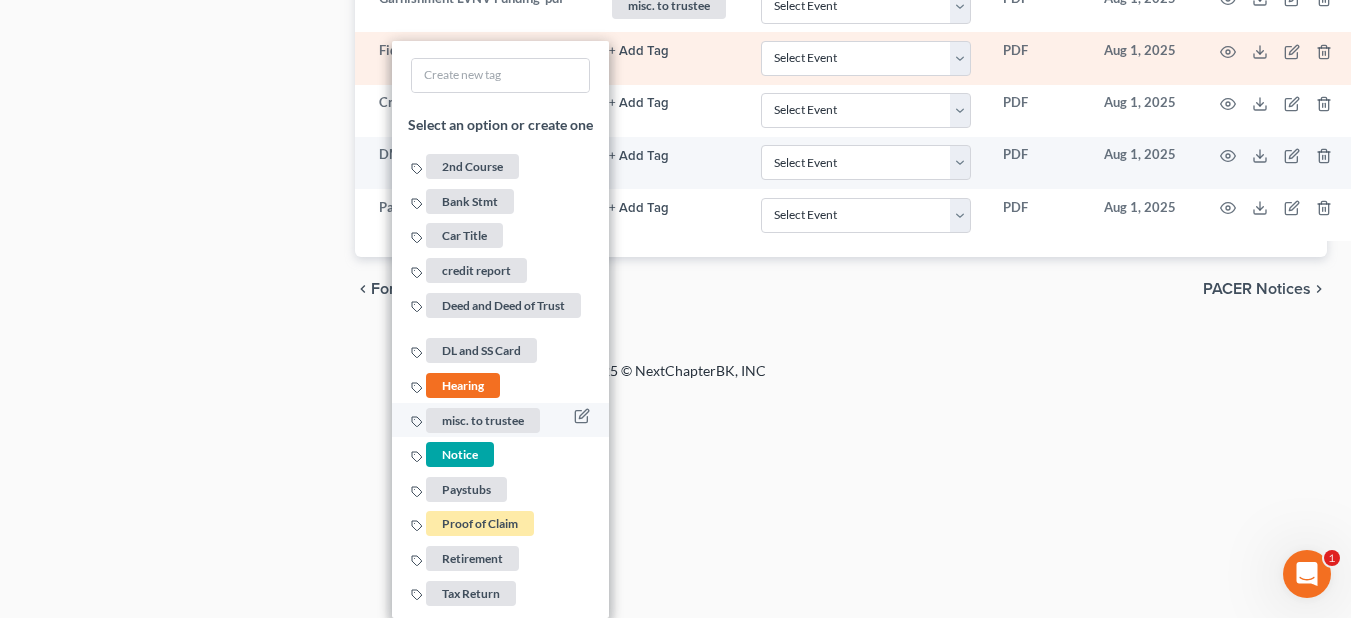 click on "misc. to trustee" at bounding box center [483, 420] 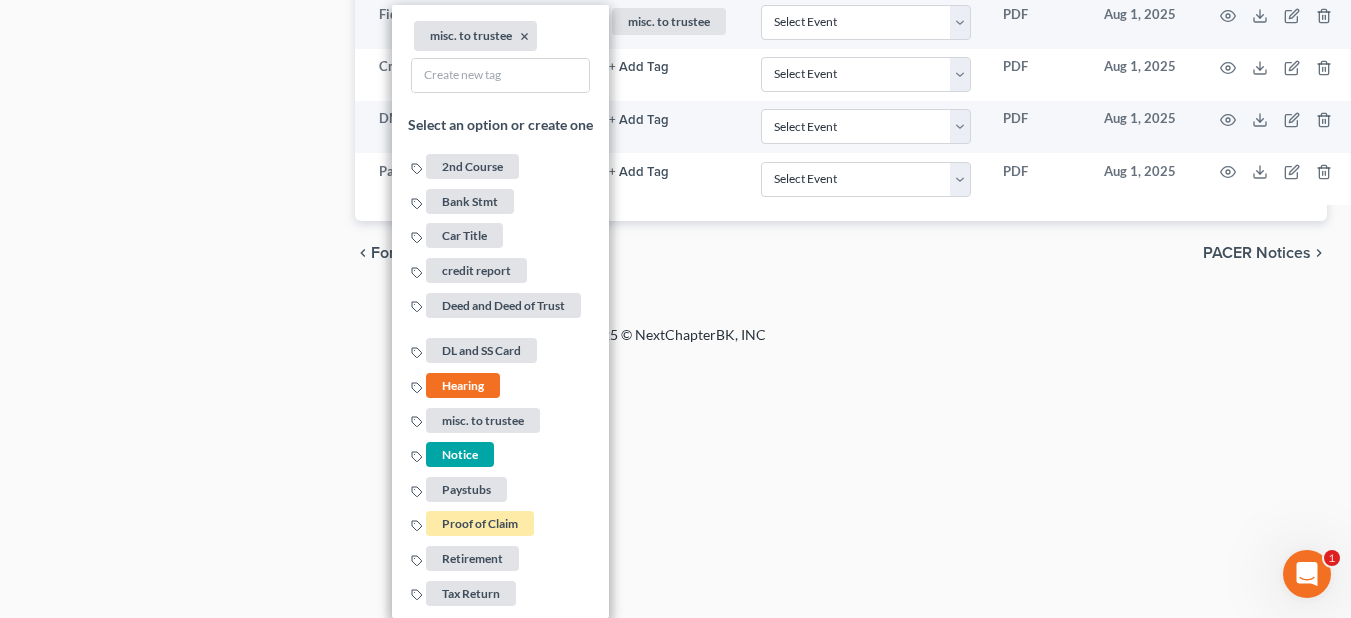 click on "2025 © NextChapterBK, INC" at bounding box center [676, 343] 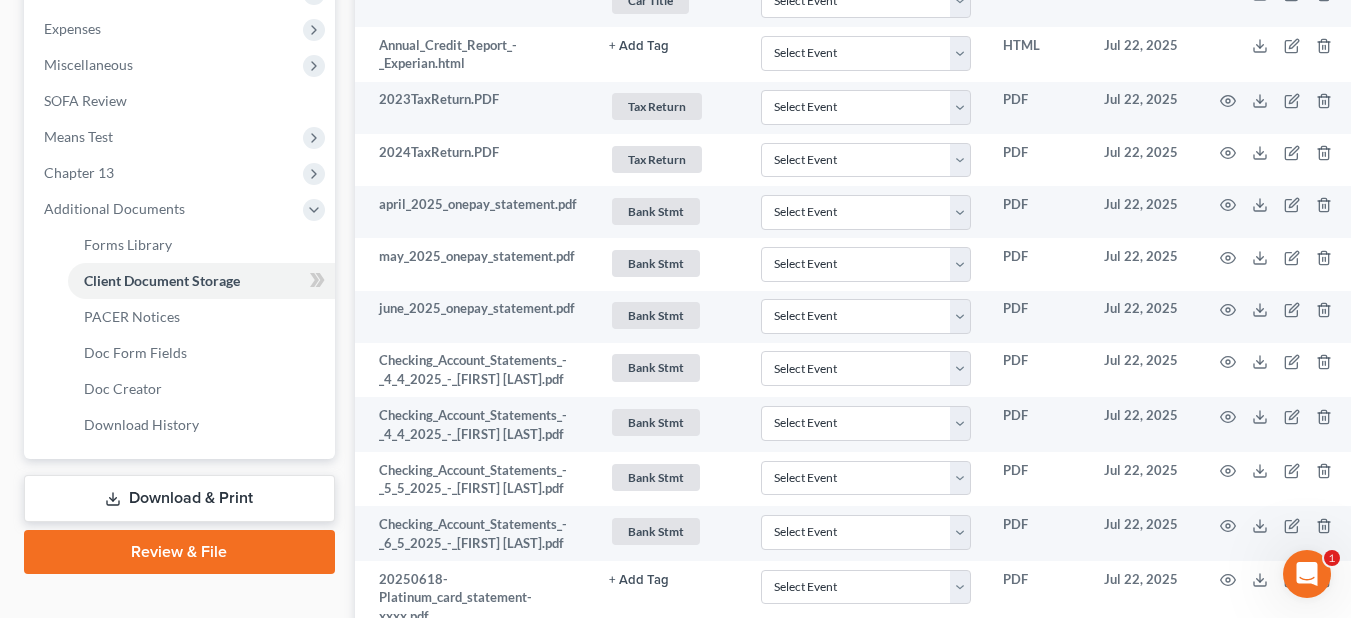 scroll, scrollTop: 0, scrollLeft: 0, axis: both 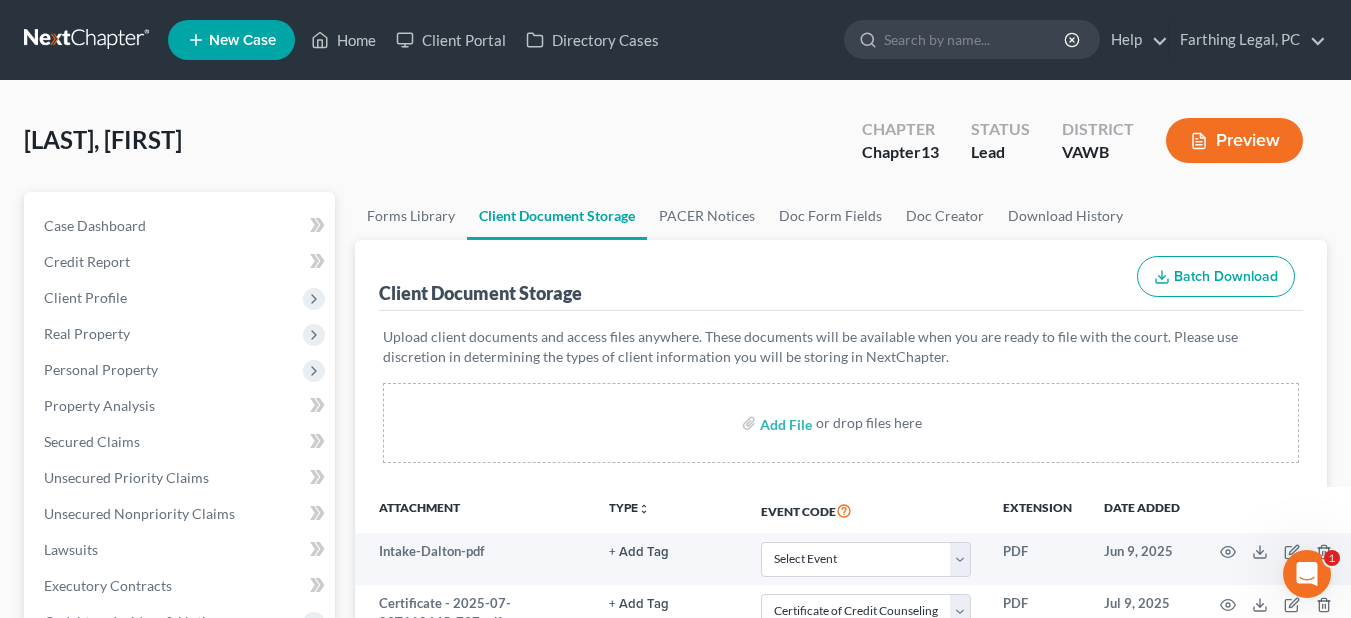 click on "Home New Case Client Portal Directory Cases Farthing Legal, PC mikayla@farthing.legal My Account Settings Plan + Billing Account Add-Ons Help Center Webinars Training Videos What's new Log out New Case Home Client Portal Directory Cases         - No Result - See all results Or Press Enter... Help Help Center Webinars Training Videos What's new Farthing Legal, PC Farthing Legal, PC mikayla@farthing.legal My Account Settings Plan + Billing Account Add-Ons Log out" at bounding box center [675, 40] 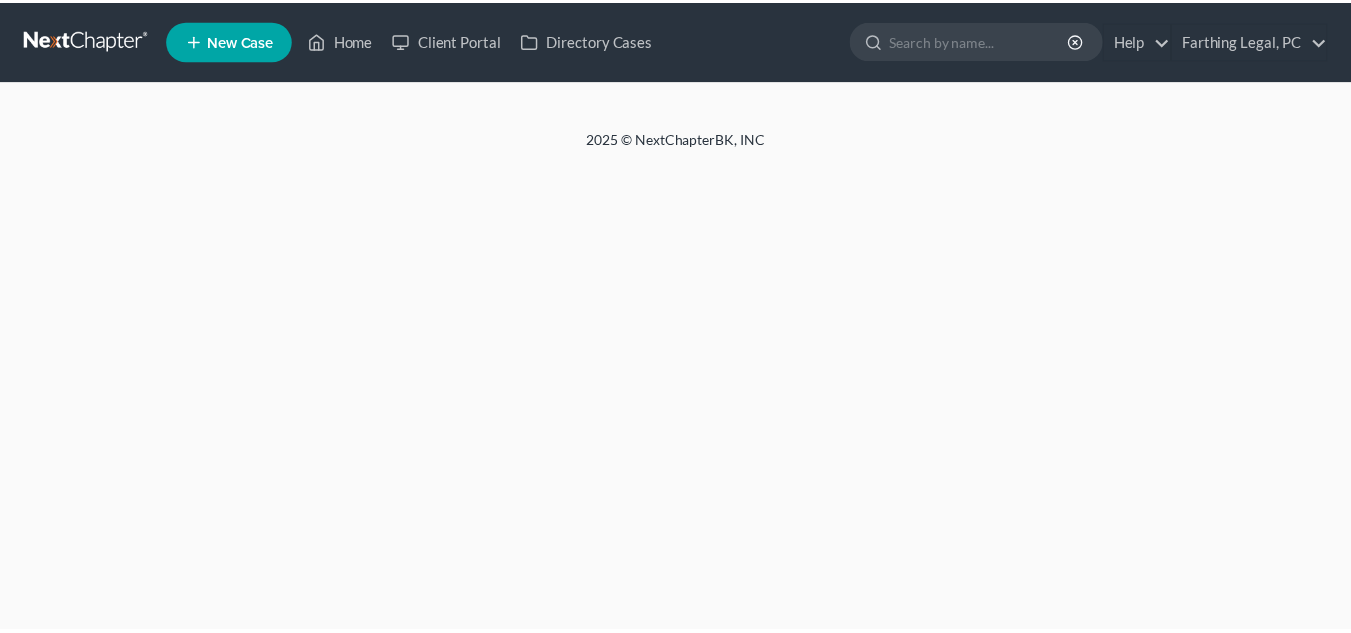 scroll, scrollTop: 0, scrollLeft: 0, axis: both 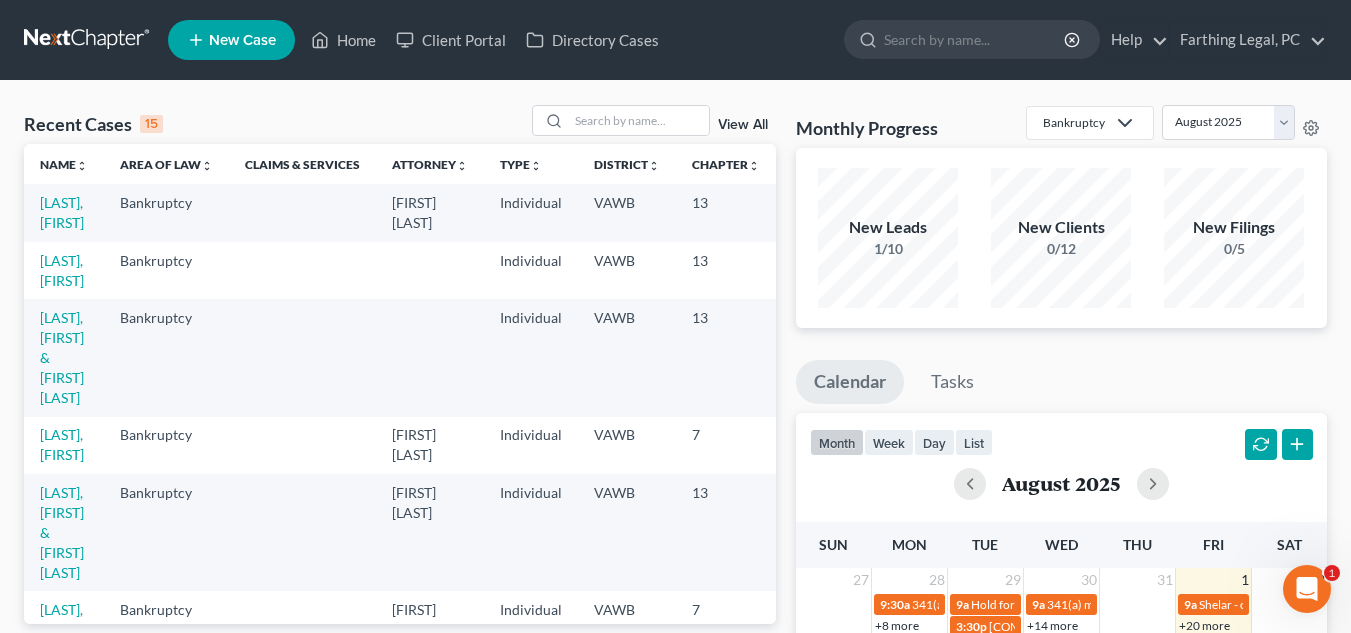 click on "Bankruptcy" at bounding box center (166, 619) 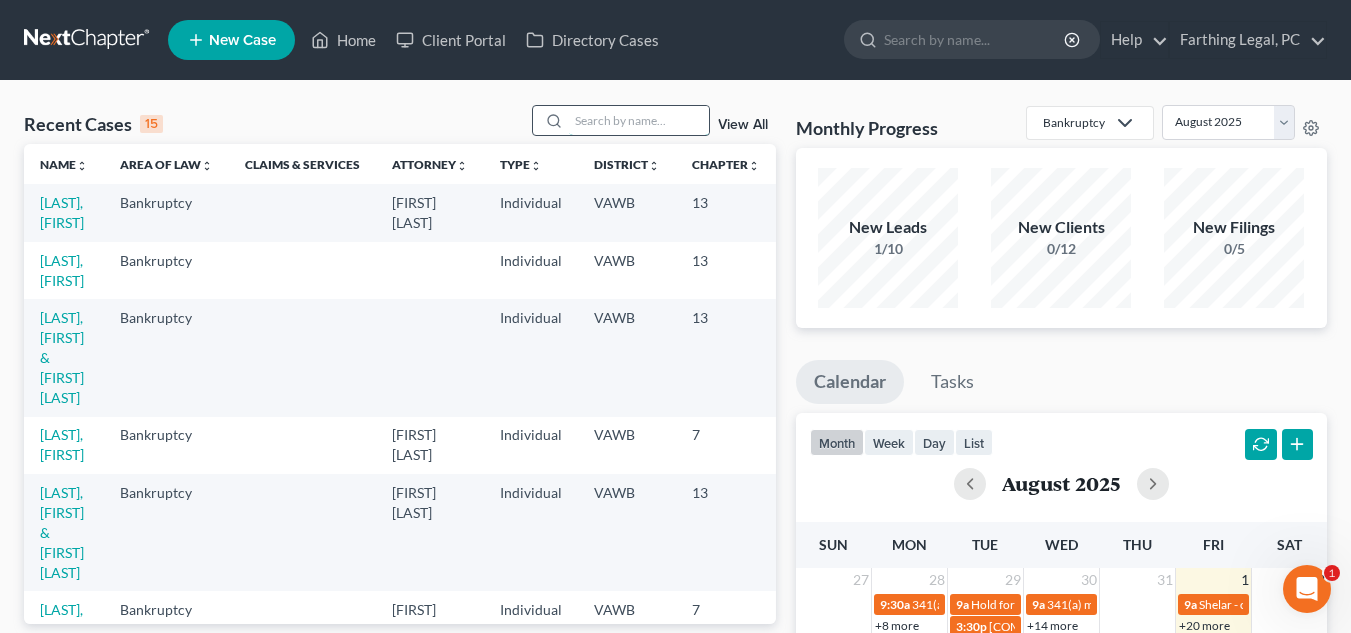 click at bounding box center [639, 120] 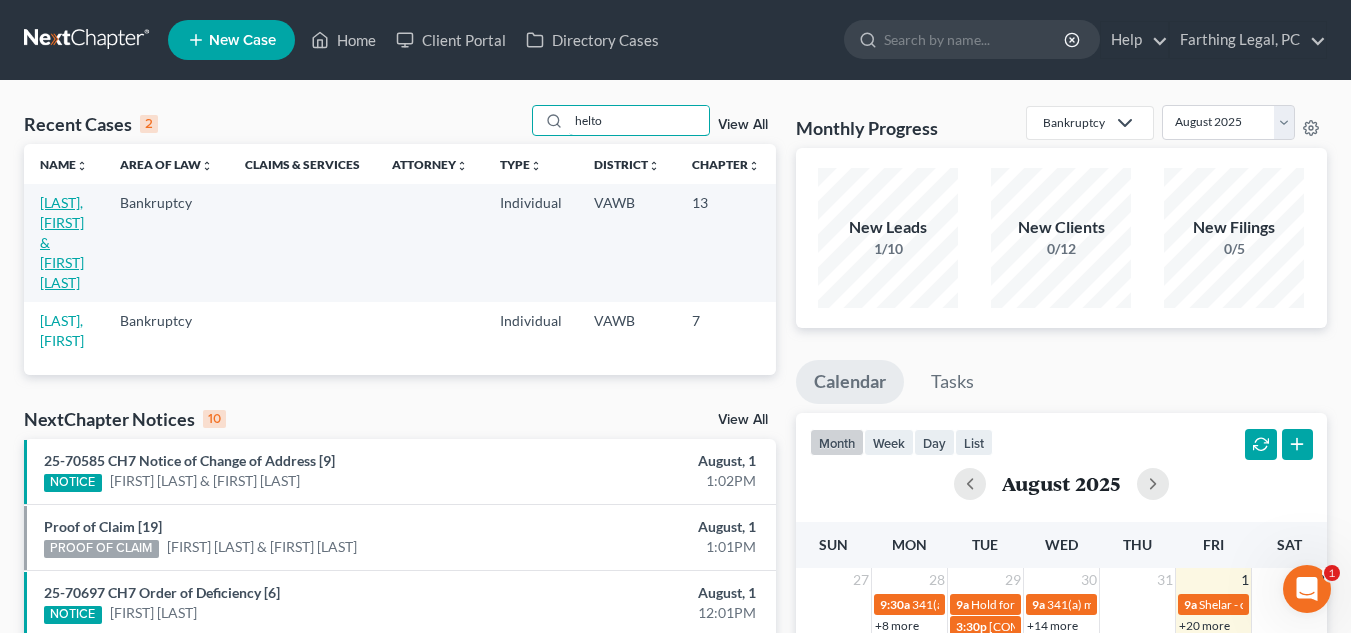 type on "helto" 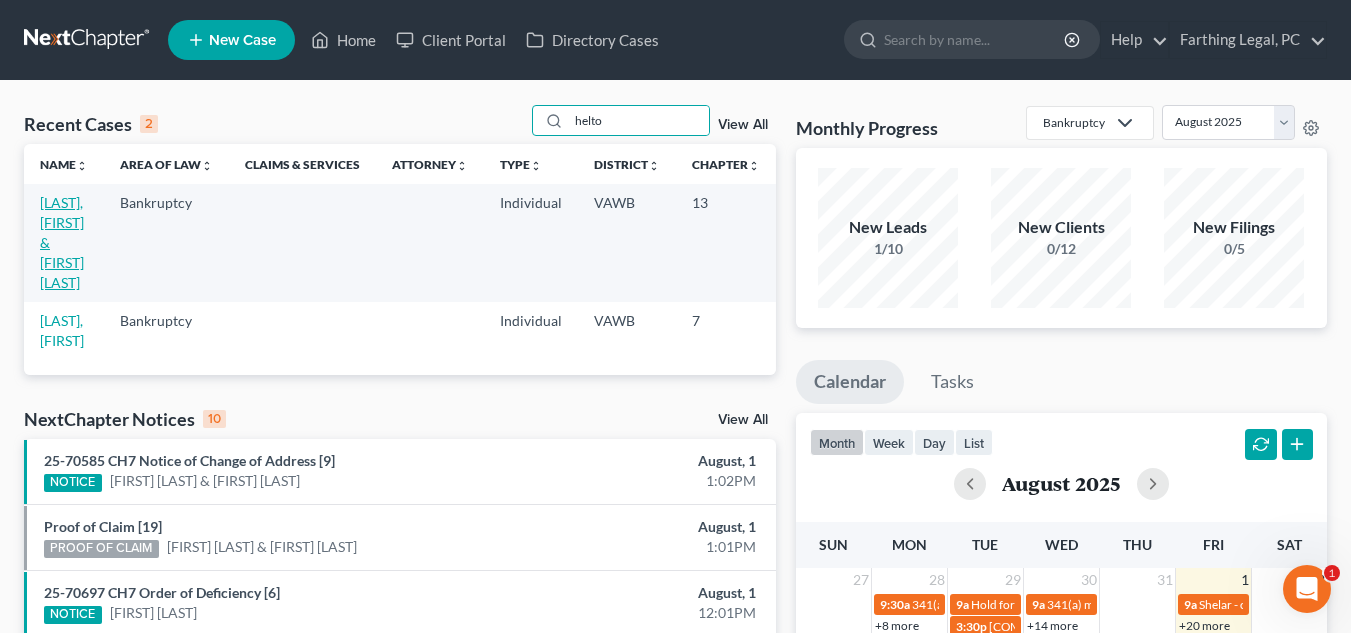 click on "Helton, James & Frances" at bounding box center (62, 242) 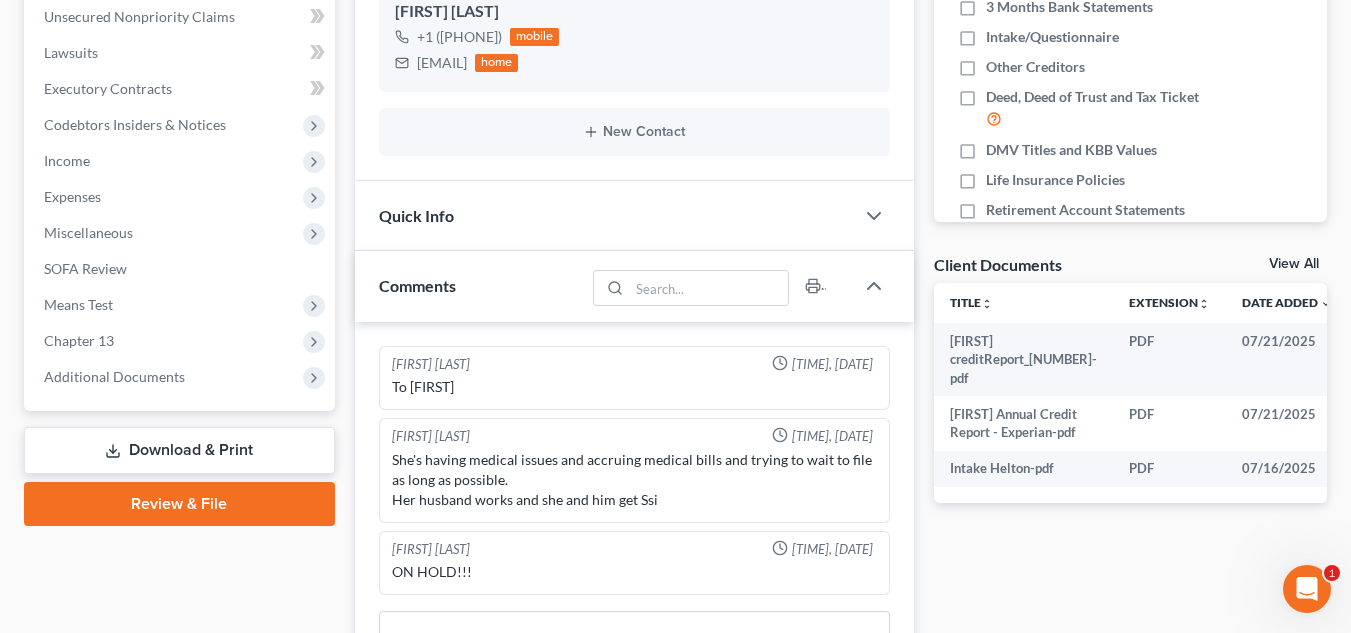 scroll, scrollTop: 549, scrollLeft: 0, axis: vertical 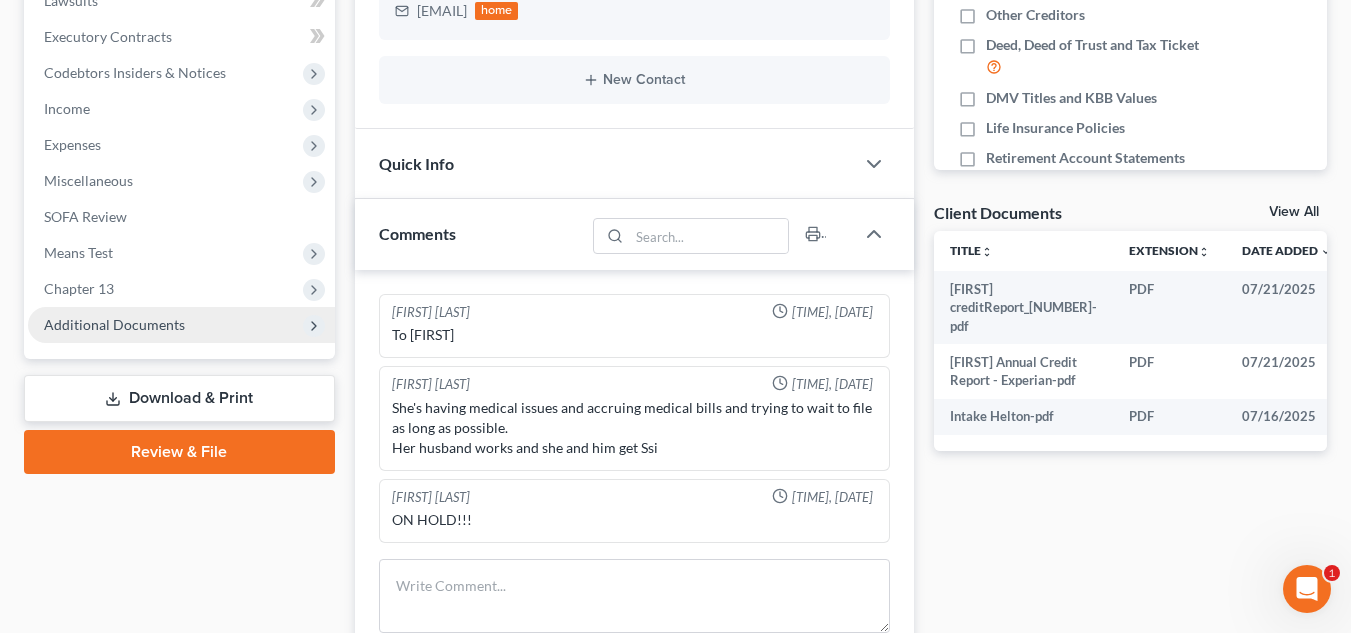 click on "Additional Documents" at bounding box center [181, 325] 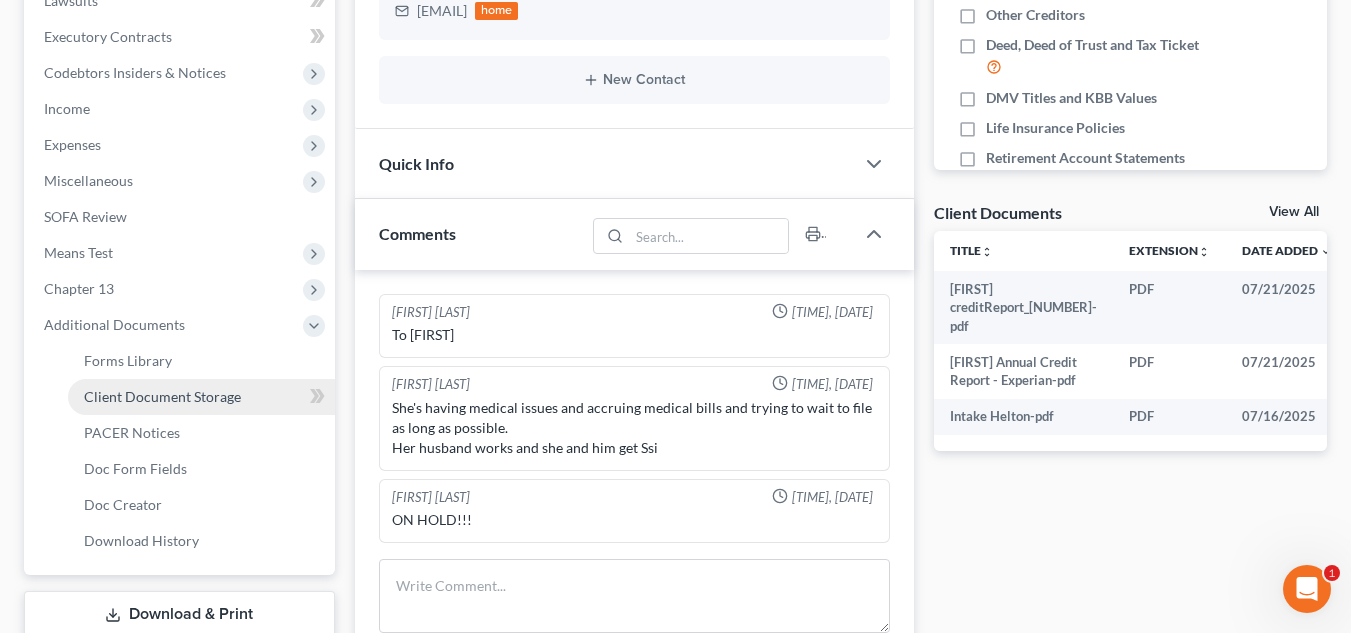 click on "Client Document Storage" at bounding box center (162, 396) 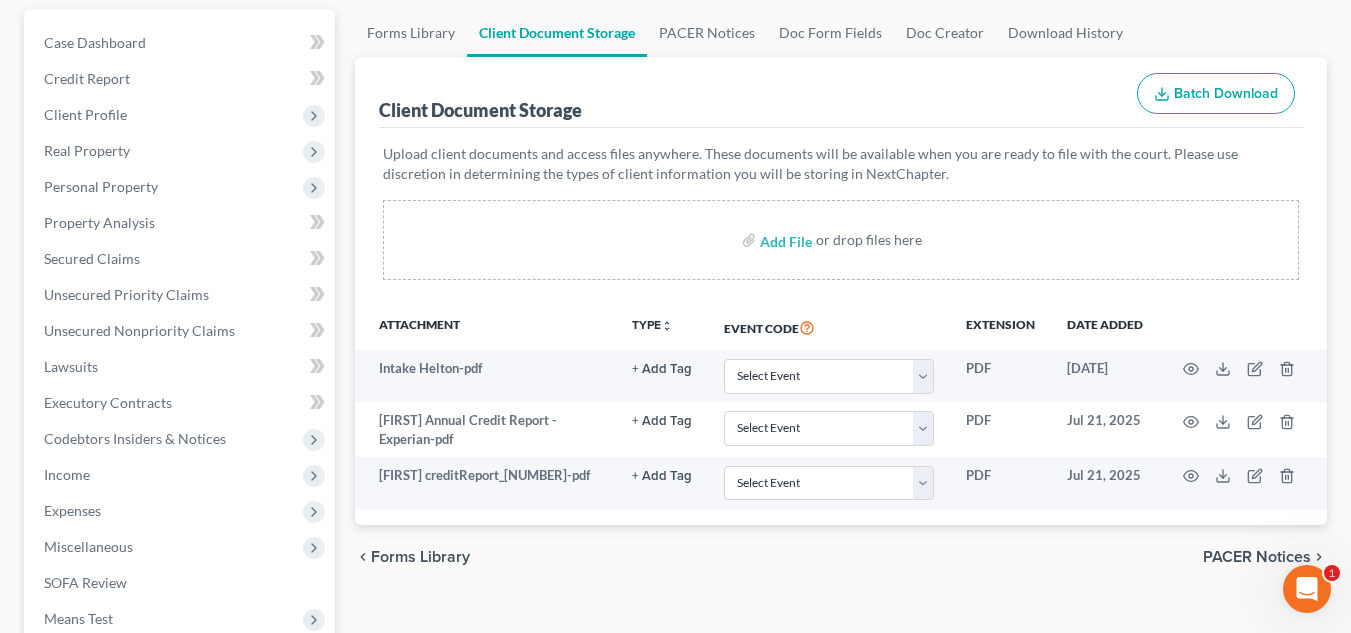 scroll, scrollTop: 0, scrollLeft: 0, axis: both 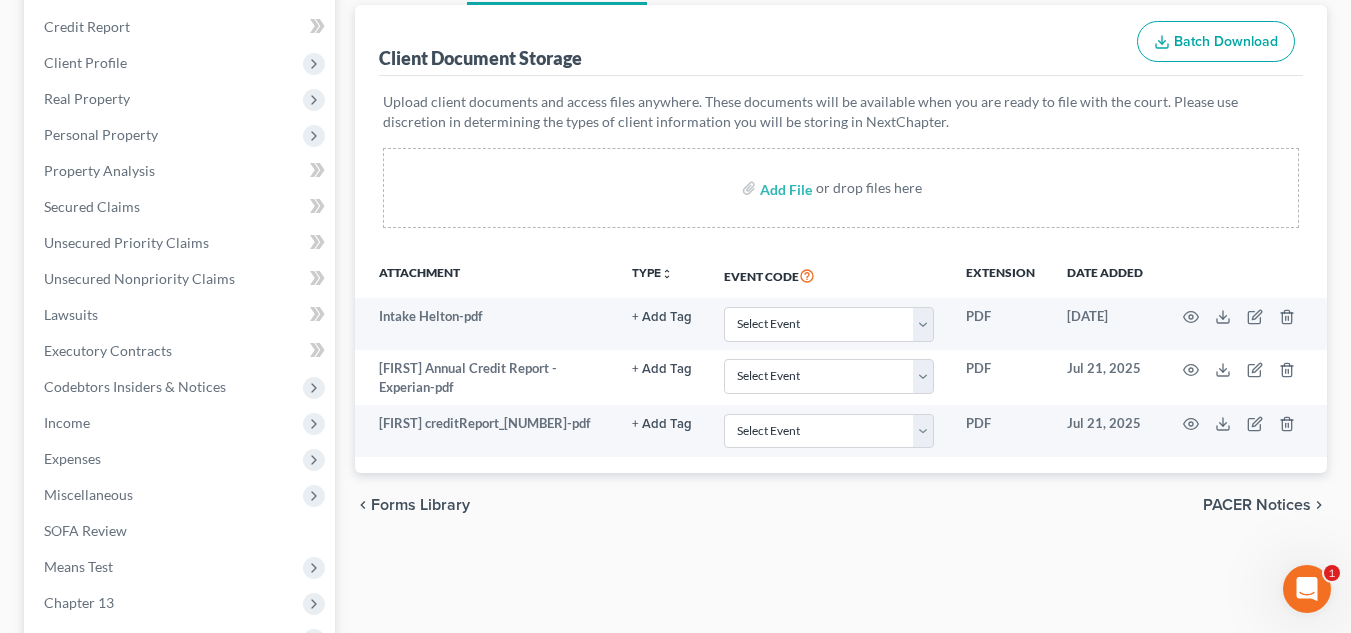 click on "Attachment" at bounding box center [485, 275] 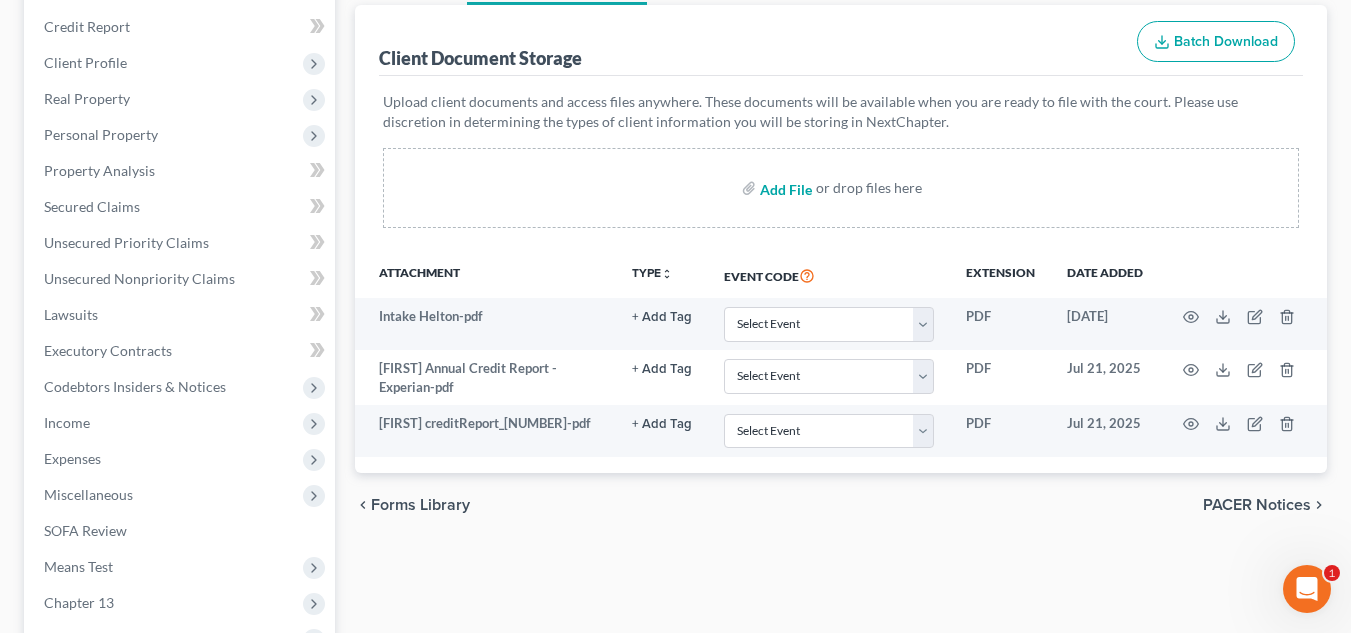 click at bounding box center [784, 188] 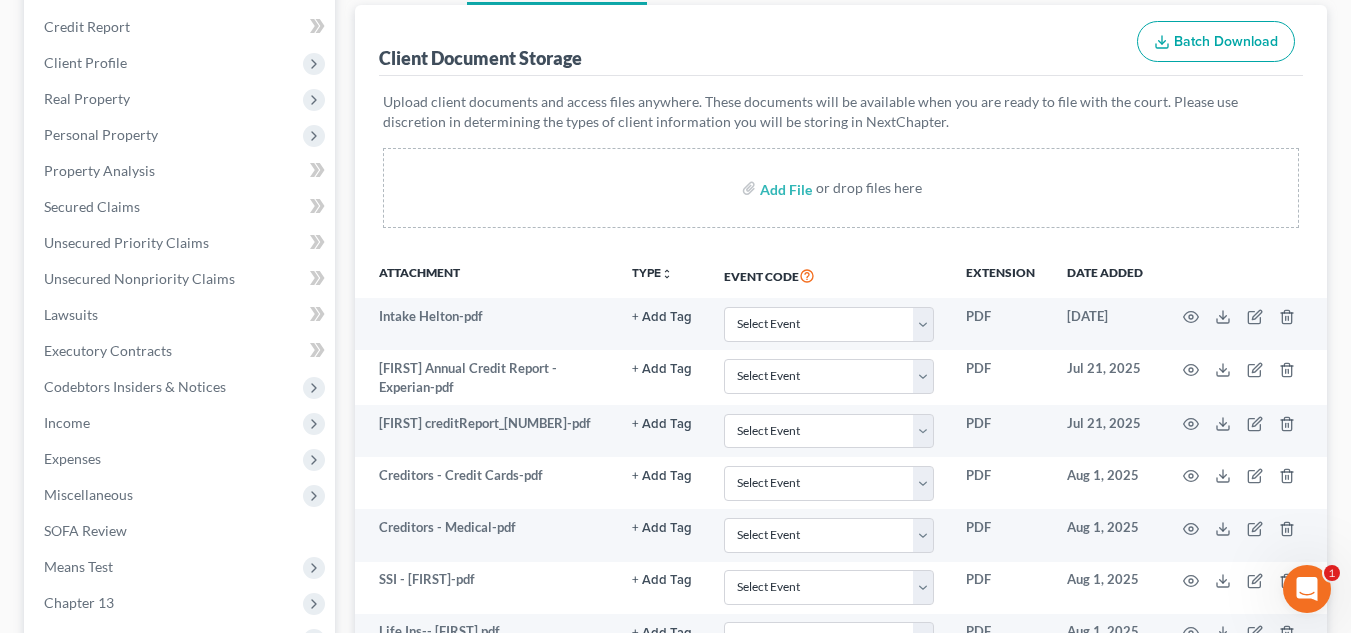 scroll, scrollTop: 16, scrollLeft: 0, axis: vertical 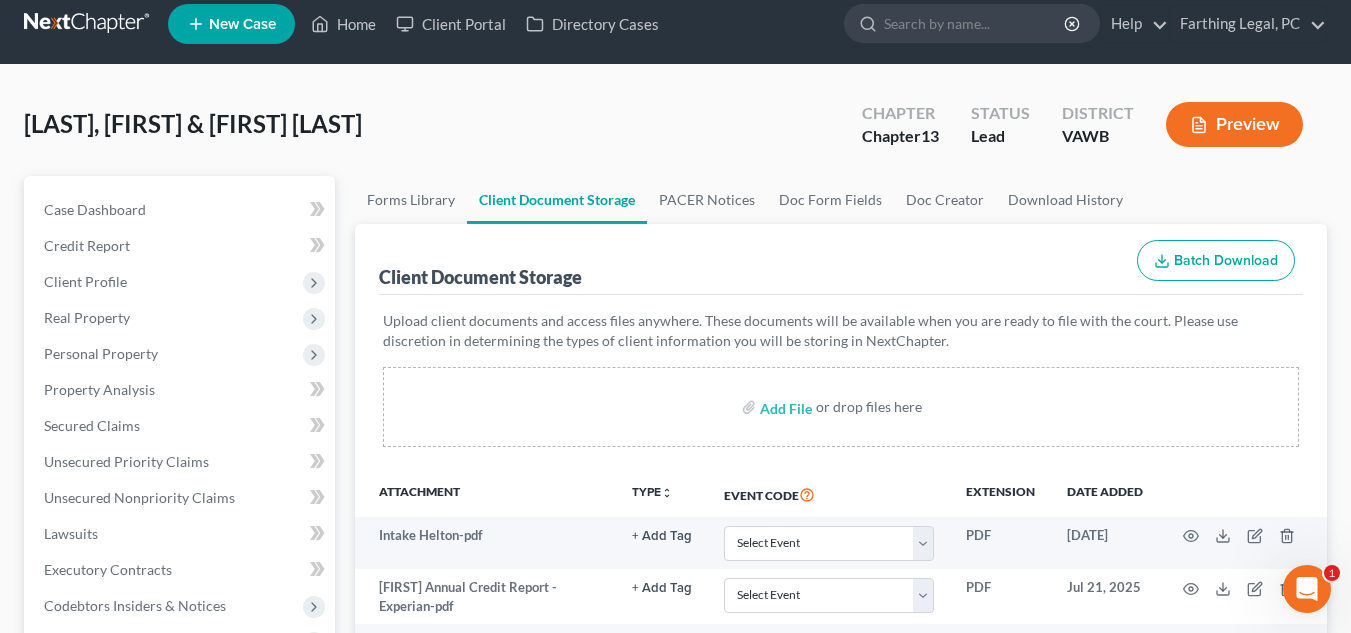 click at bounding box center [88, 24] 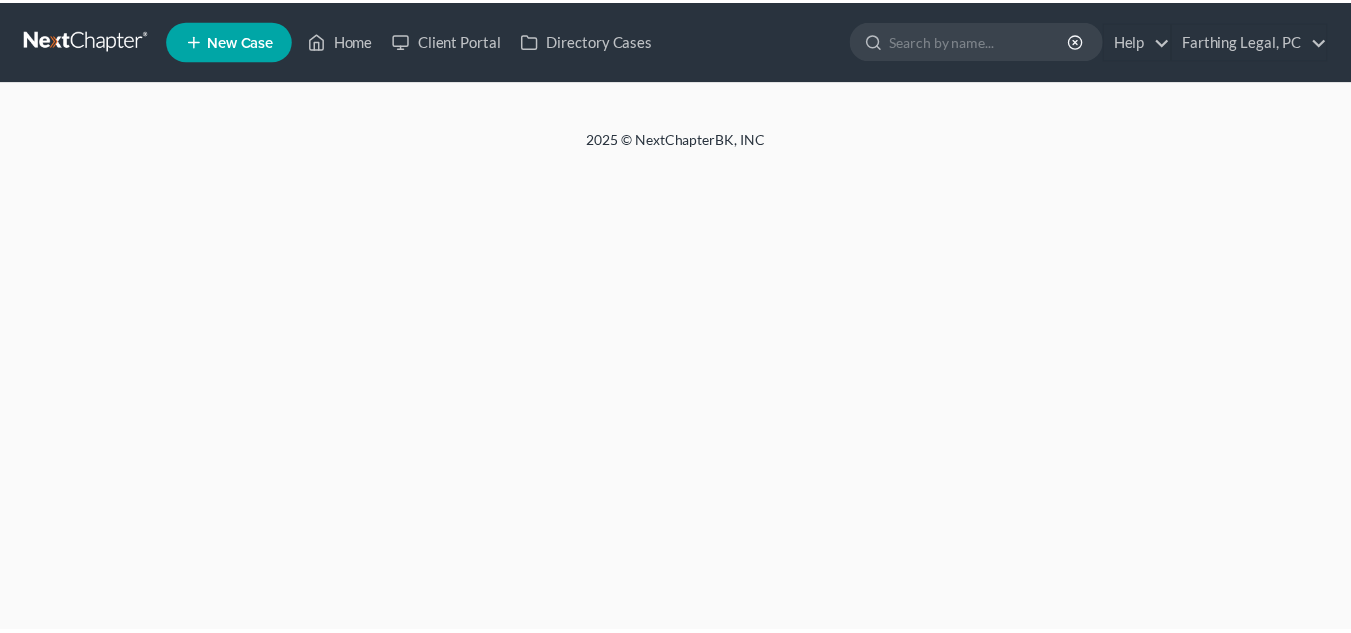 scroll, scrollTop: 0, scrollLeft: 0, axis: both 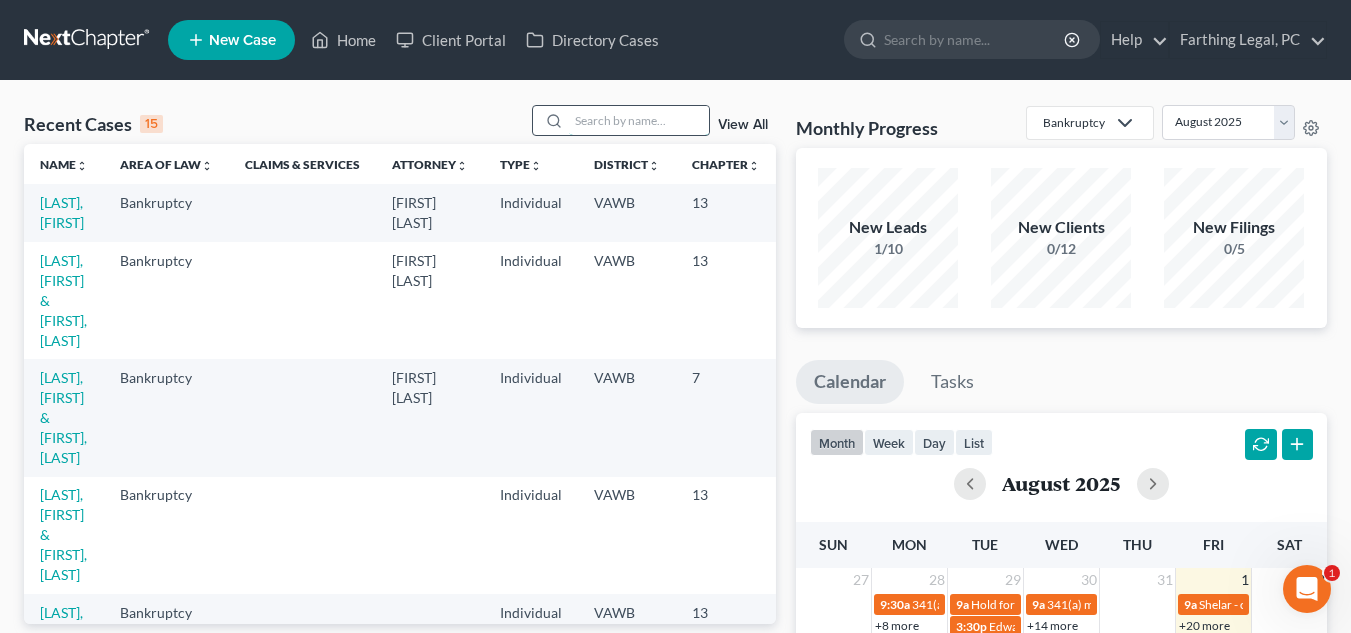click at bounding box center [639, 120] 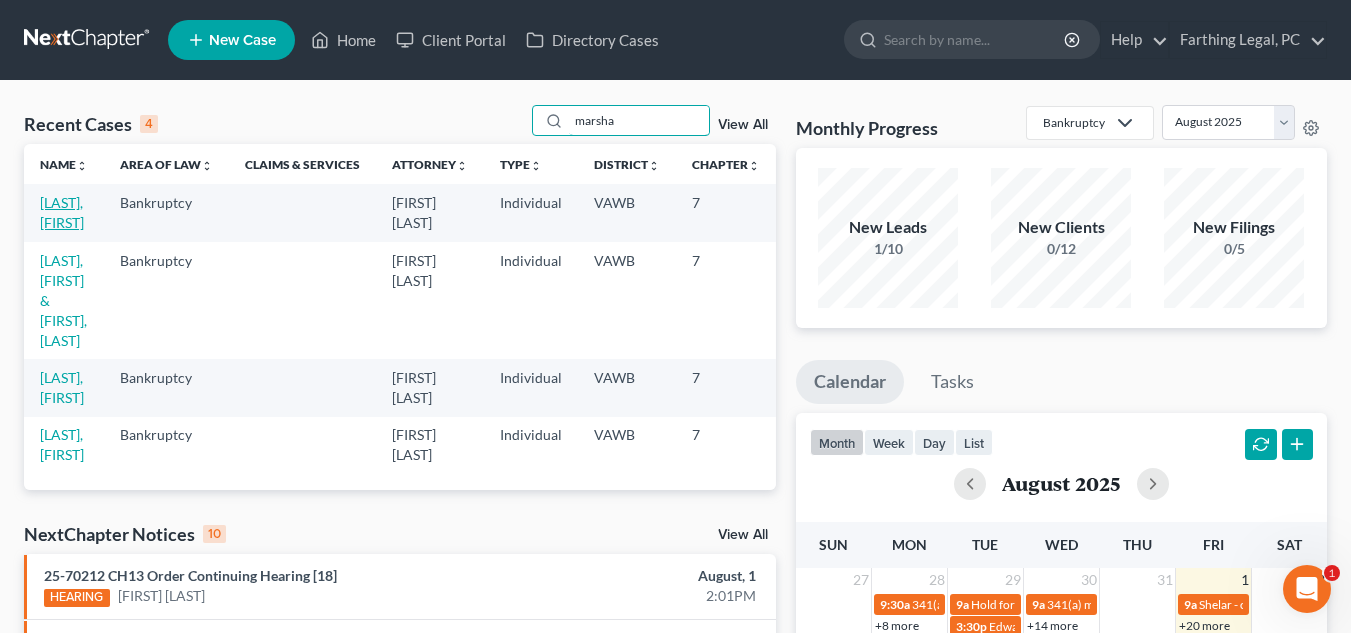 type on "marsha" 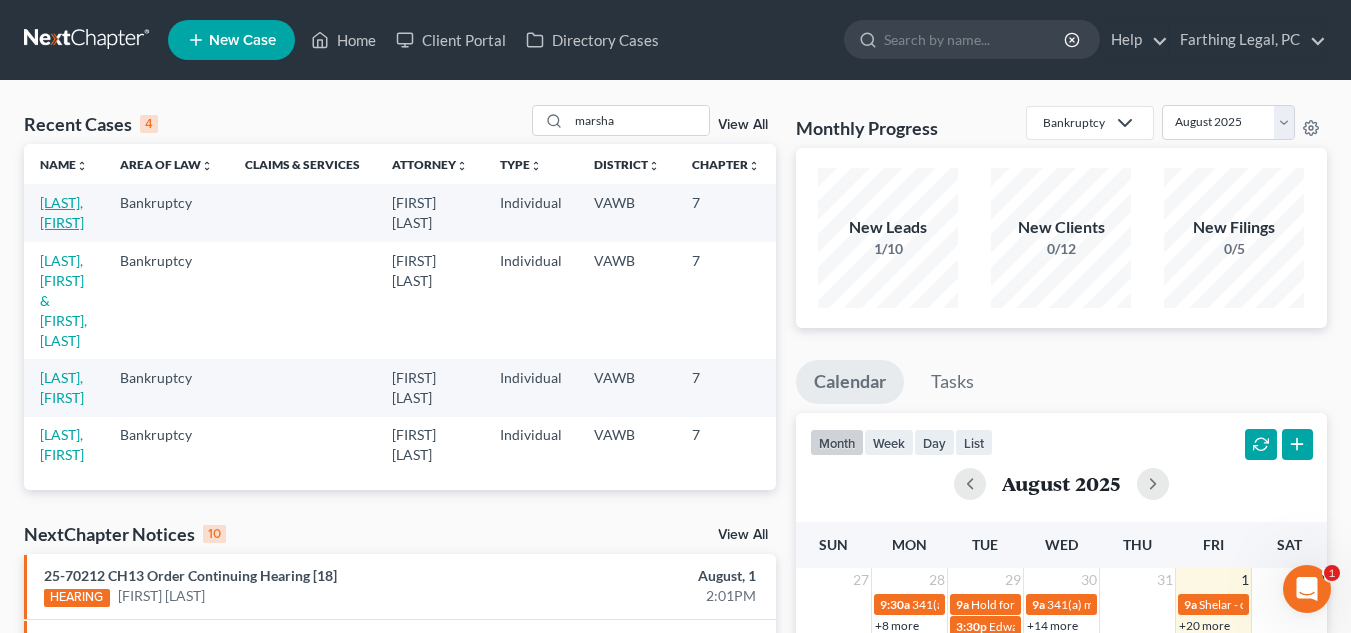 click on "Marshall, Rhonda" at bounding box center (62, 212) 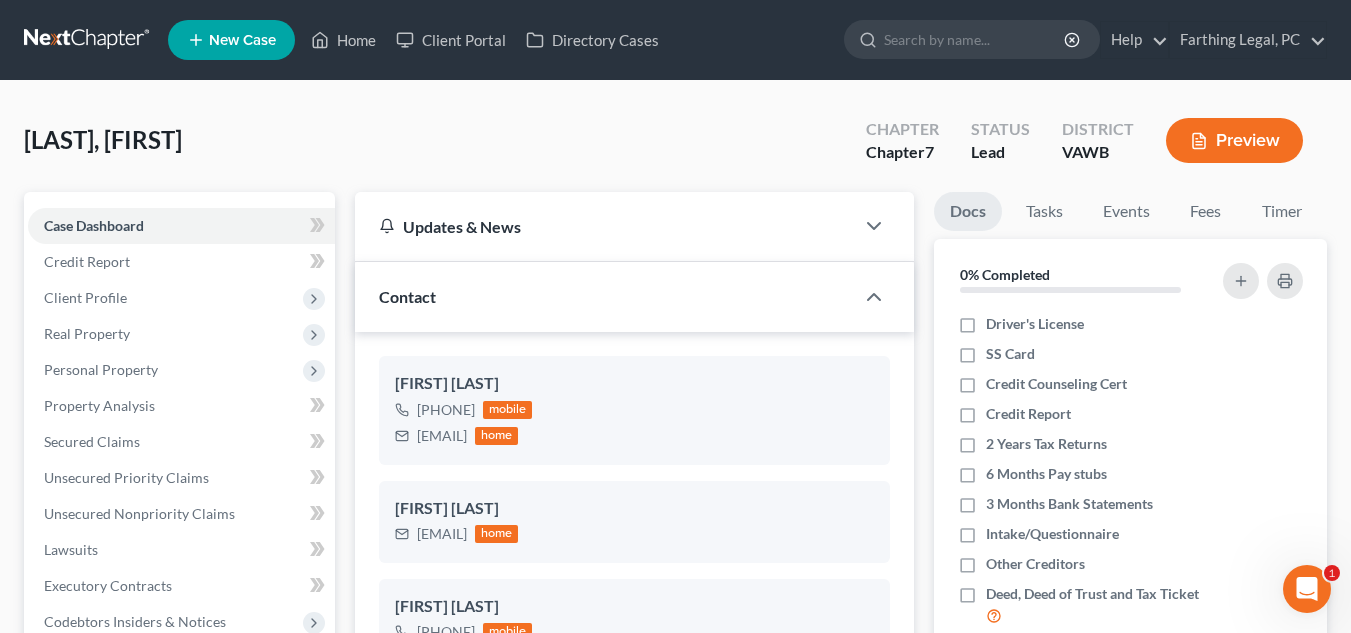 scroll, scrollTop: 1590, scrollLeft: 0, axis: vertical 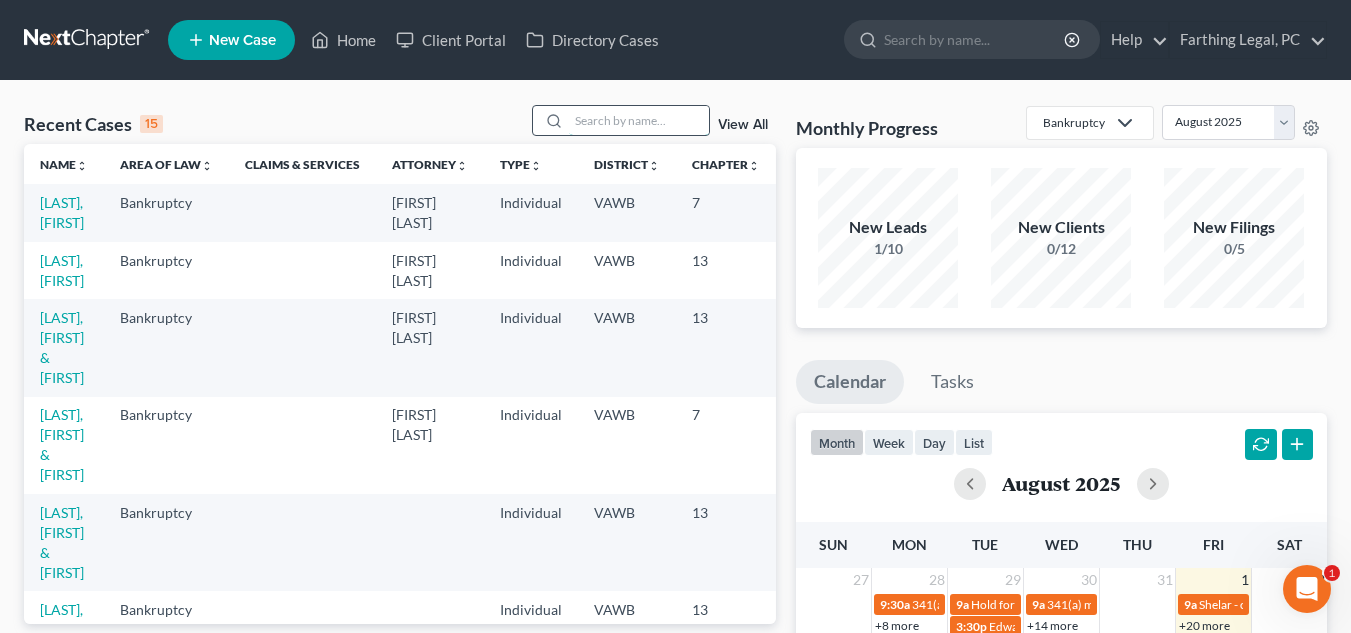 click at bounding box center (639, 120) 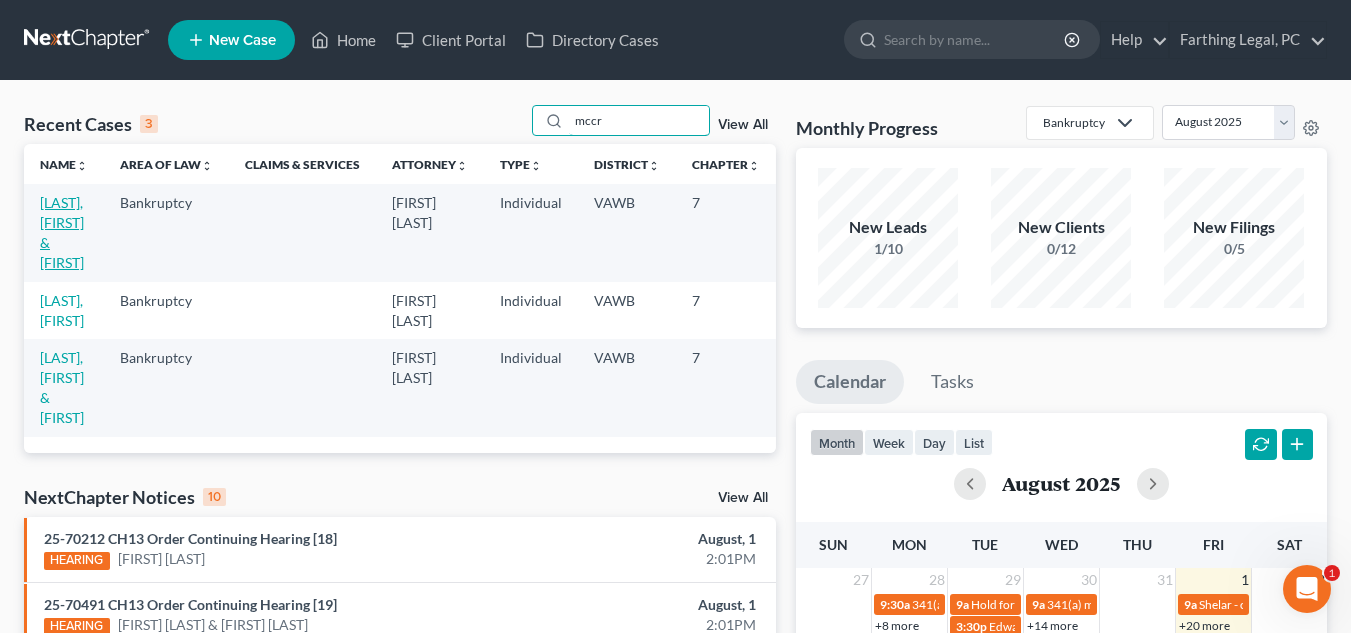 type on "mccr" 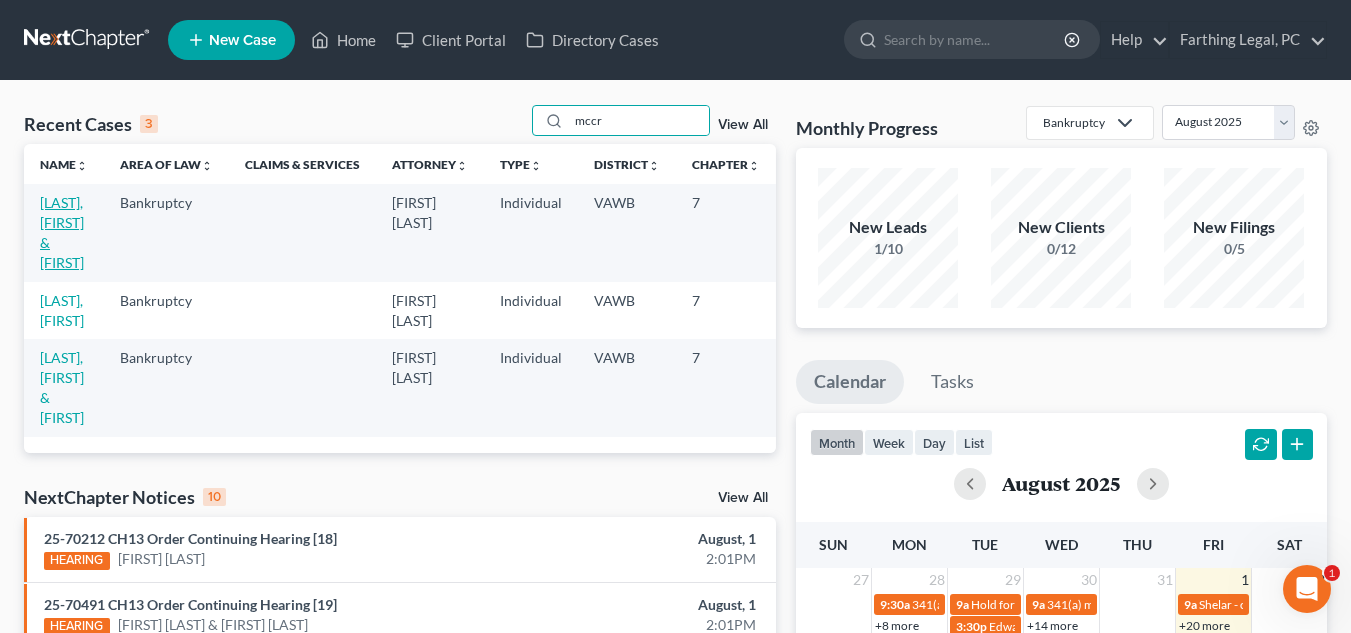 click on "[LAST], [FIRST] & [FIRST]" at bounding box center (62, 232) 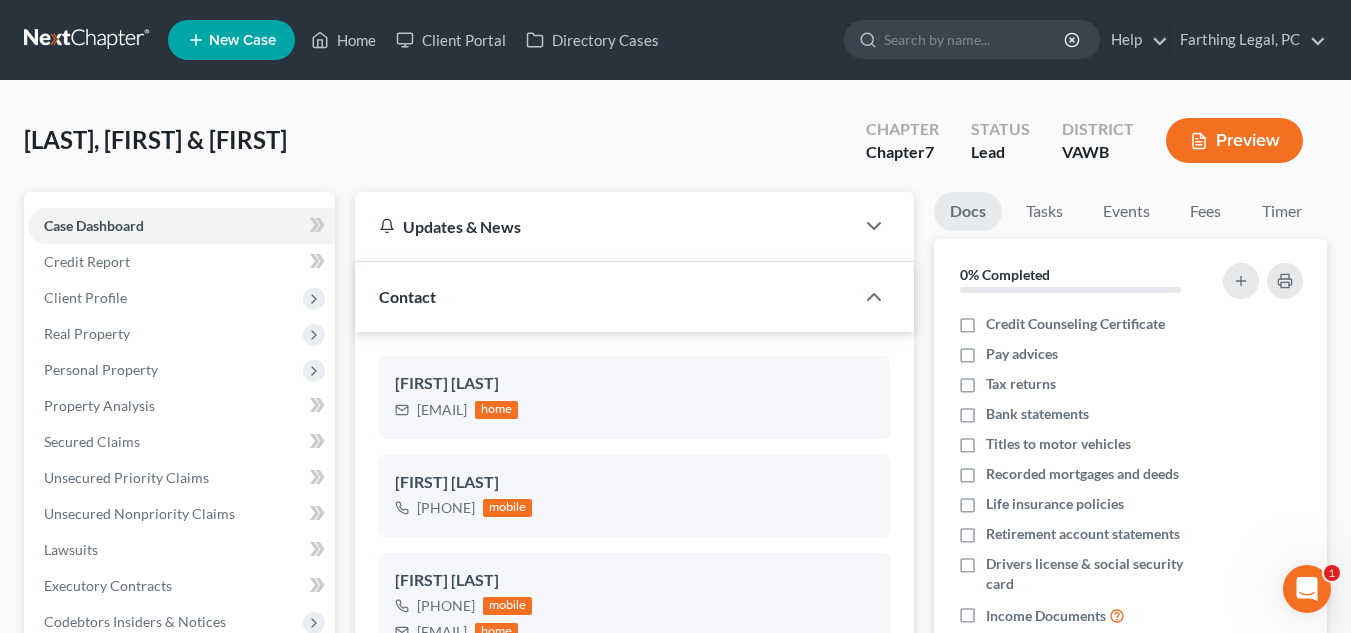scroll, scrollTop: 1233, scrollLeft: 0, axis: vertical 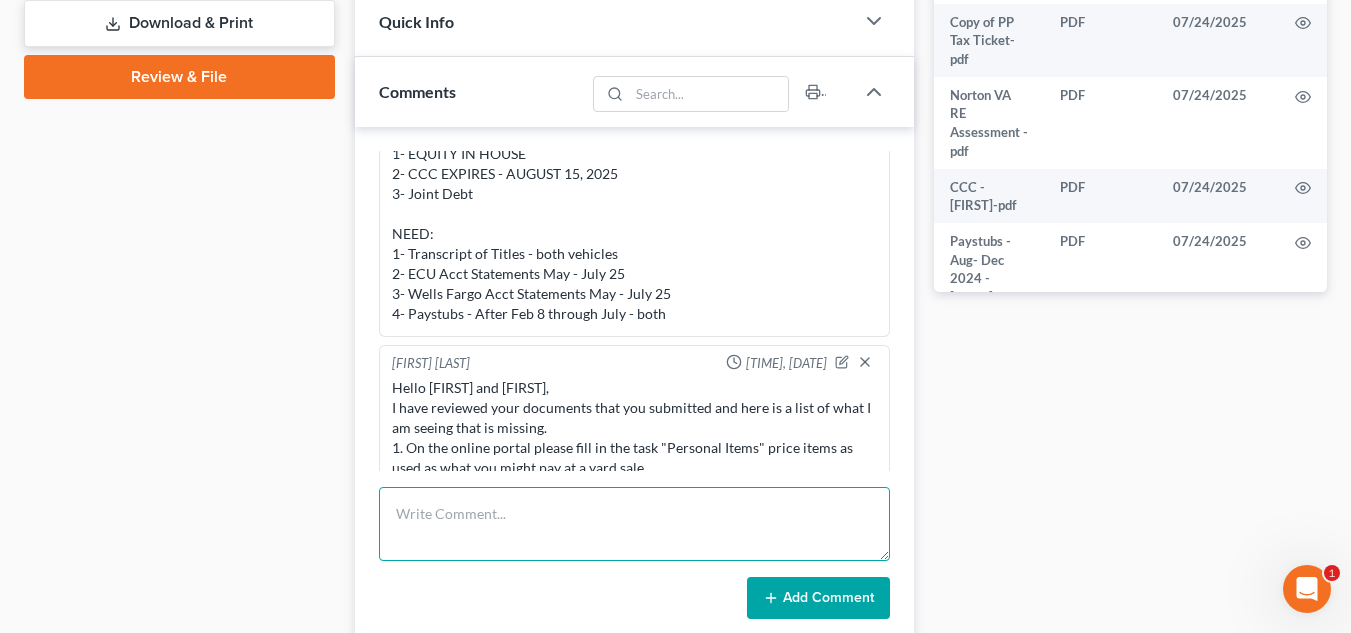 click at bounding box center (634, 524) 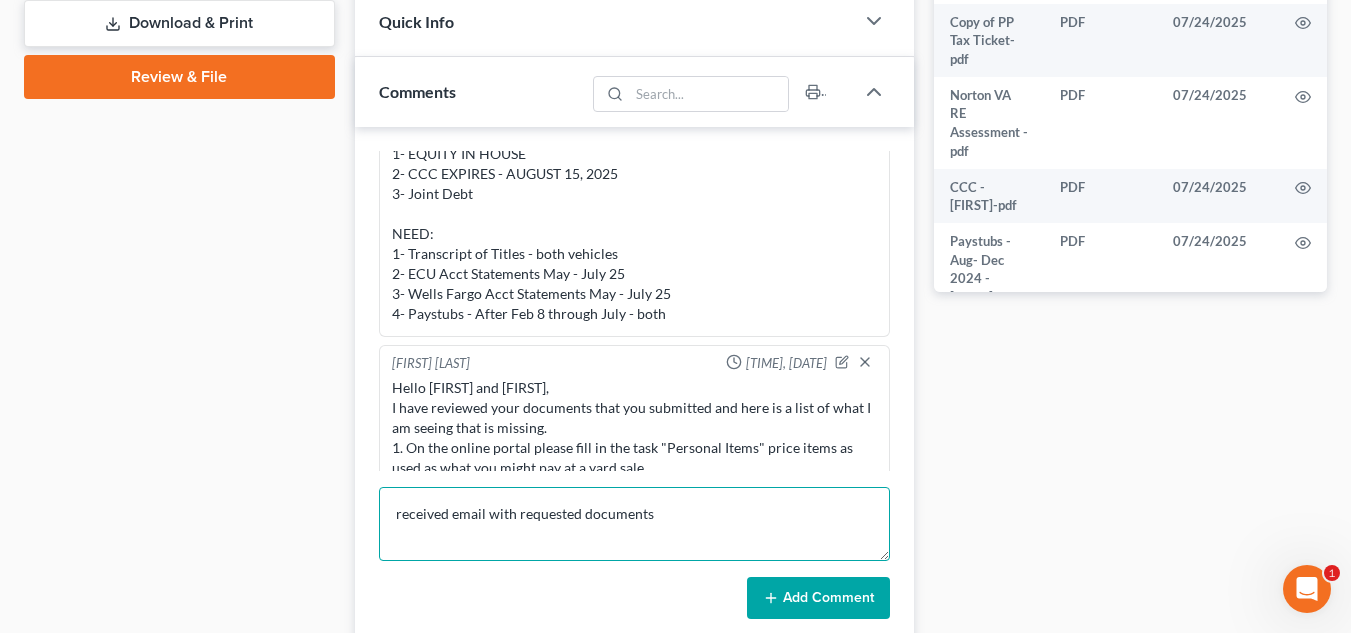 type on "received email with requested documents" 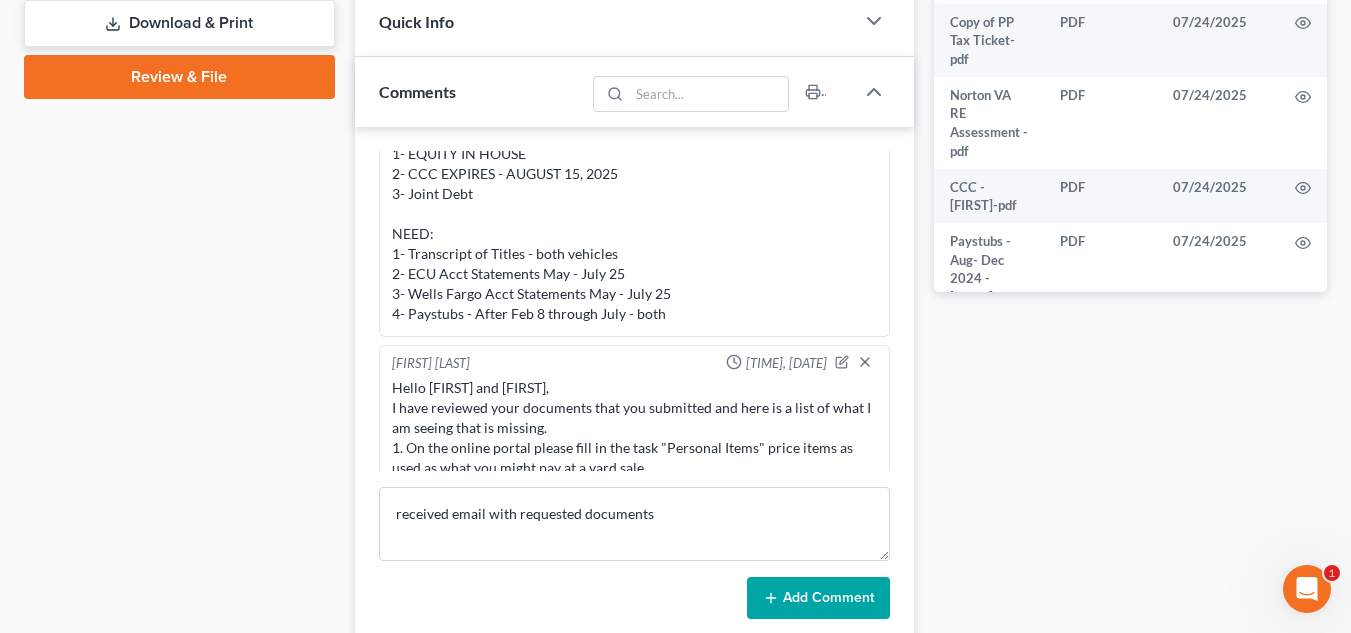 click on "Add Comment" at bounding box center (818, 598) 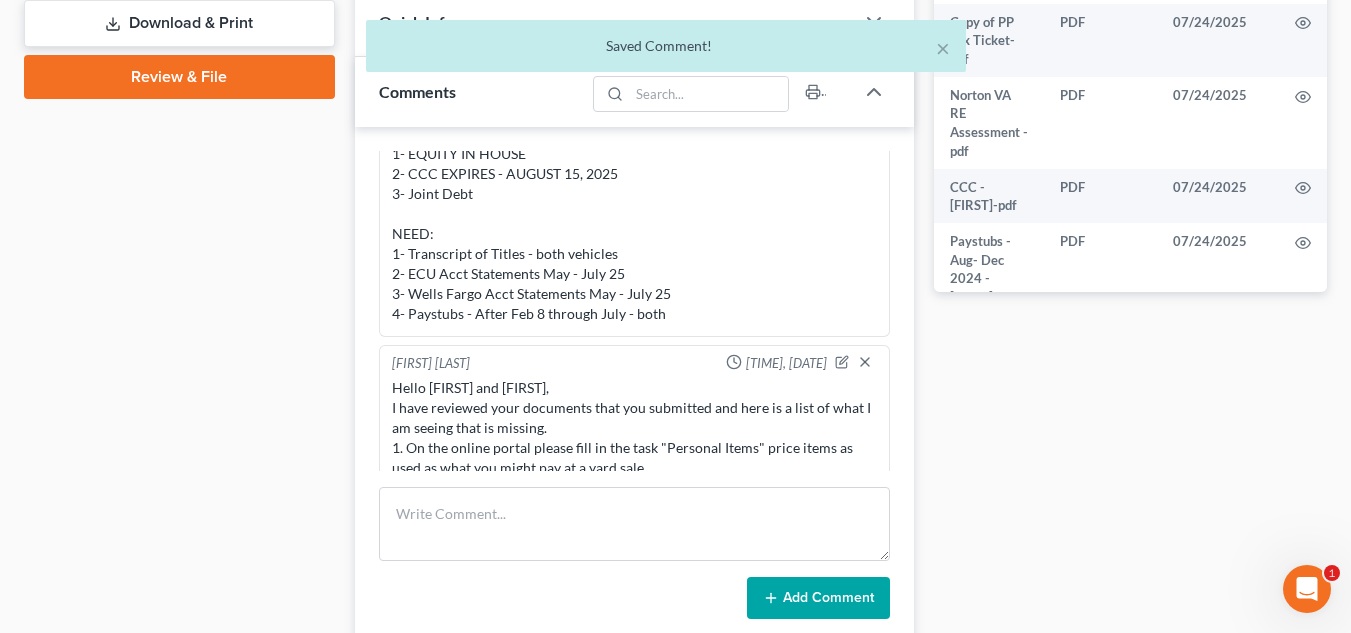 scroll, scrollTop: 1307, scrollLeft: 0, axis: vertical 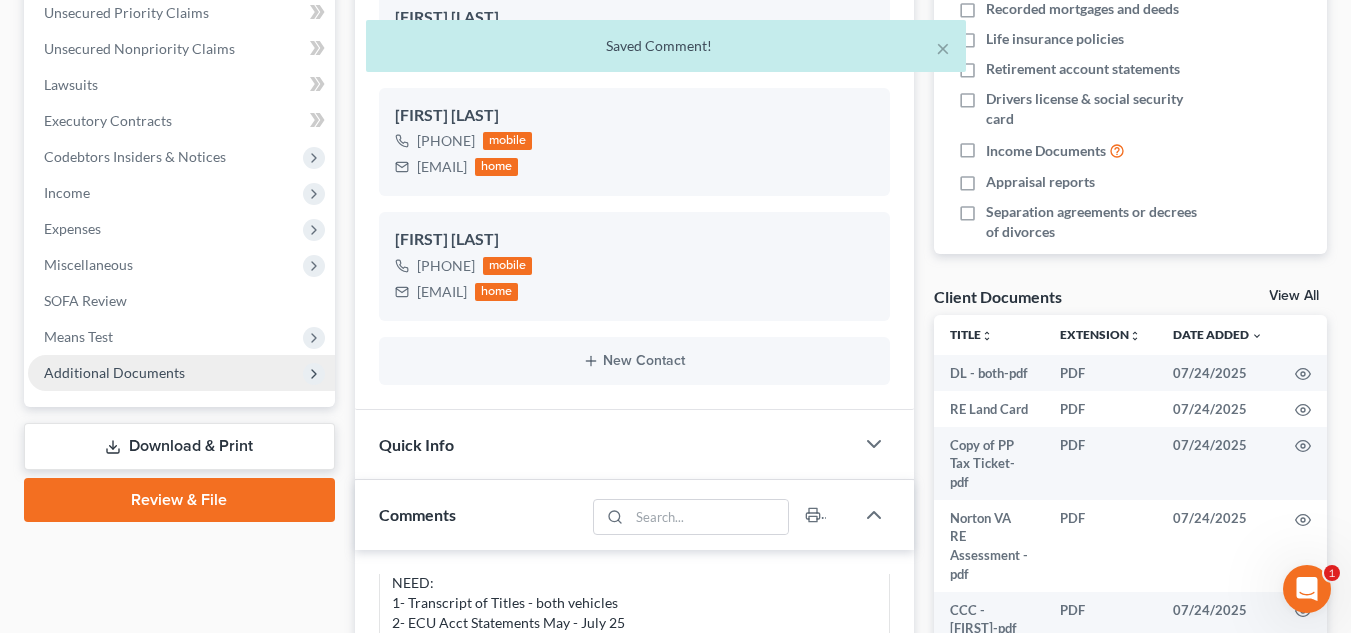 click on "Additional Documents" at bounding box center [114, 372] 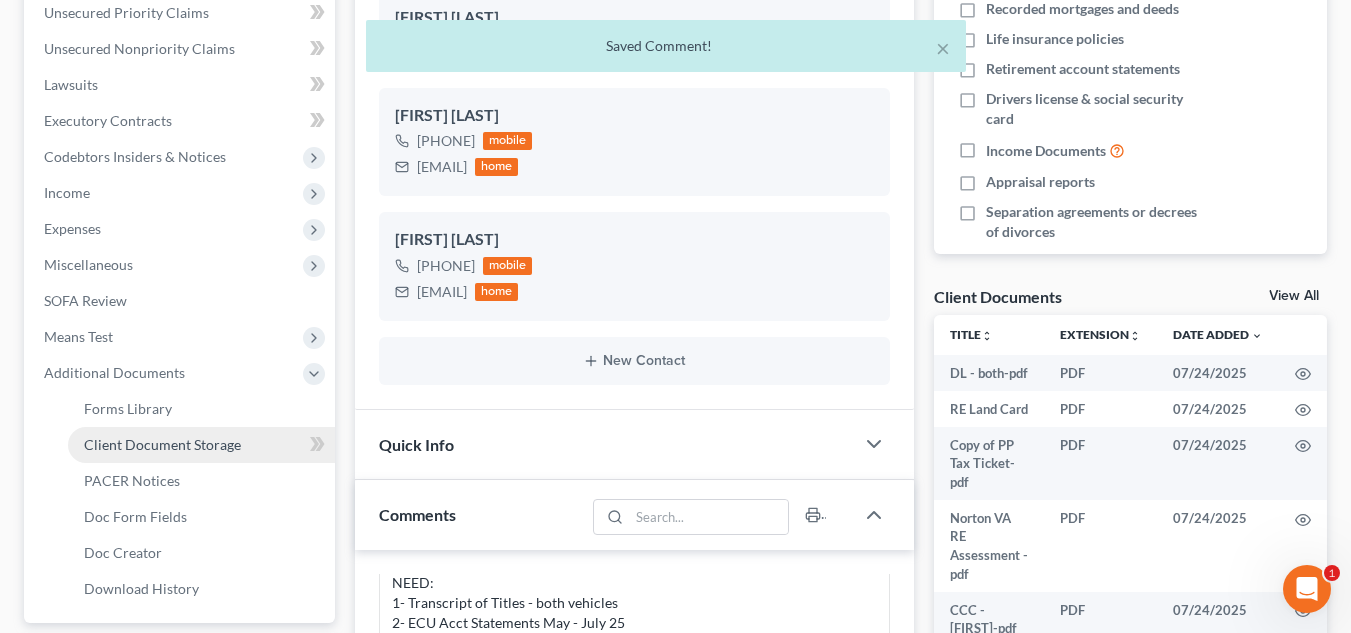 click on "Client Document Storage" at bounding box center (162, 444) 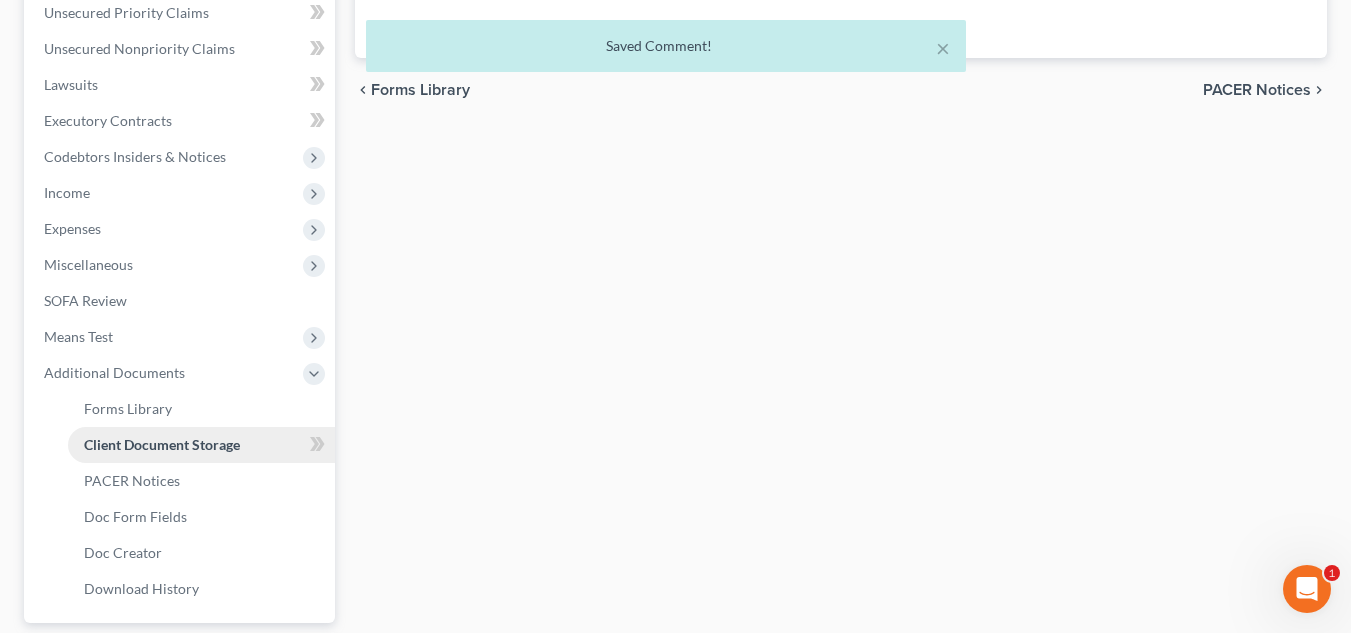 select on "0" 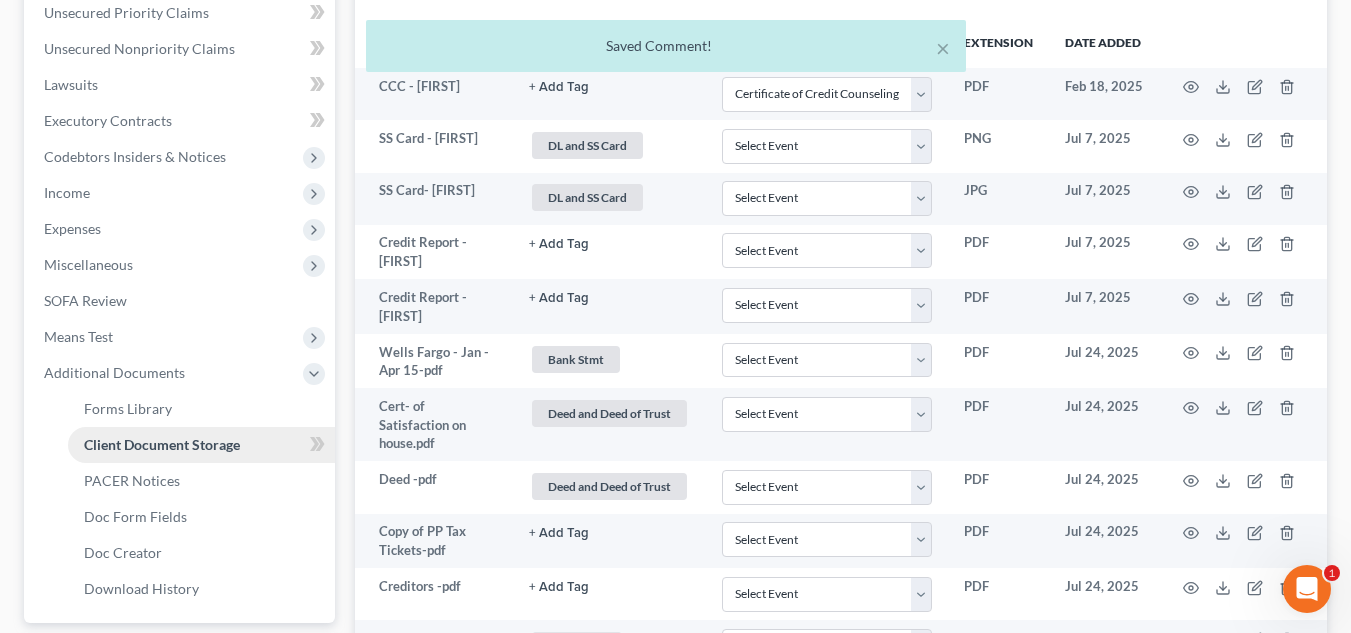 scroll, scrollTop: 0, scrollLeft: 0, axis: both 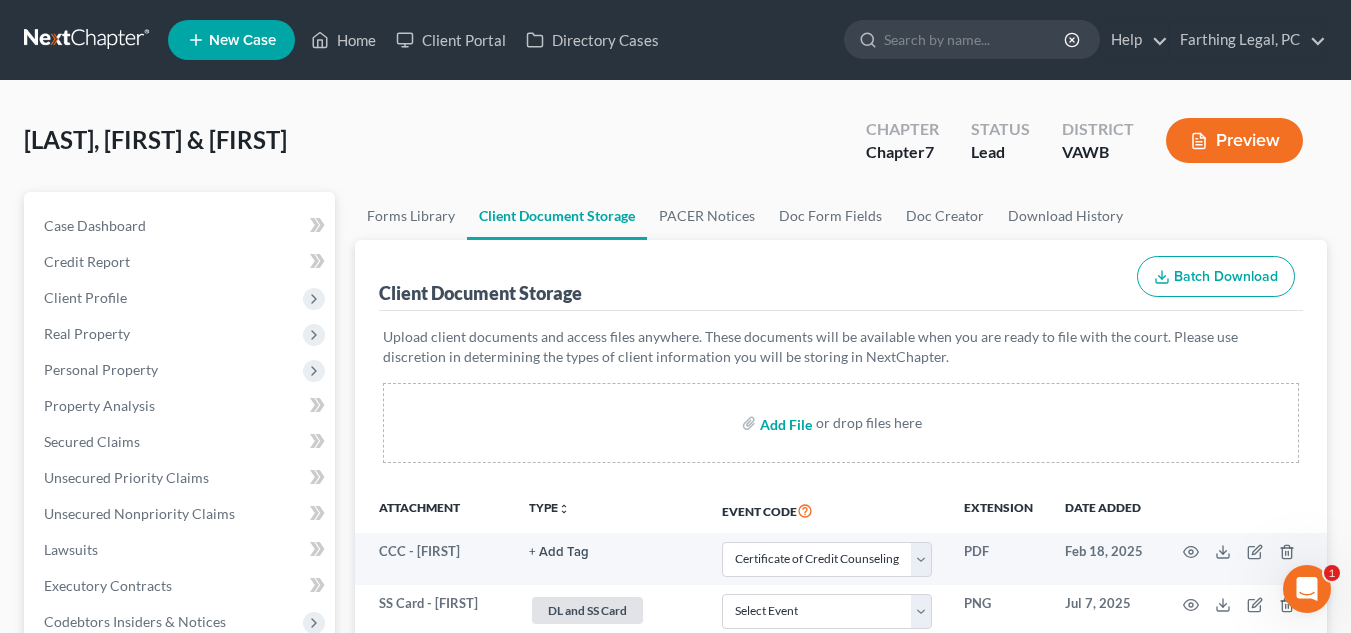 click at bounding box center (784, 423) 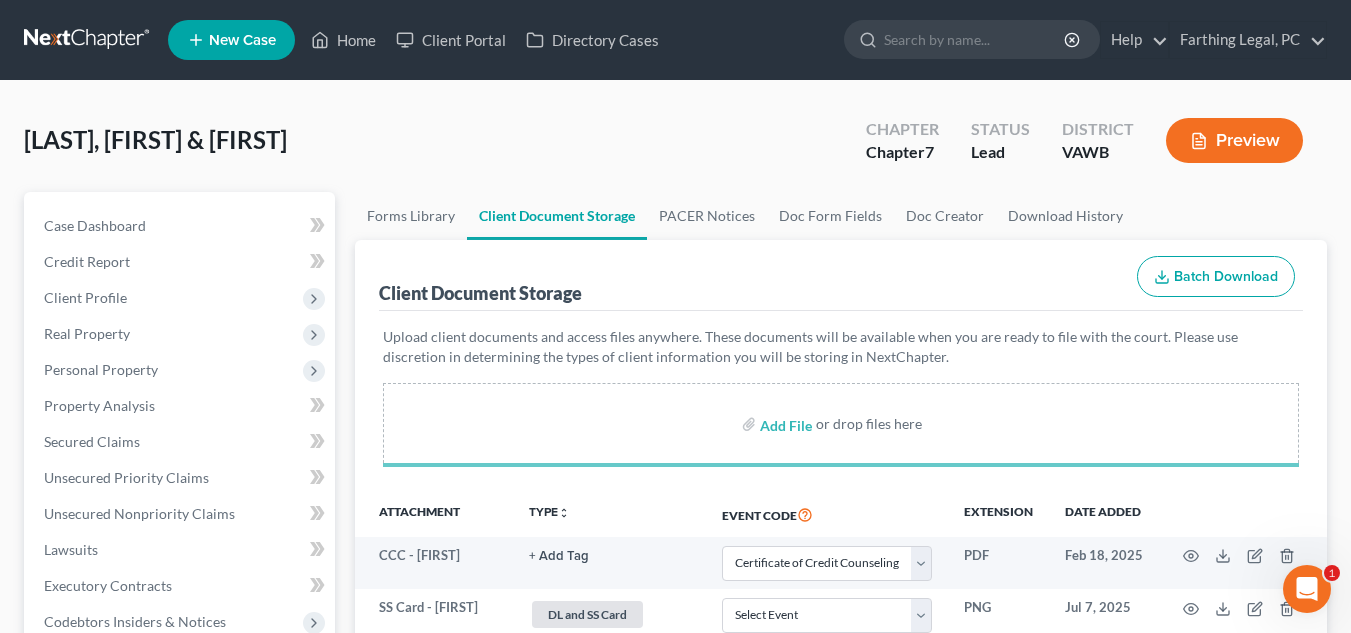 select on "0" 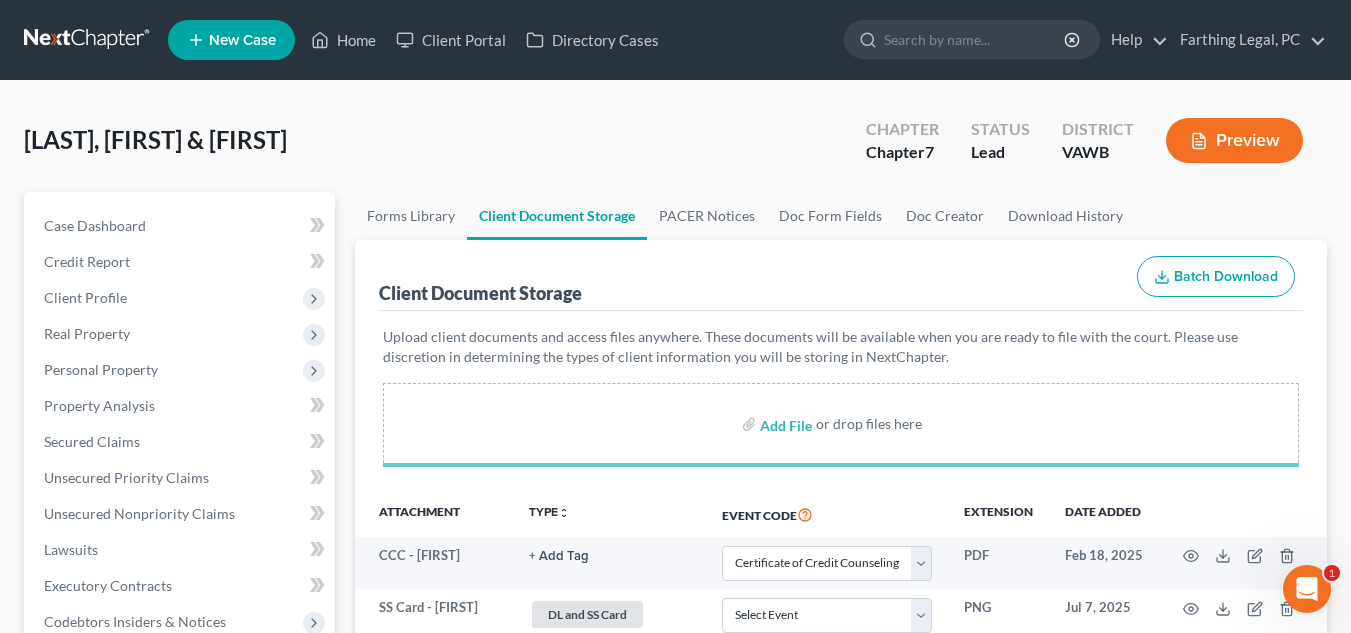 select on "0" 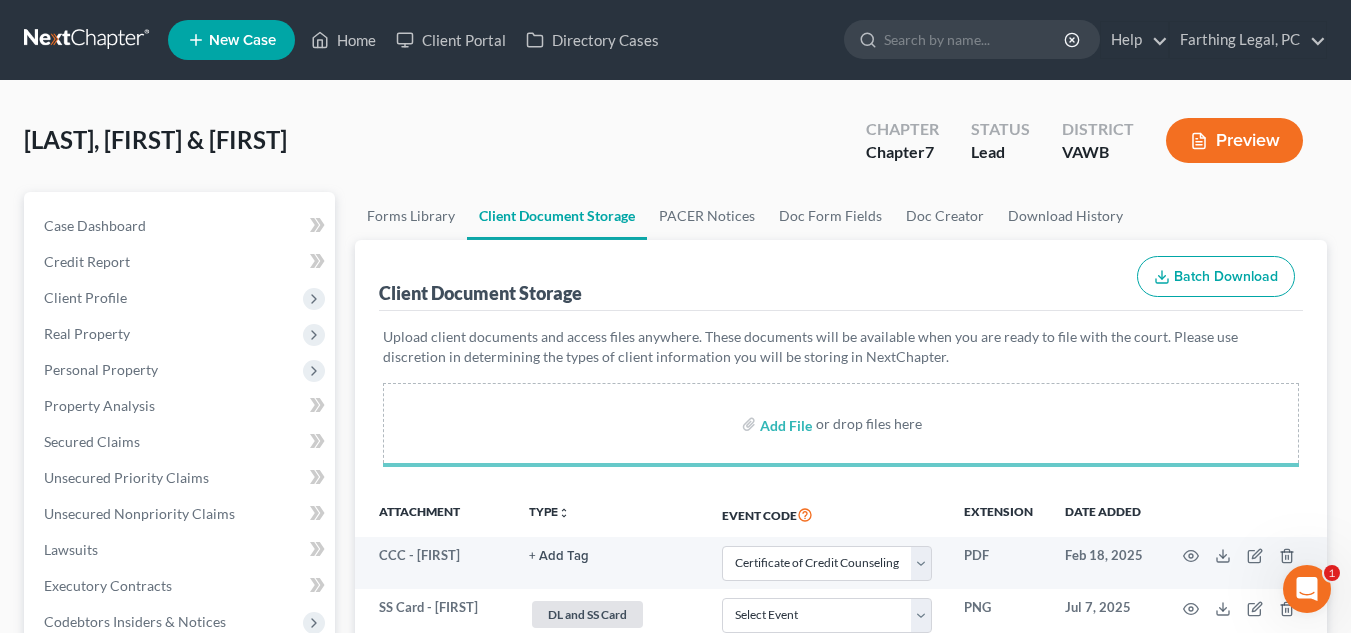 select on "0" 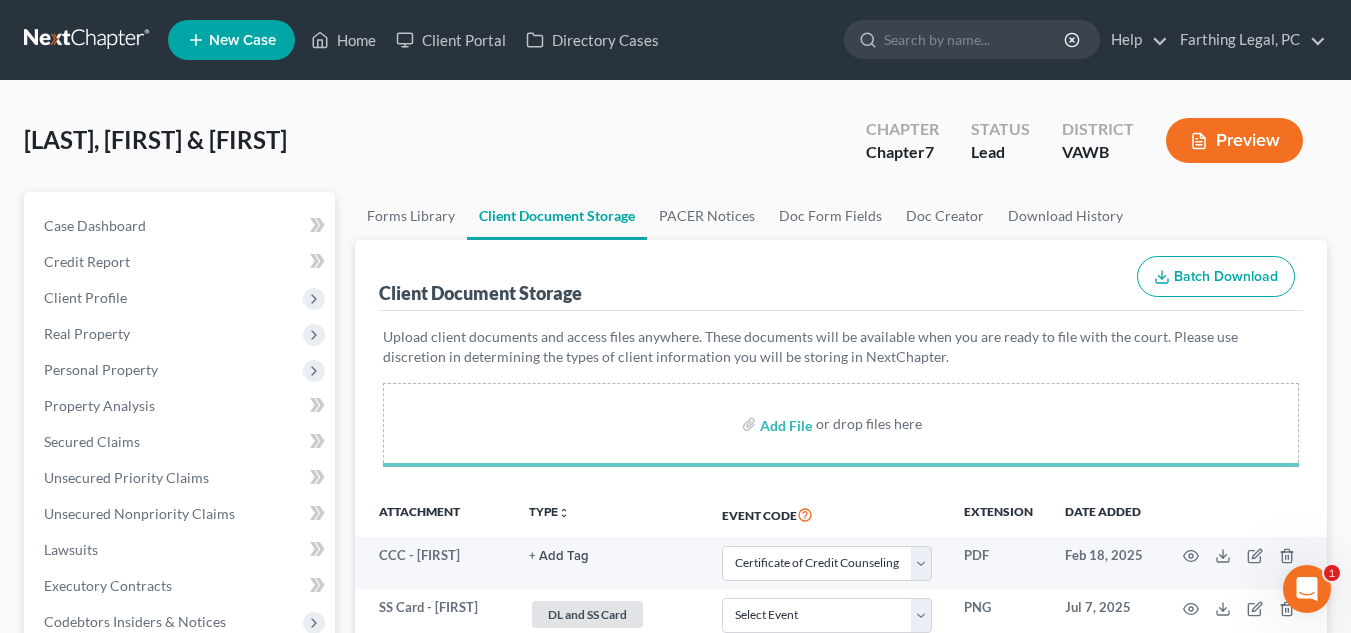 select on "0" 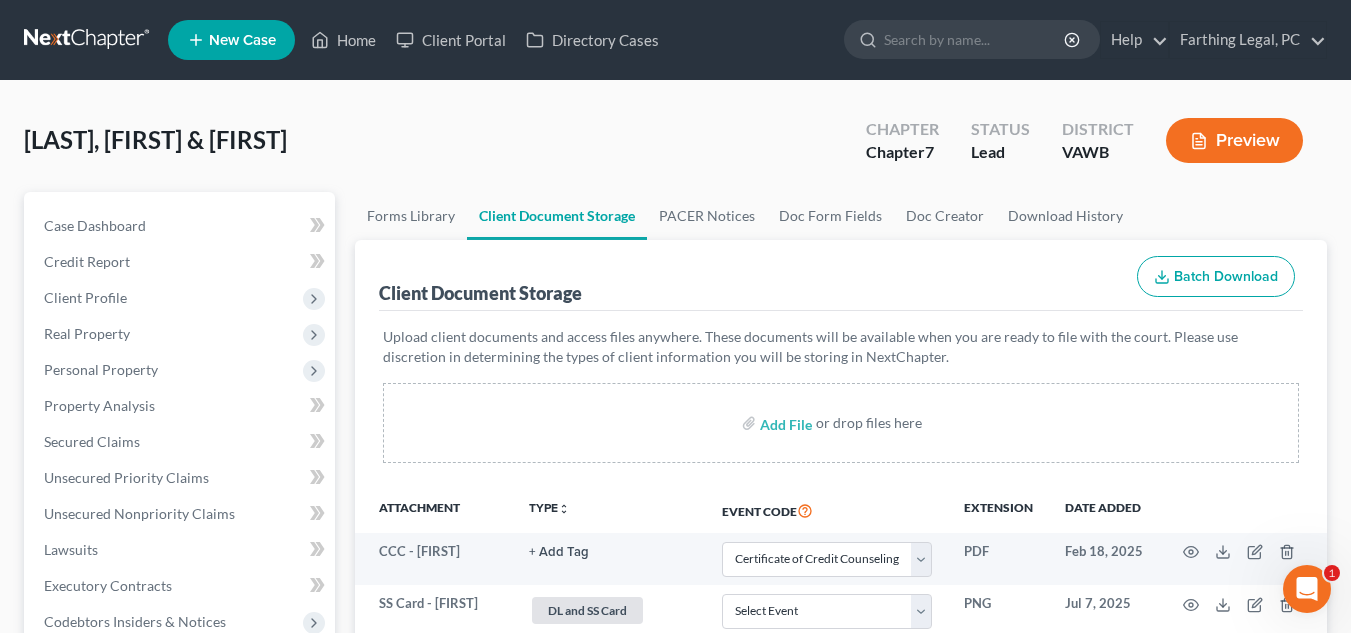 select on "0" 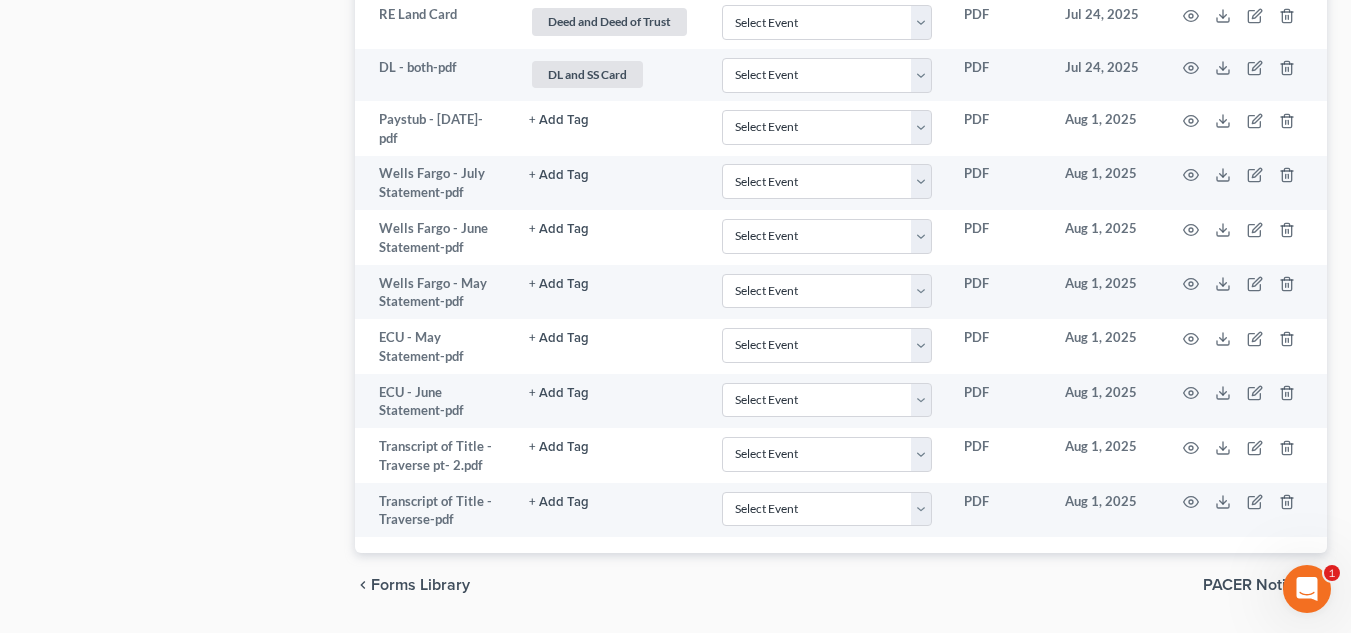 scroll, scrollTop: 1805, scrollLeft: 0, axis: vertical 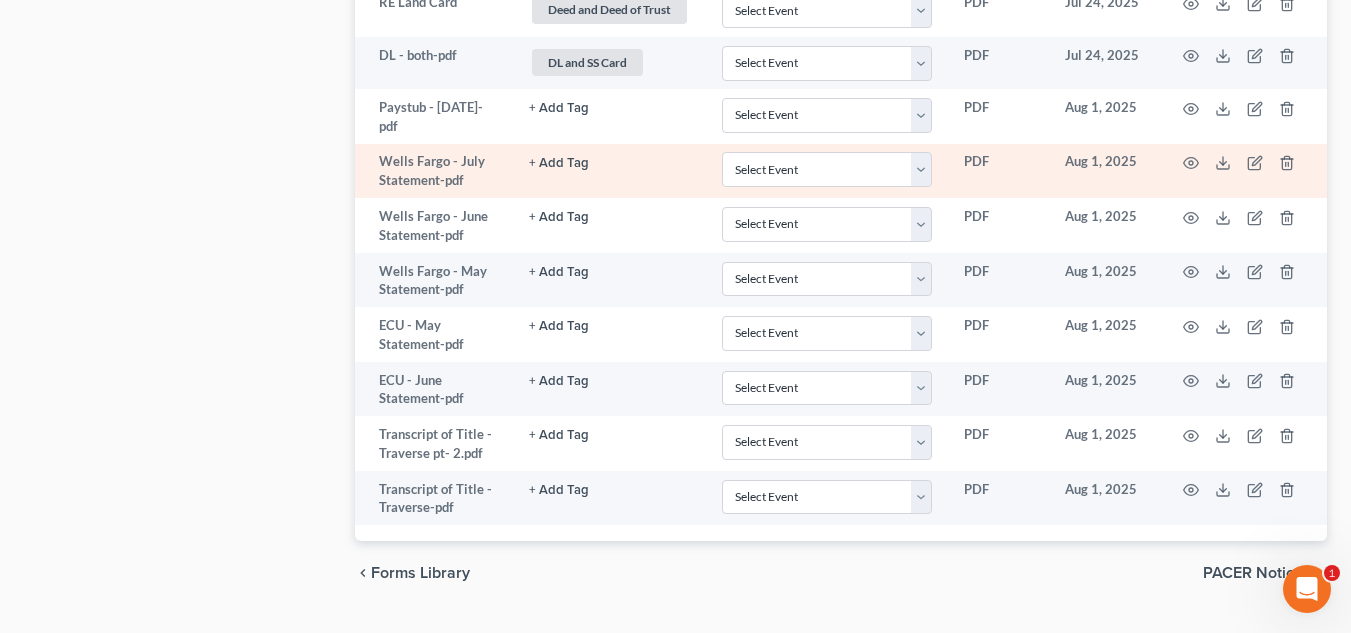 click on "+ Add Tag" at bounding box center (559, -1253) 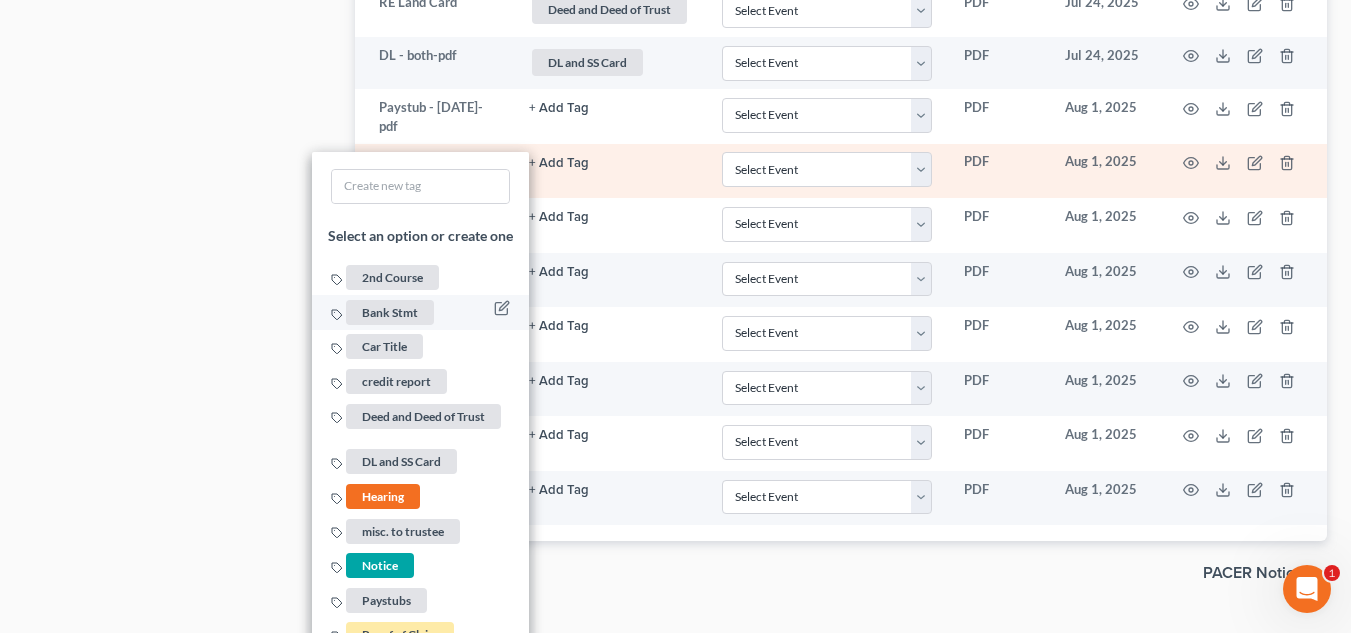 click on "Bank Stmt" at bounding box center (390, 312) 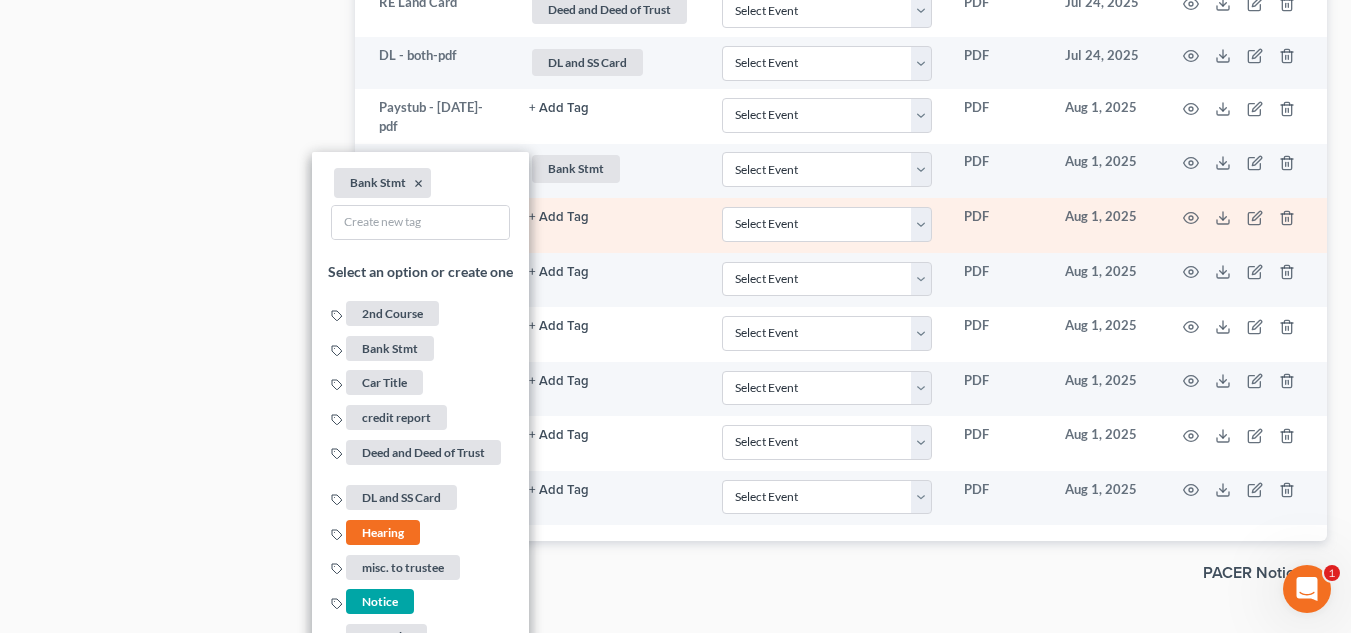 click on "+ Add Tag" at bounding box center [559, -1253] 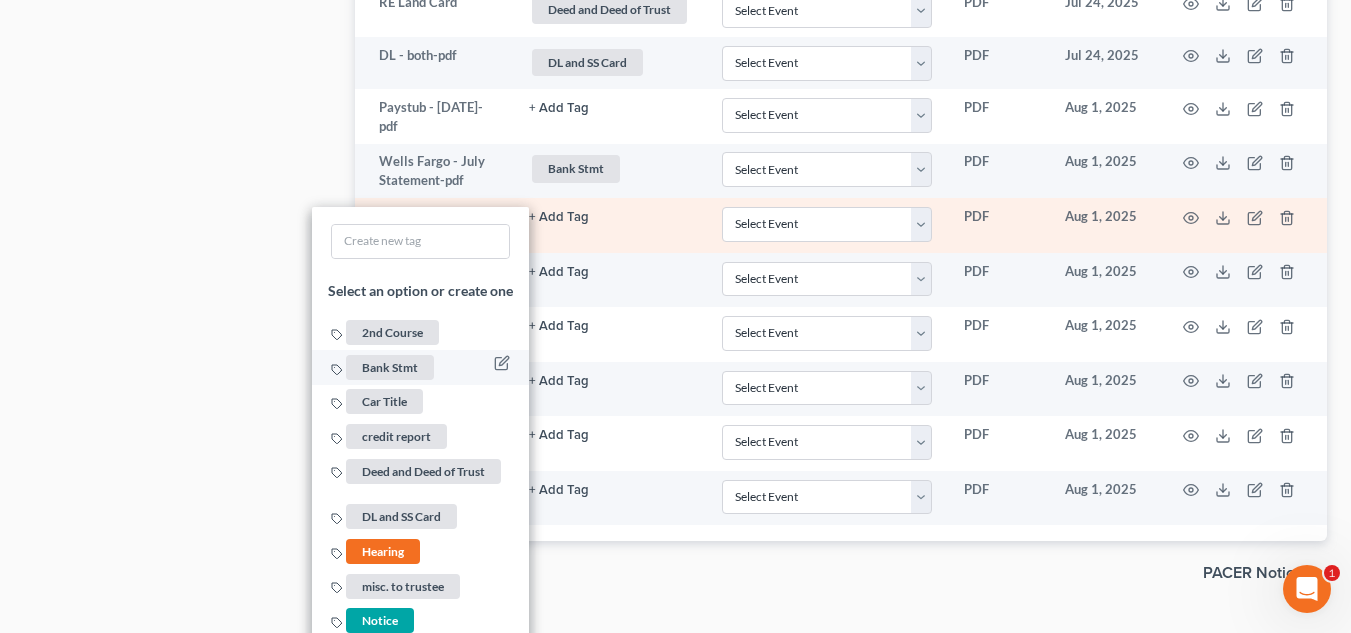 click on "Bank Stmt" at bounding box center (390, 367) 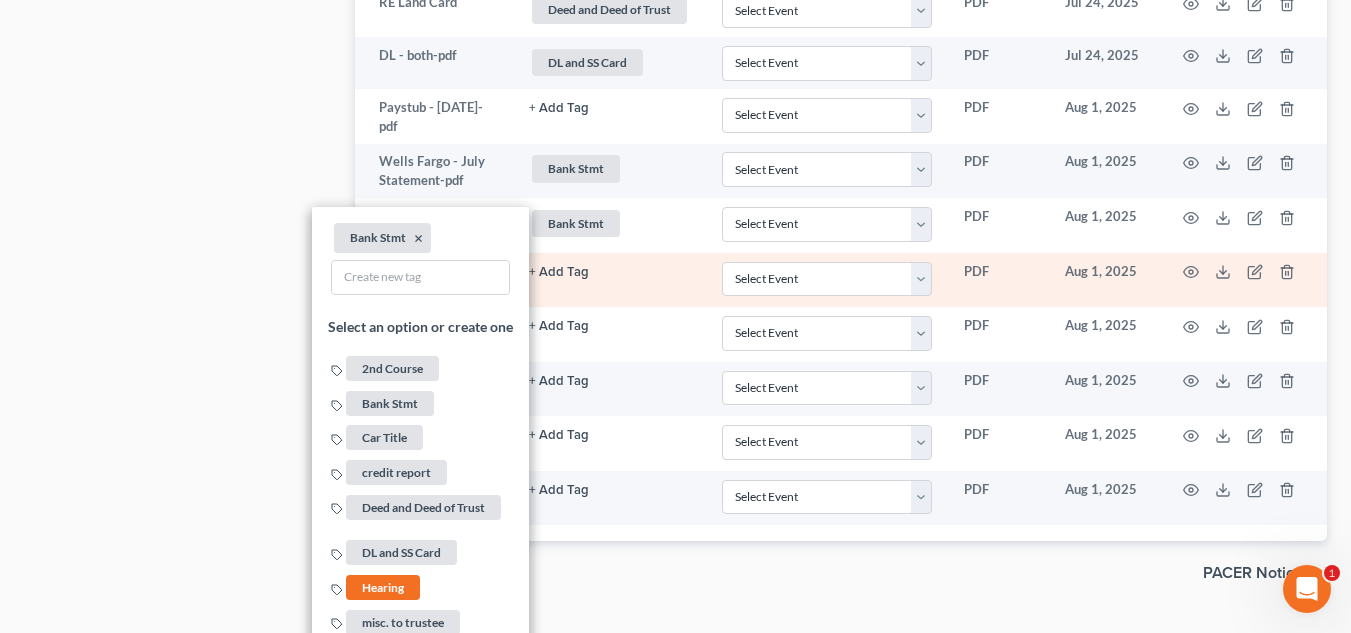 click on "+ Add Tag" at bounding box center (559, -1253) 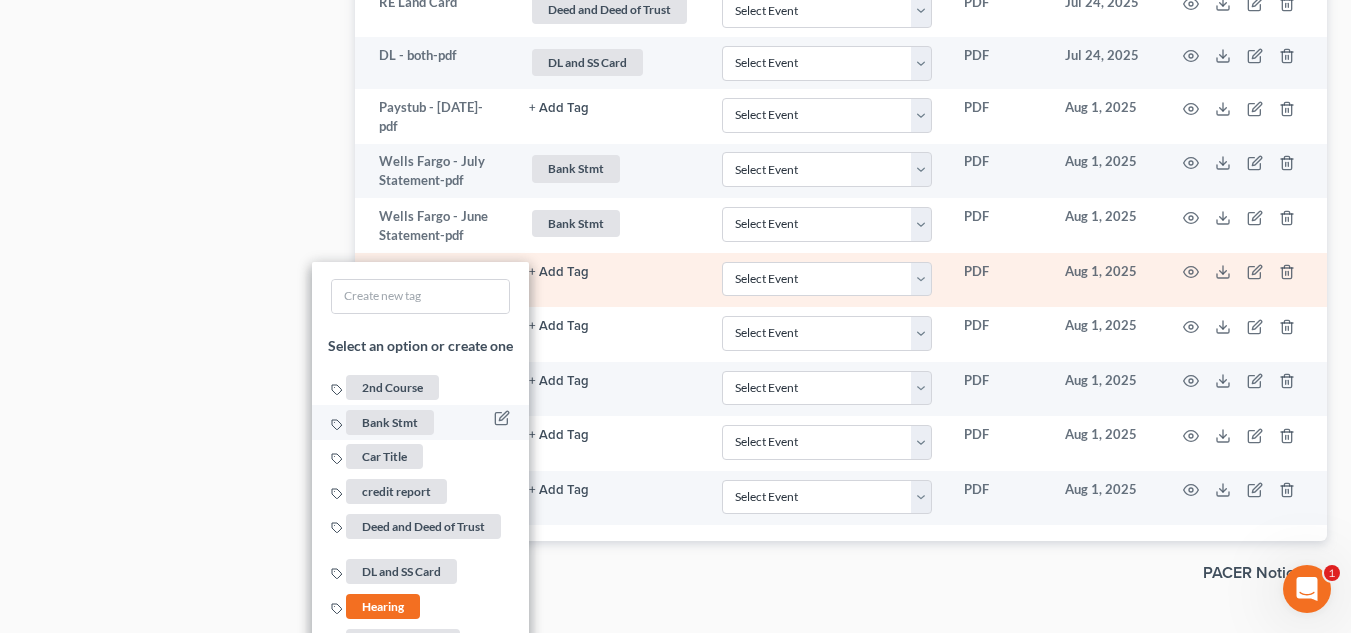 click on "Bank Stmt" at bounding box center (390, 421) 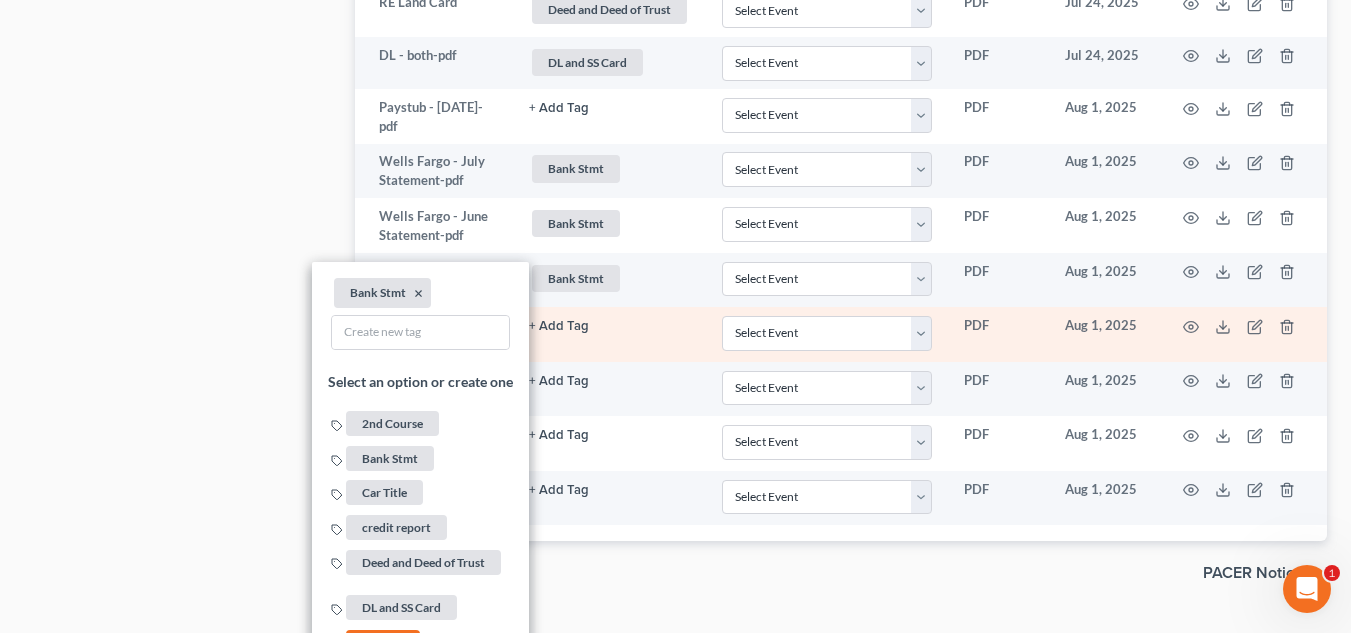 click on "+ Add Tag Select an option or create one 2nd Course Bank Stmt Car Title credit report Deed and Deed of Trust DL and SS Card Hearing misc. to trustee Notice Paystubs Proof of Claim Retirement Tax Return" at bounding box center (609, 334) 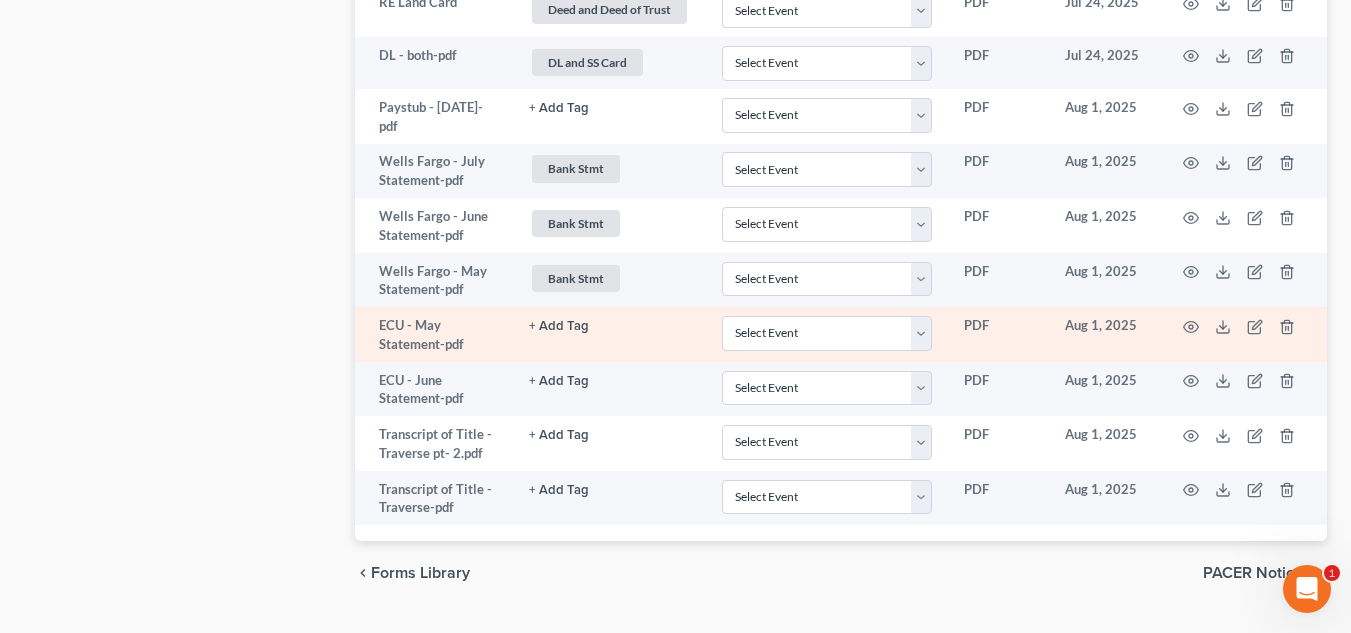 click on "+ Add Tag" at bounding box center (559, -1253) 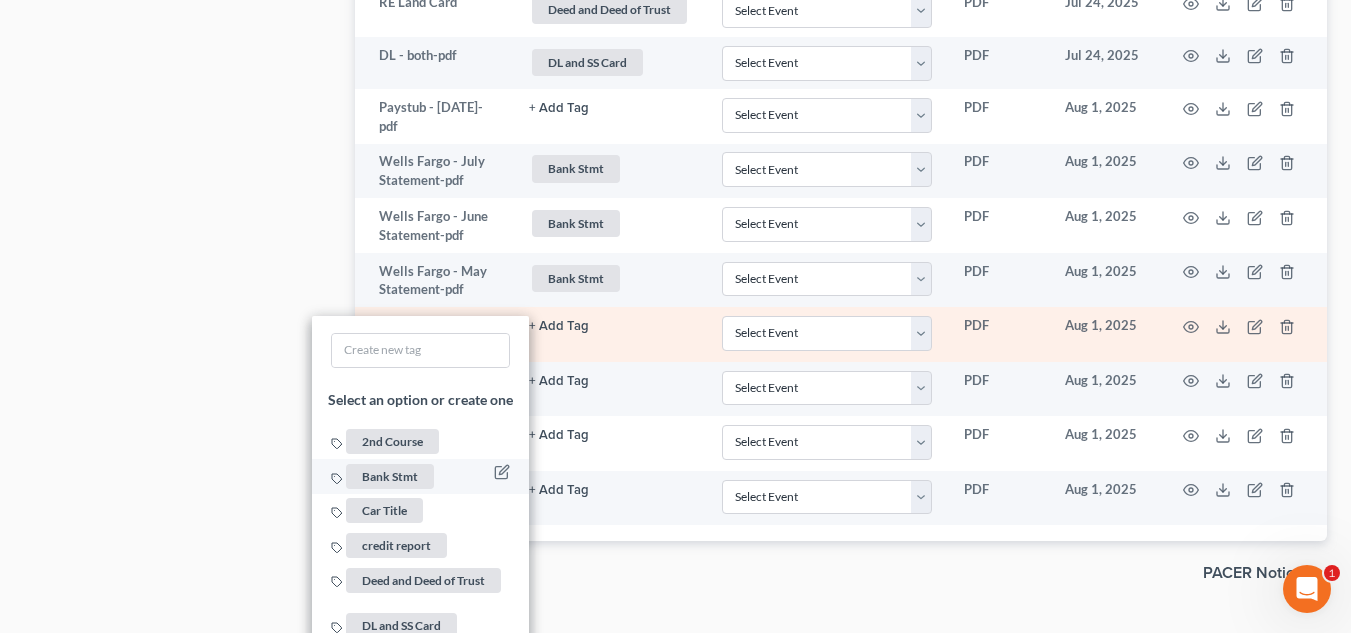 click on "Bank Stmt" at bounding box center (390, 476) 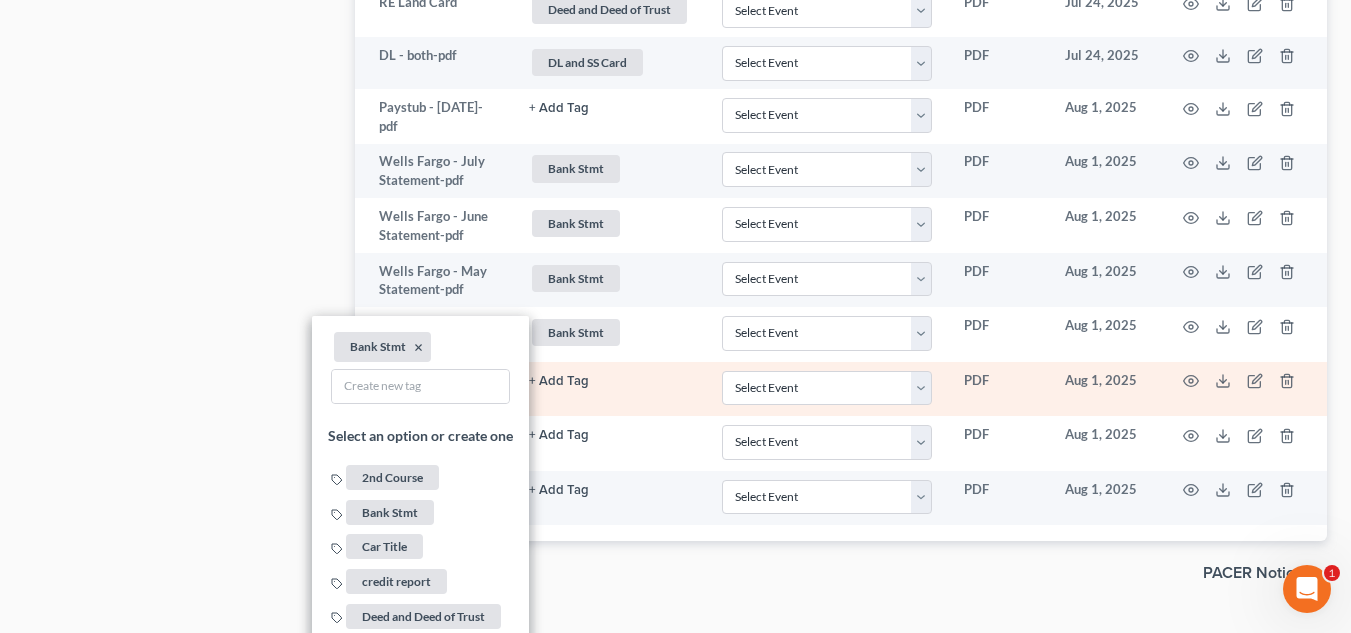click on "+ Add Tag" at bounding box center [559, -1253] 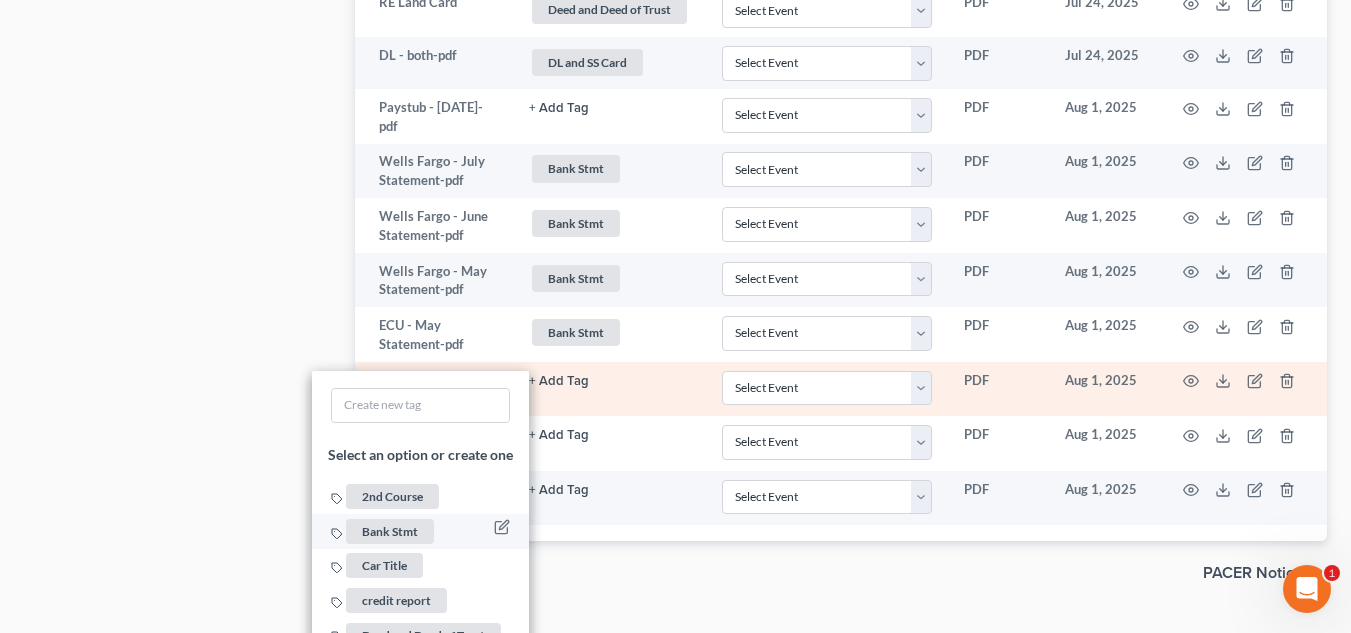 click on "Bank Stmt" at bounding box center [390, 530] 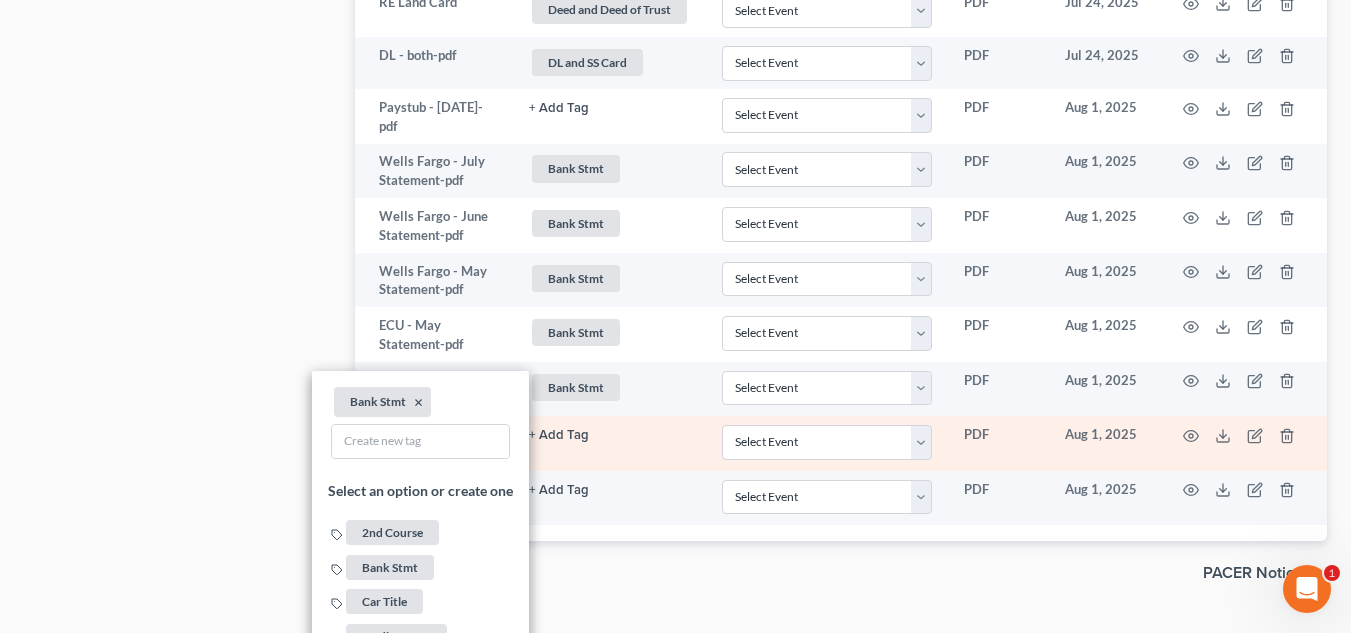 click on "+ Add Tag" at bounding box center (609, -1254) 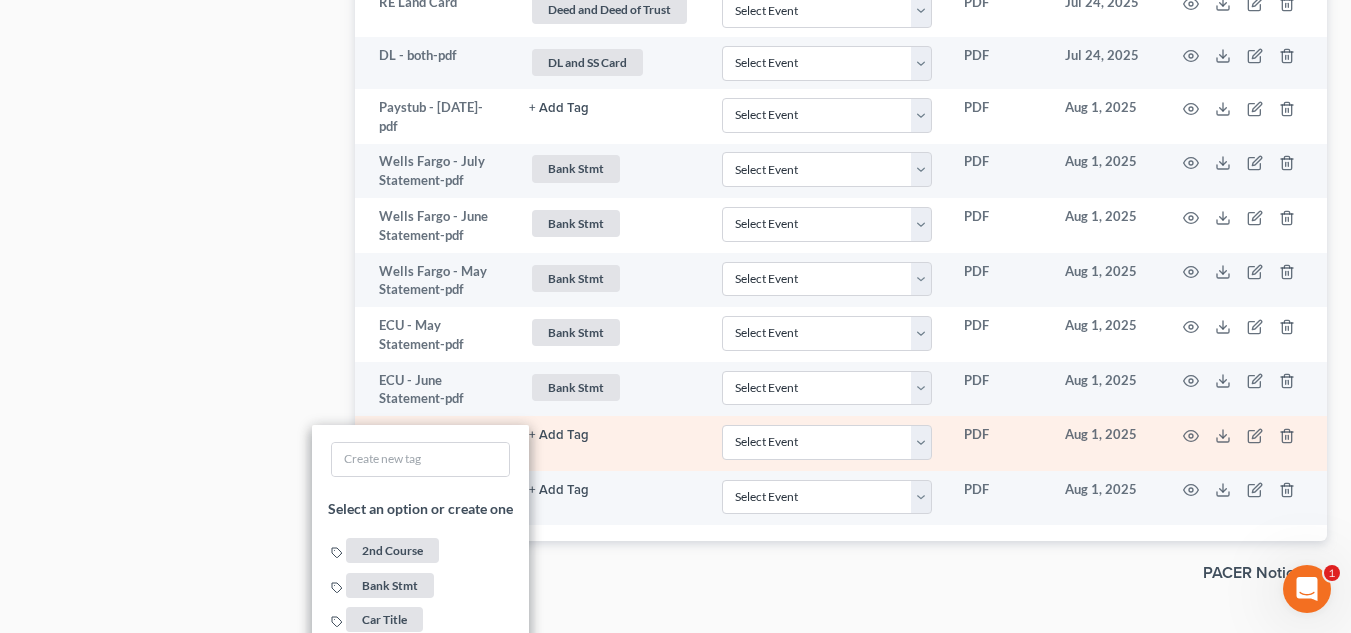 click on "+ Add Tag Select an option or create one 2nd Course Bank Stmt Car Title credit report Deed and Deed of Trust DL and SS Card Hearing misc. to trustee Notice Paystubs Proof of Claim Retirement Tax Return" at bounding box center [609, 443] 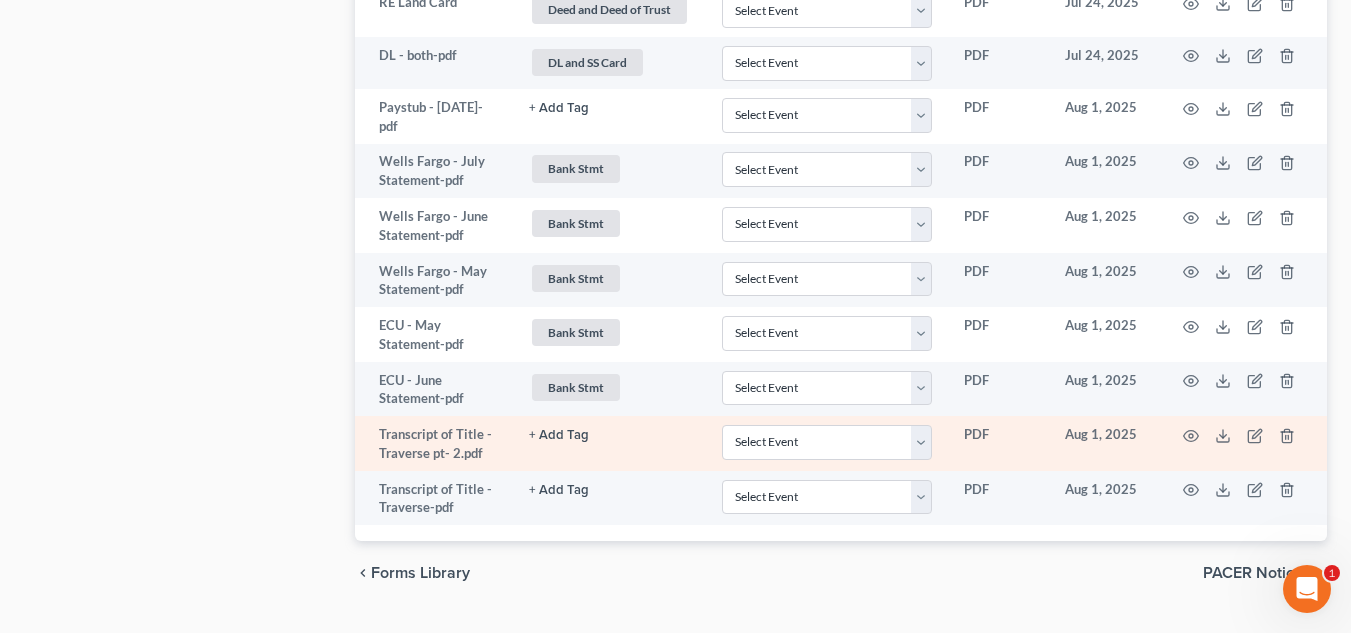 click on "+ Add Tag" at bounding box center [559, -1253] 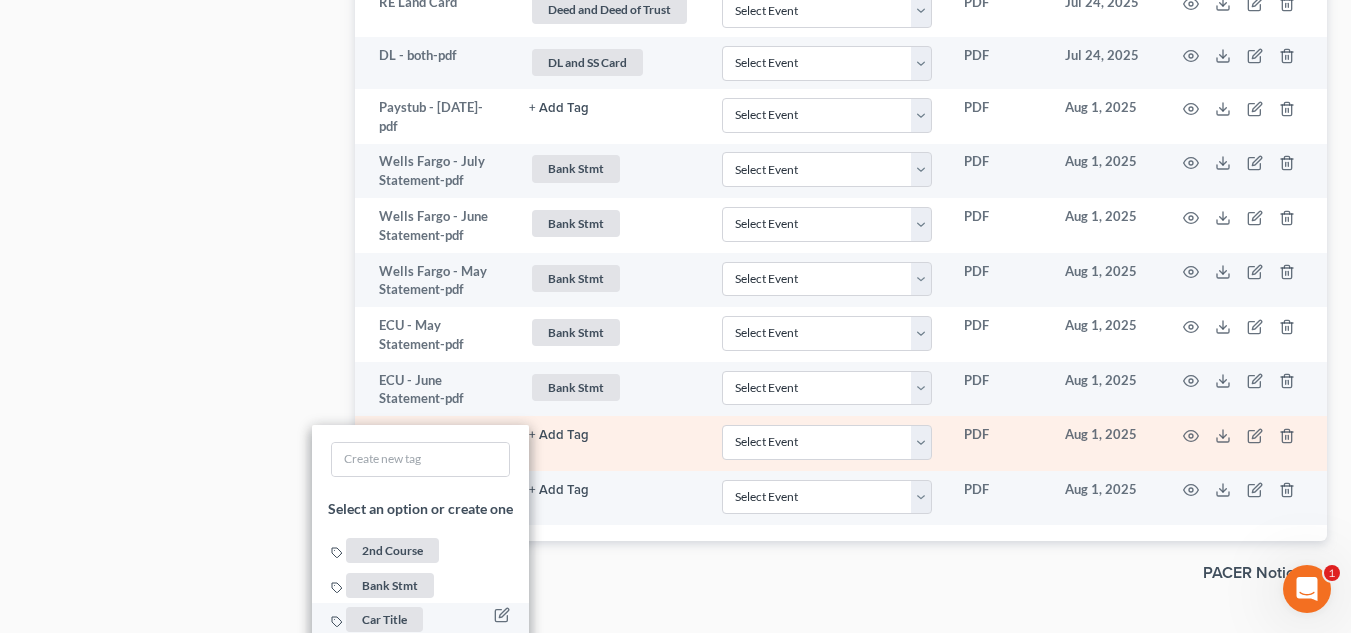 click on "Car Title" at bounding box center [384, 620] 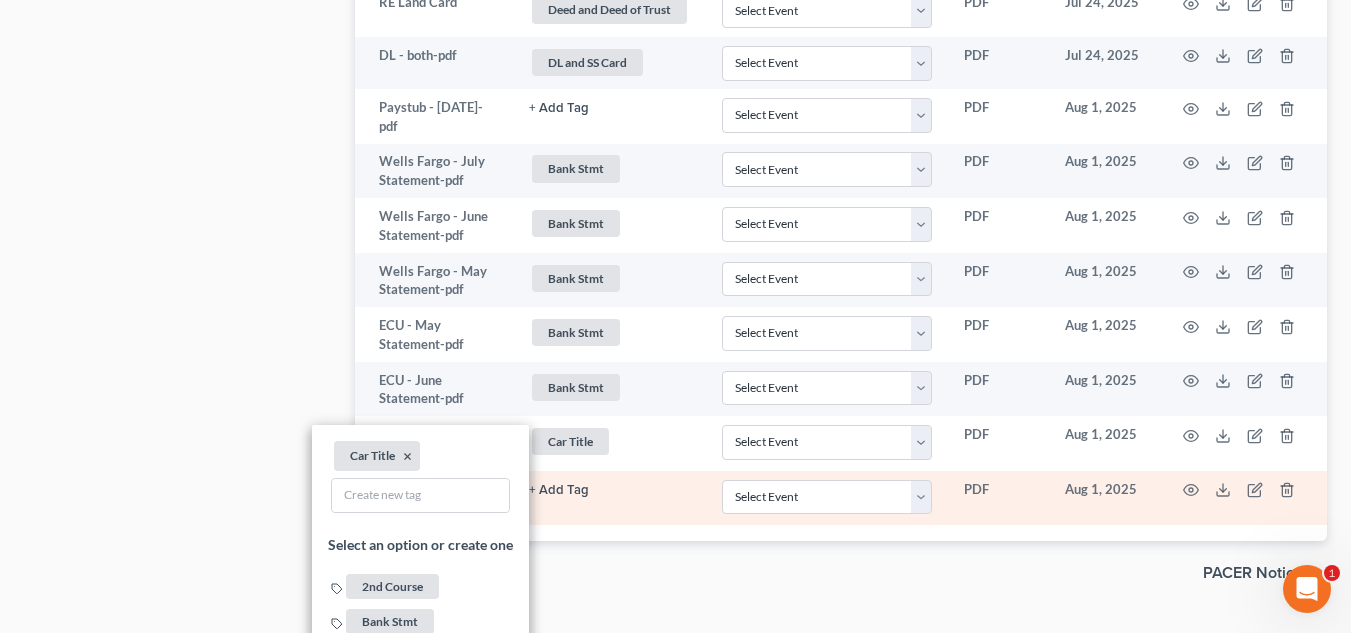 click on "+ Add Tag" at bounding box center (559, -1253) 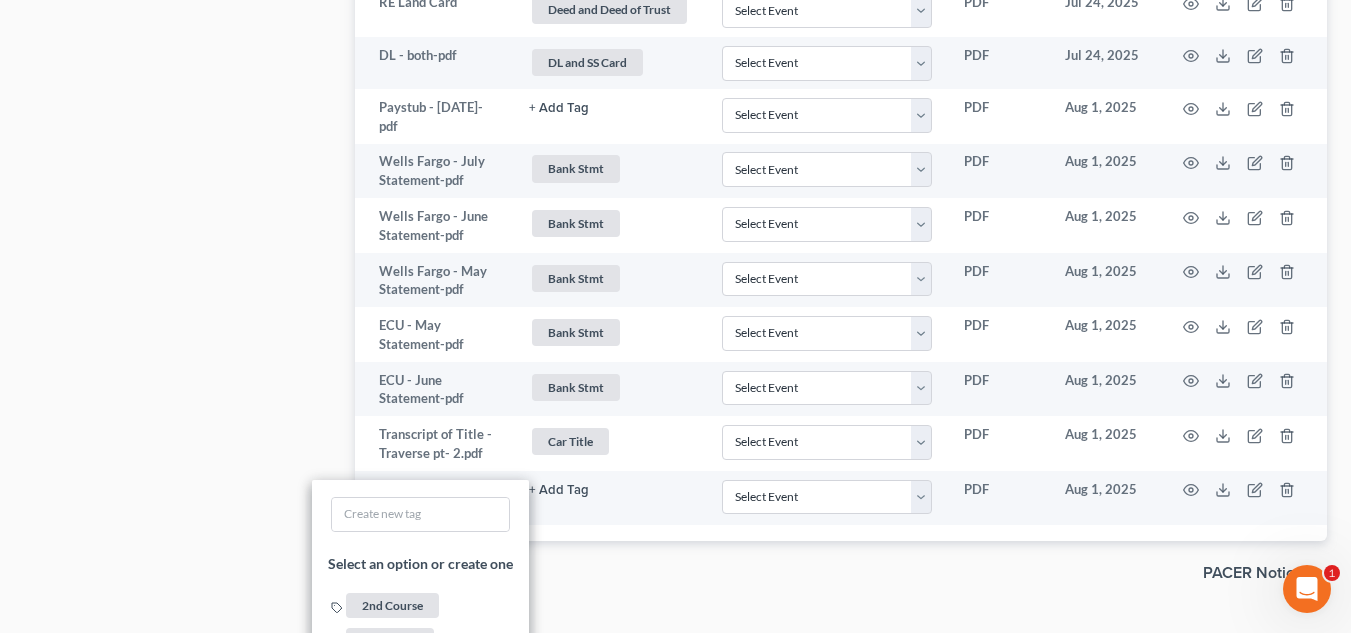 click on "[LAST], [FIRST] & [FIRST] Upgraded Chapter Chapter  7 Status Lead District VAWB Preview Petition Navigation
Case Dashboard
Payments
Invoices
Payments
Payments
Credit Report" at bounding box center [675, -540] 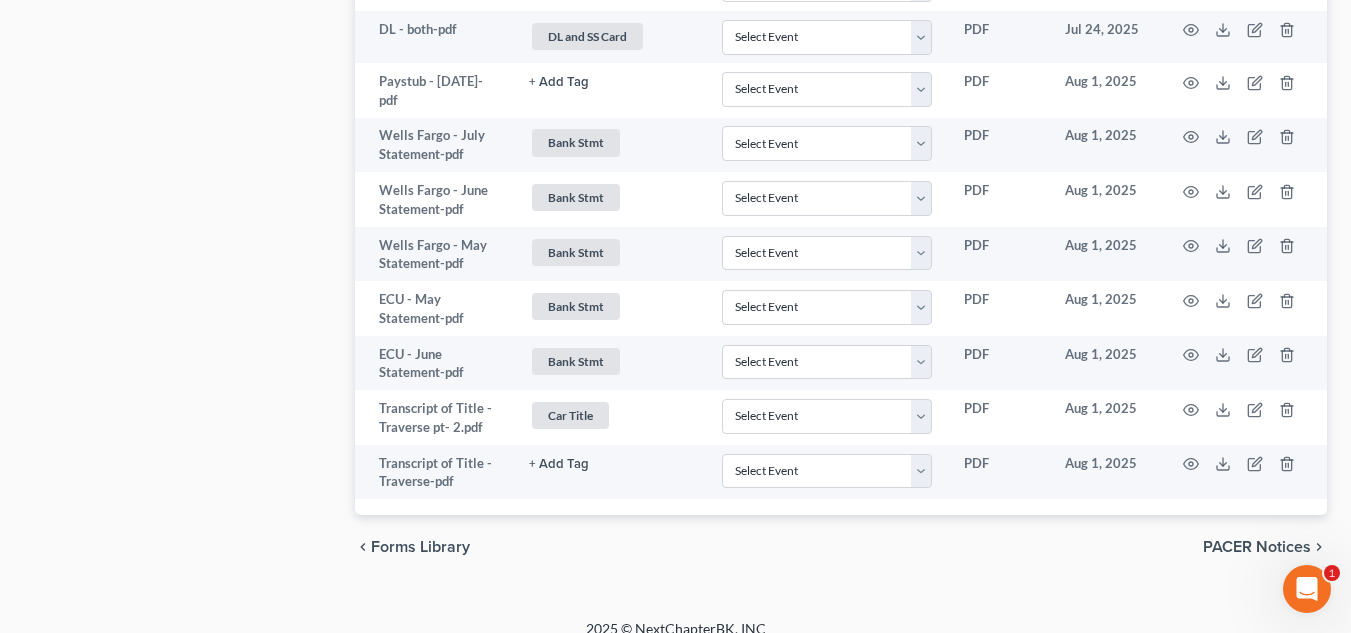 scroll, scrollTop: 1835, scrollLeft: 0, axis: vertical 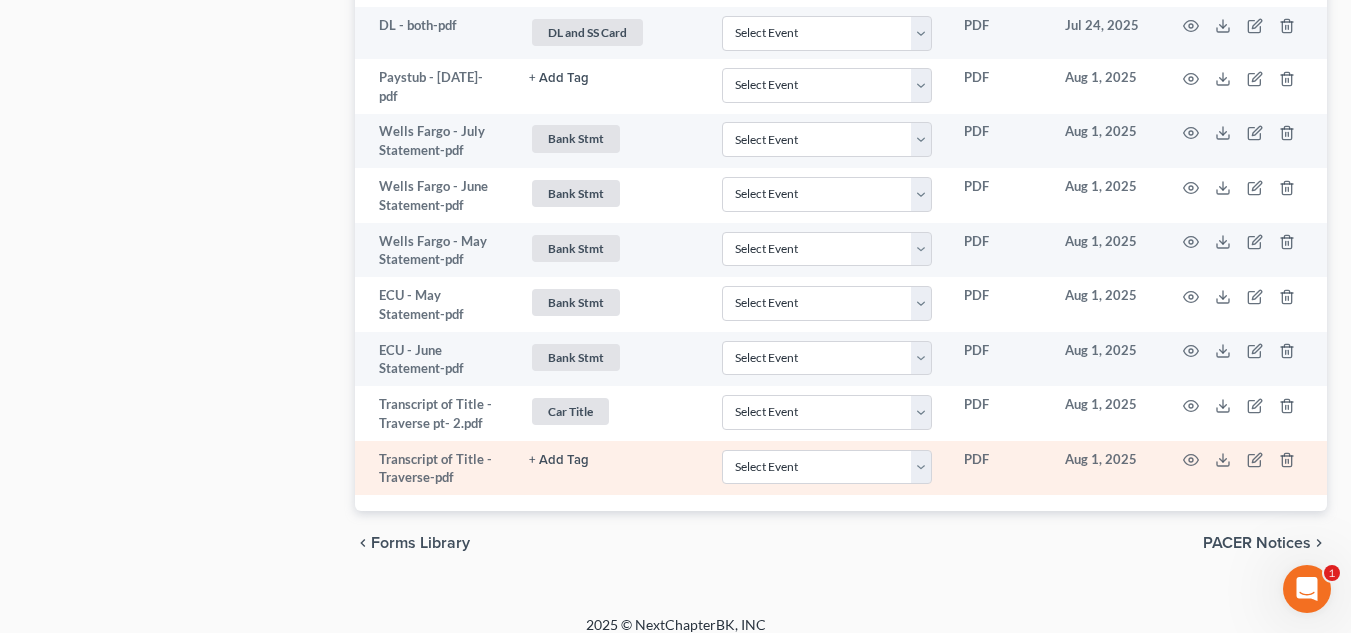 click on "+ Add Tag" at bounding box center [559, -1283] 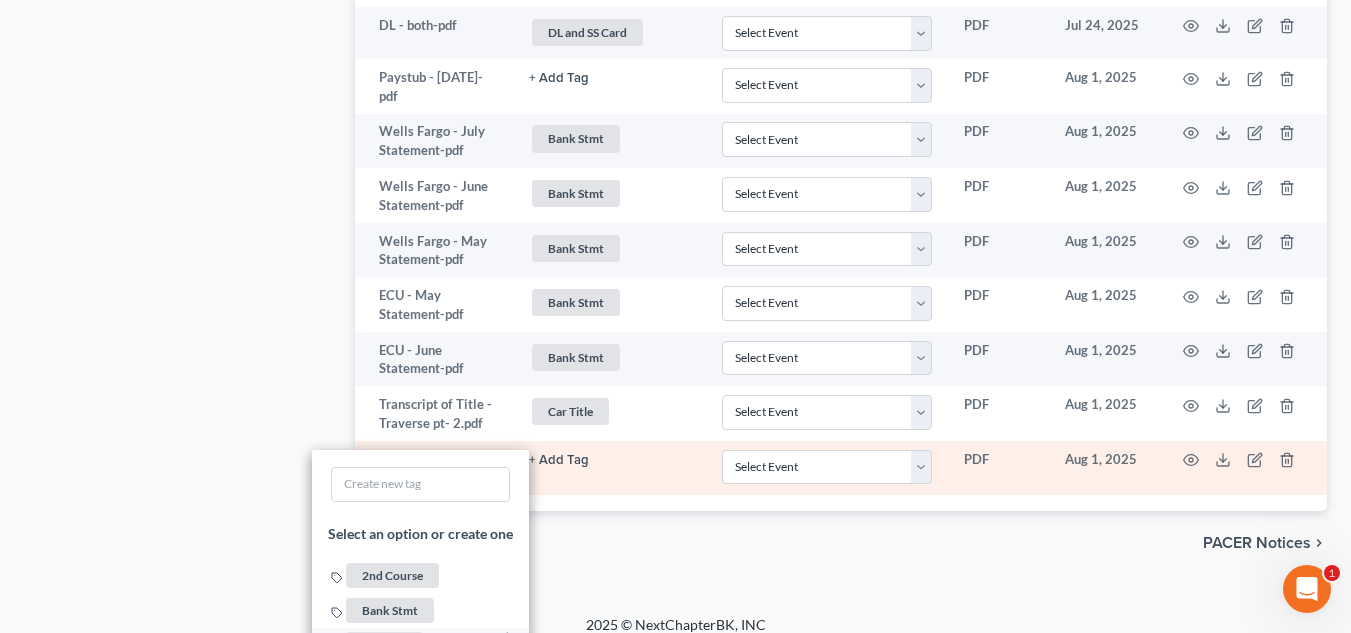 click on "Car Title" at bounding box center (384, 644) 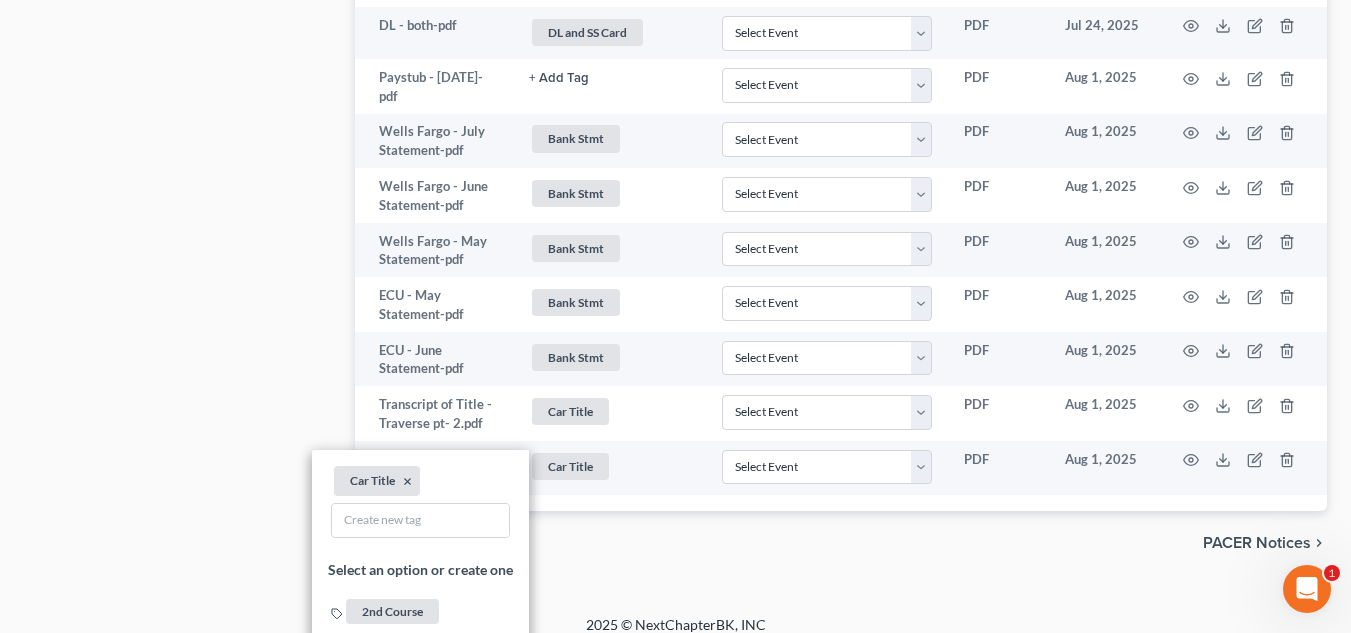 click on "chevron_left
Forms Library
PACER Notices
chevron_right" at bounding box center [841, 543] 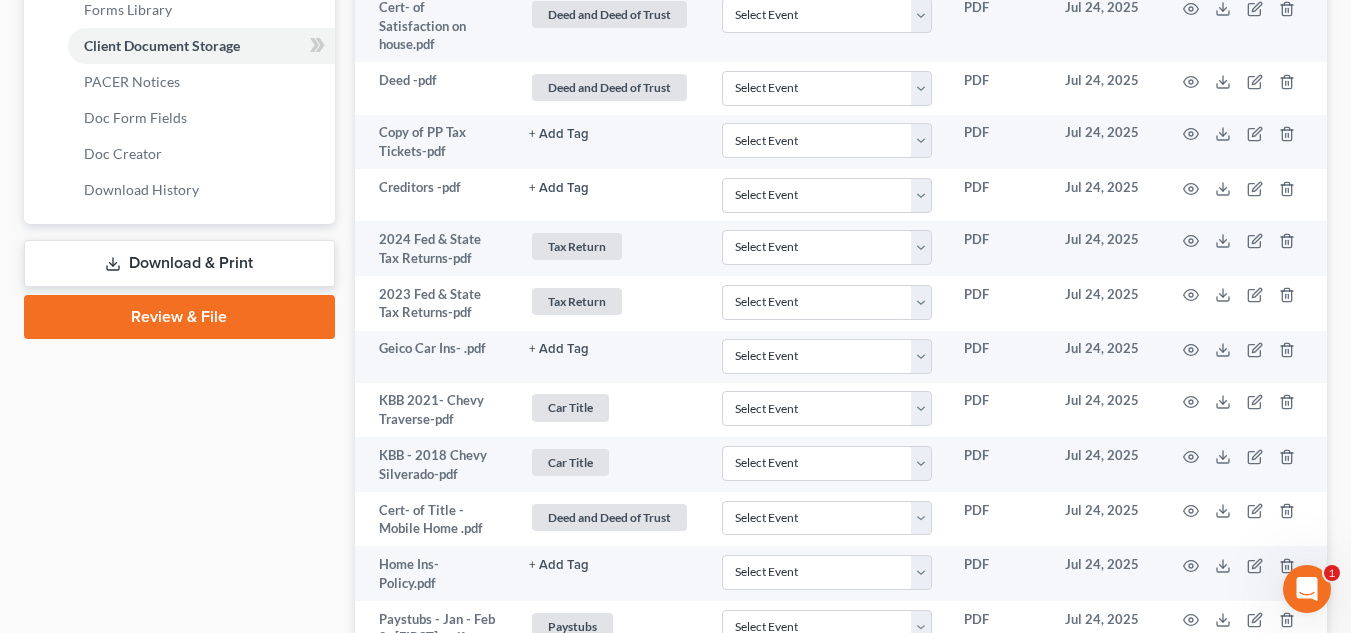 scroll, scrollTop: 8, scrollLeft: 0, axis: vertical 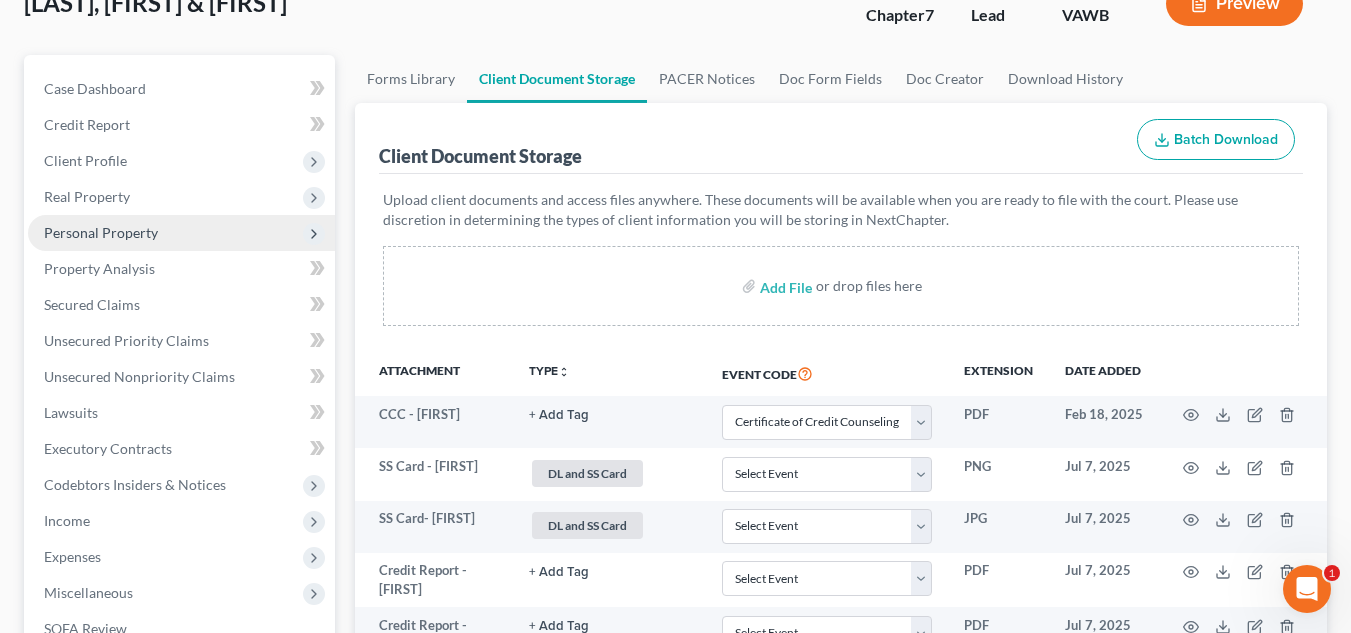 click on "Personal Property" at bounding box center (181, 233) 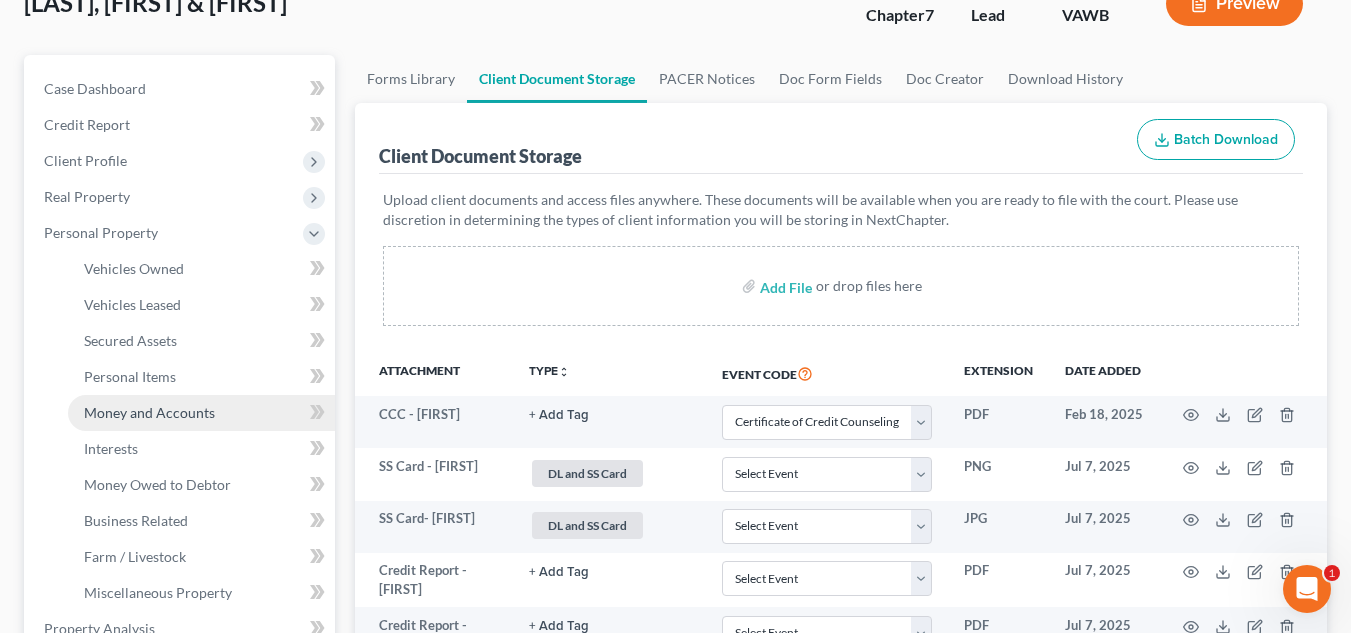 click on "Money and Accounts" at bounding box center (149, 412) 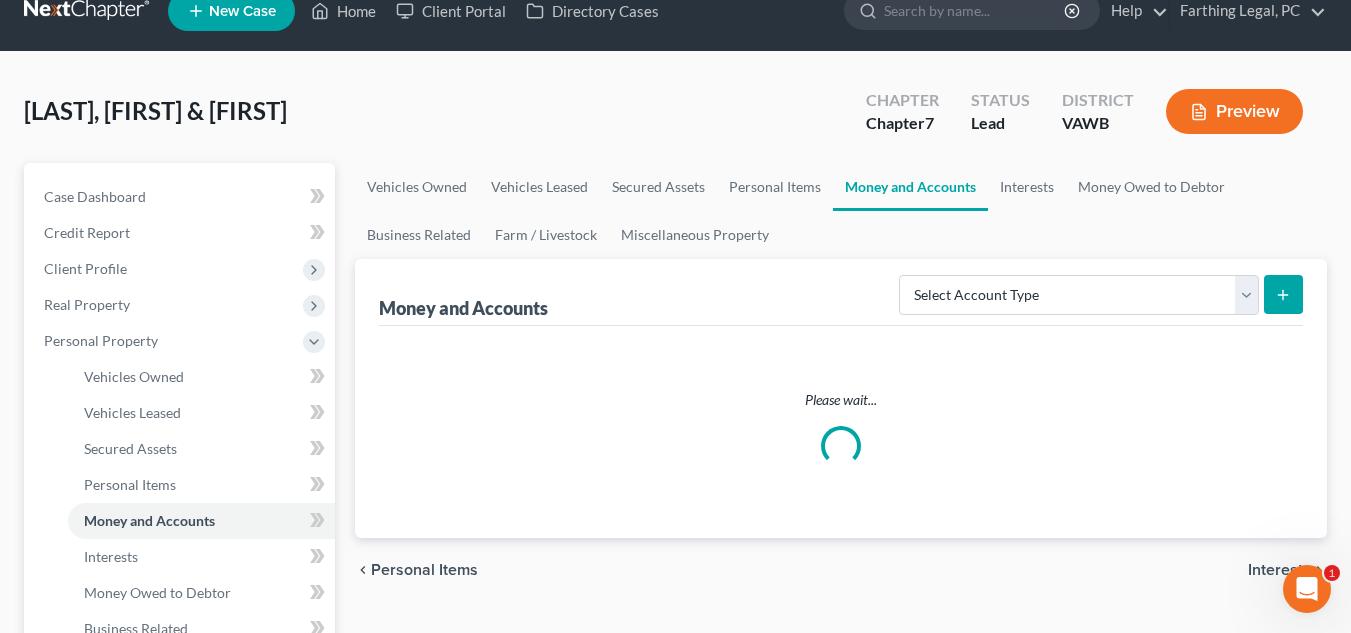 scroll, scrollTop: 0, scrollLeft: 0, axis: both 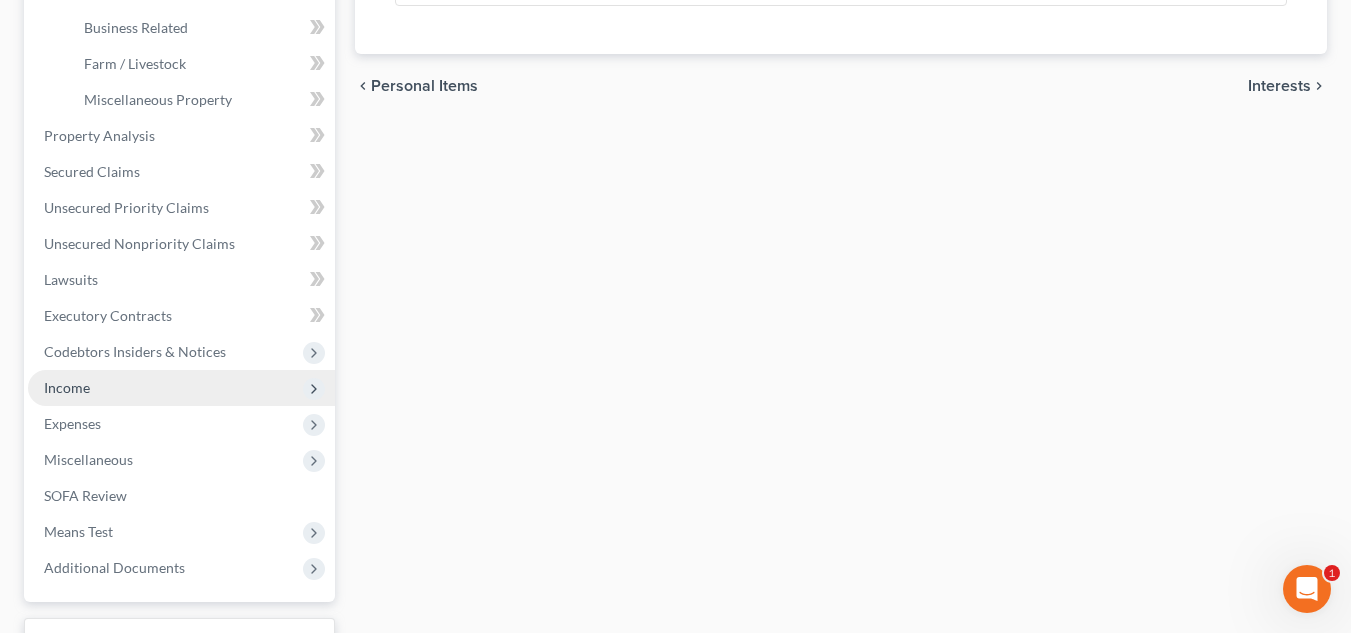 click on "Income" at bounding box center (181, 388) 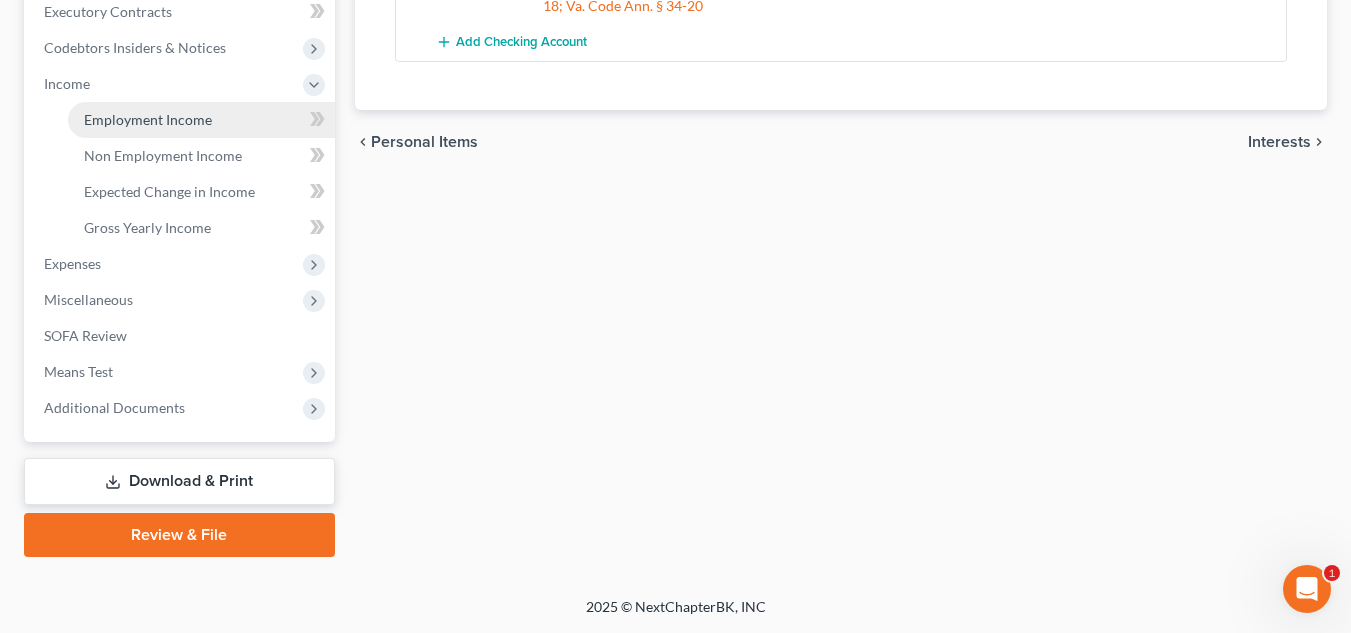 click on "Employment Income" at bounding box center [148, 119] 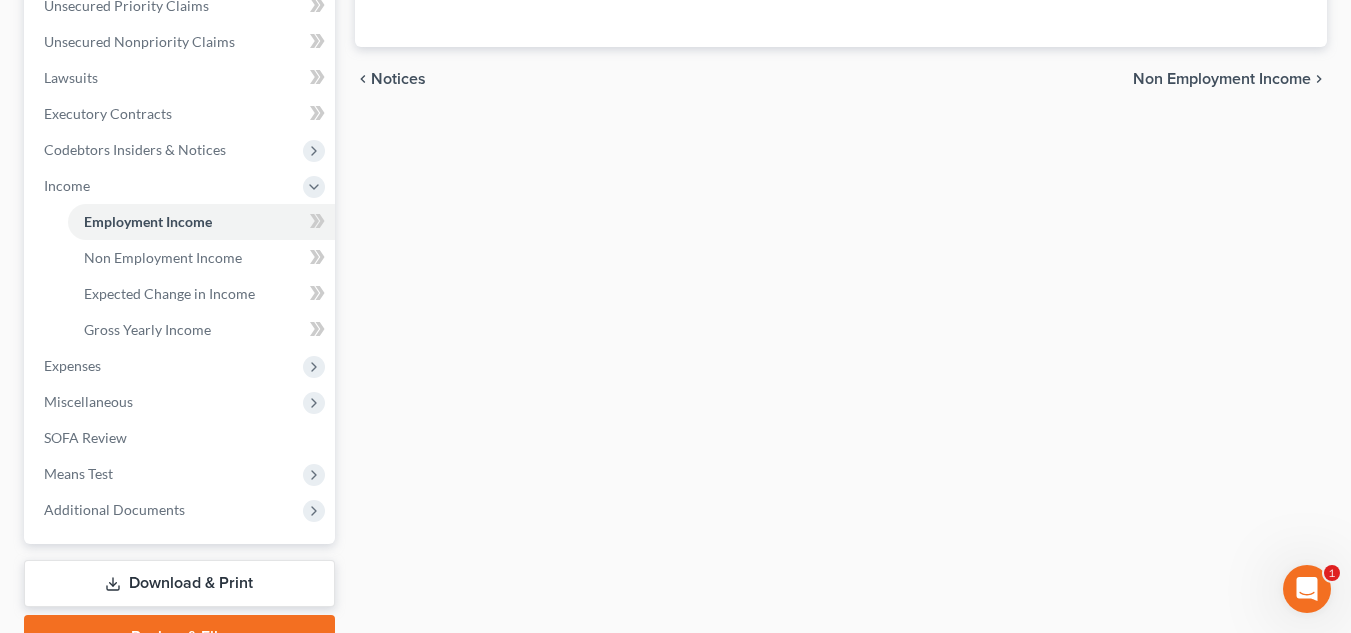 scroll, scrollTop: 0, scrollLeft: 0, axis: both 